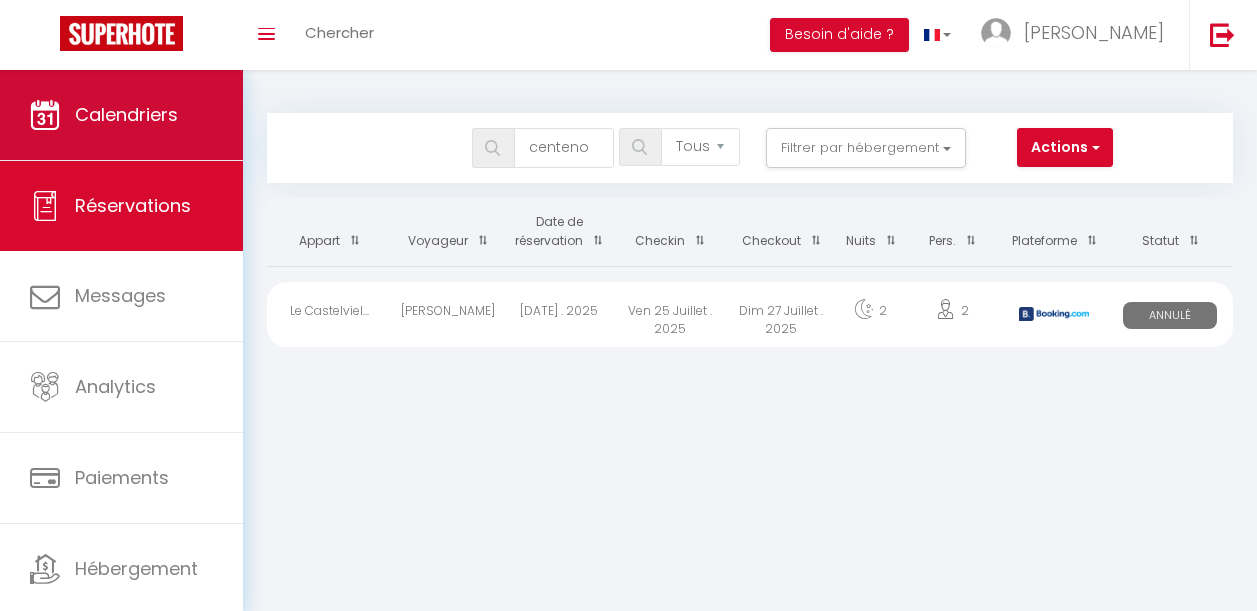 scroll, scrollTop: 0, scrollLeft: 0, axis: both 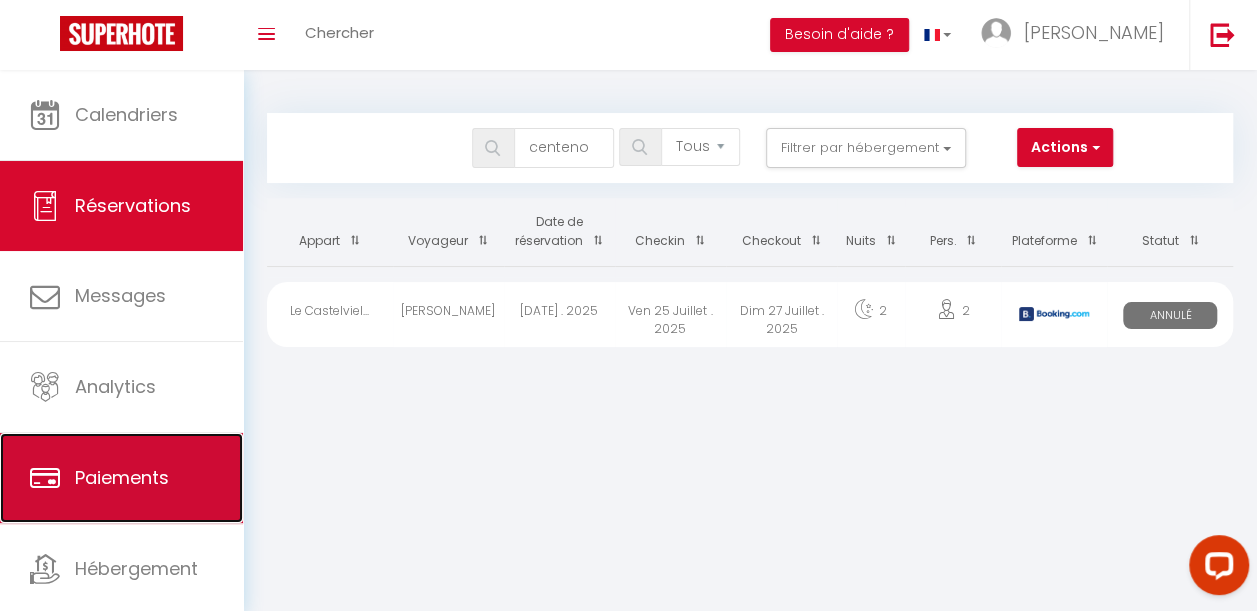 click on "Paiements" at bounding box center [121, 478] 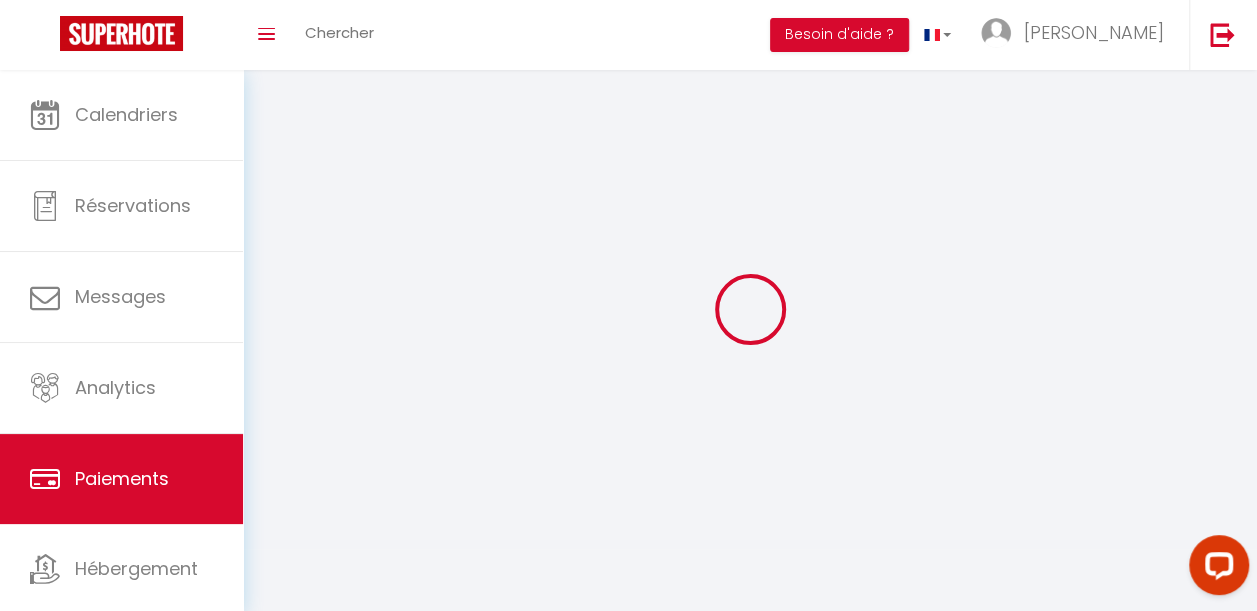 select on "2" 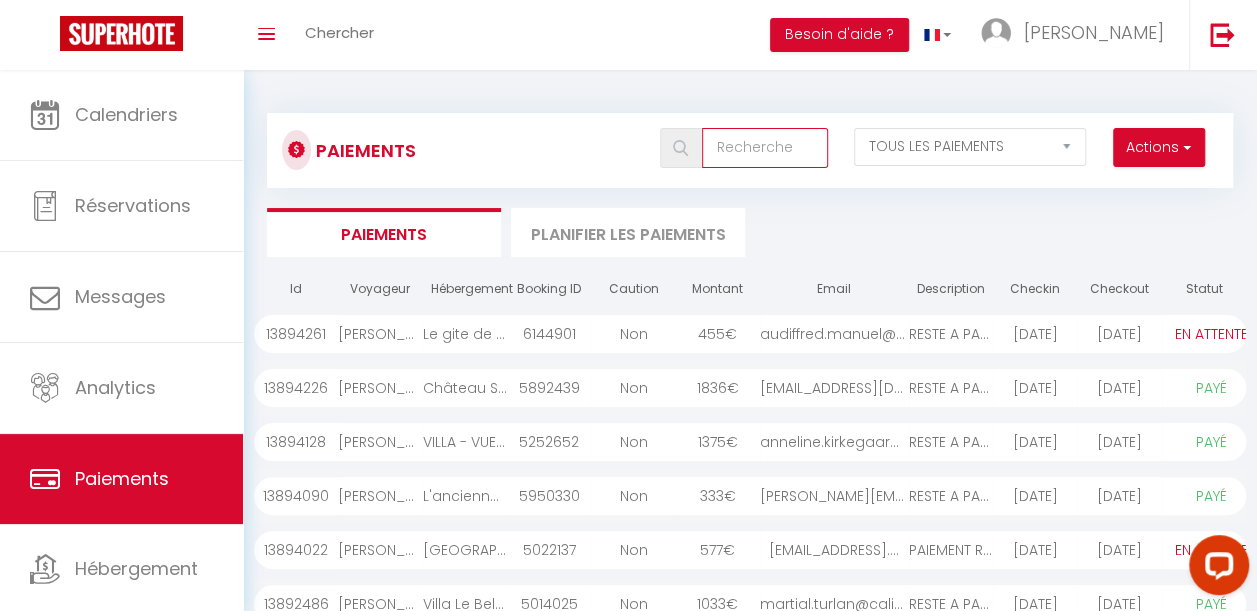 click at bounding box center (765, 148) 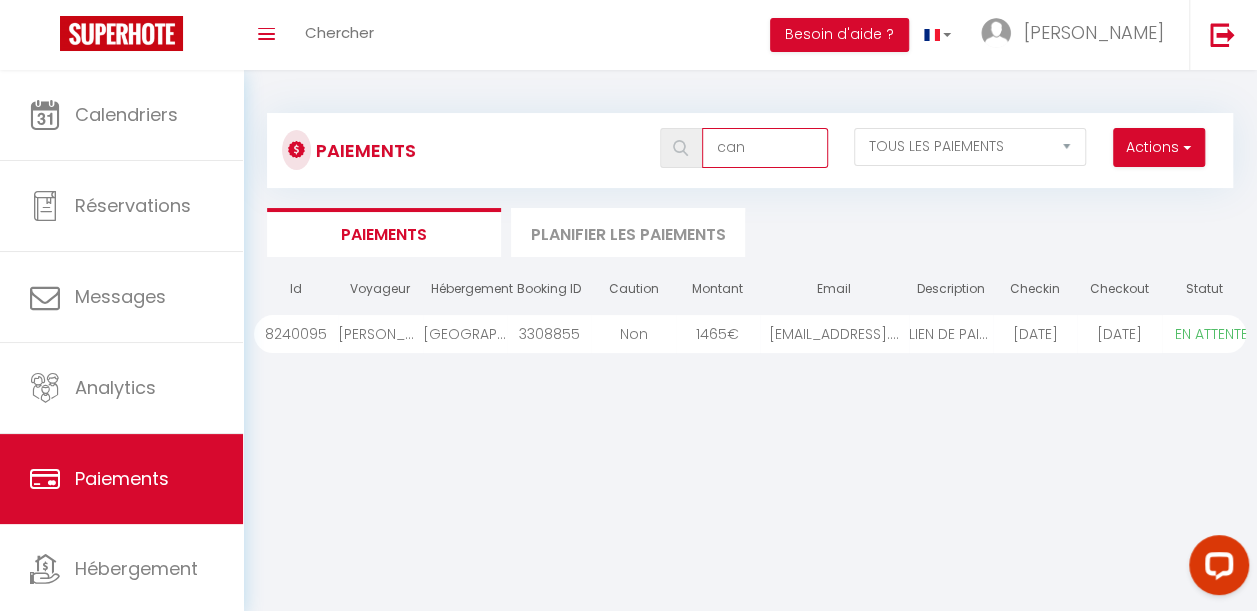 type on "can" 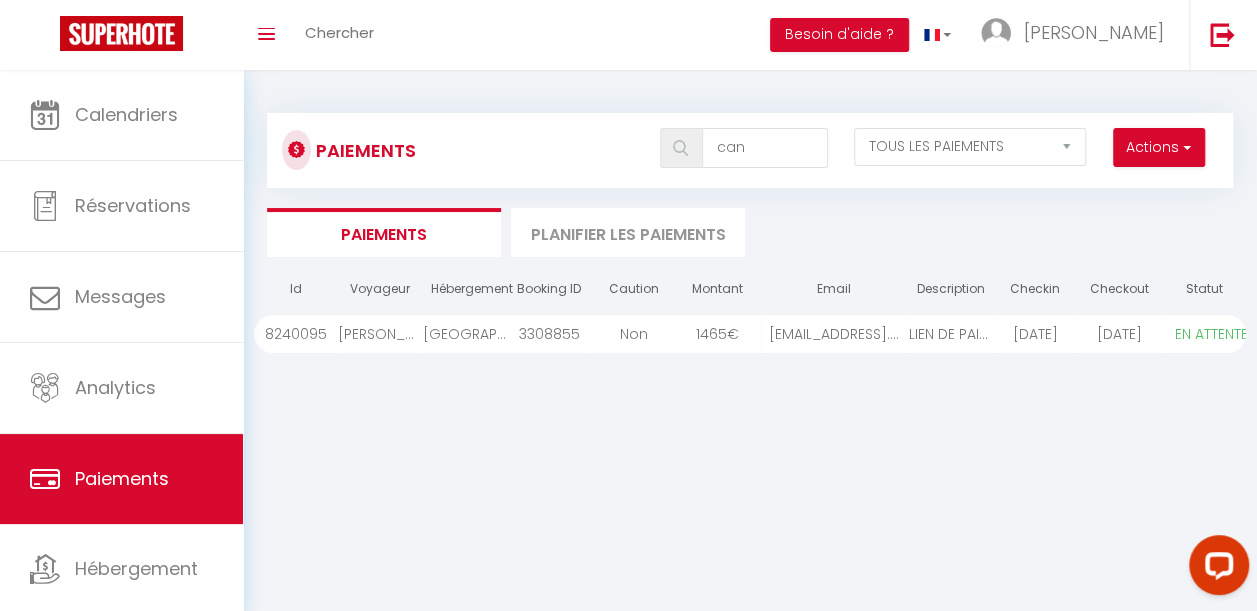 click on "[GEOGRAPHIC_DATA] - 250m2 - [GEOGRAPHIC_DATA] - [GEOGRAPHIC_DATA]" at bounding box center (465, 334) 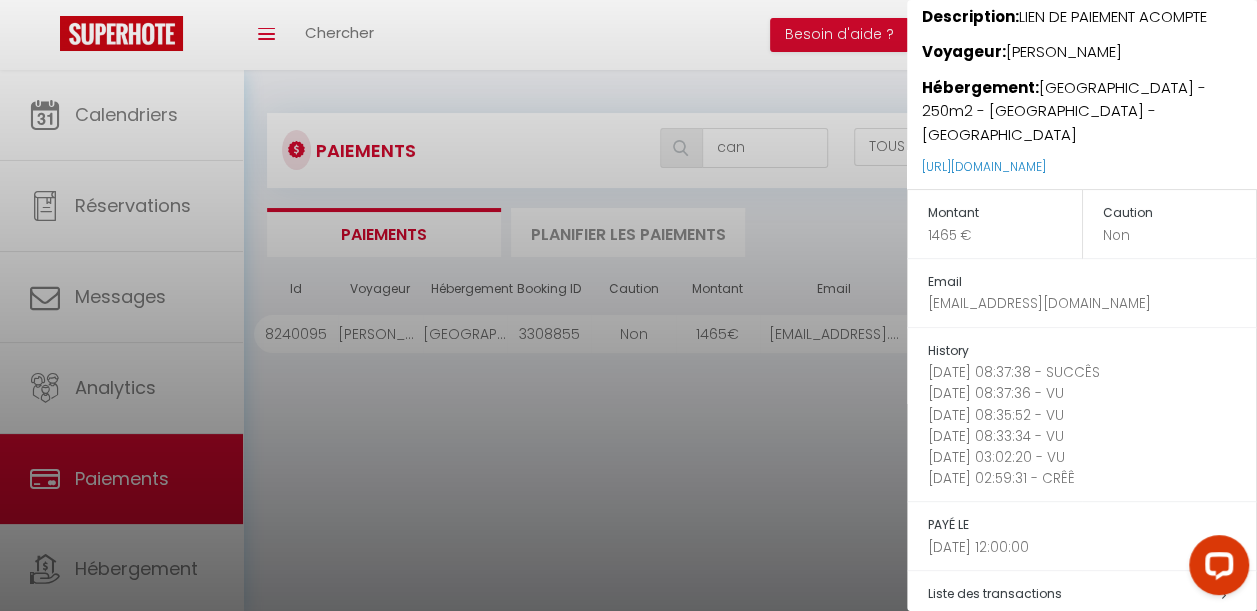 scroll, scrollTop: 110, scrollLeft: 0, axis: vertical 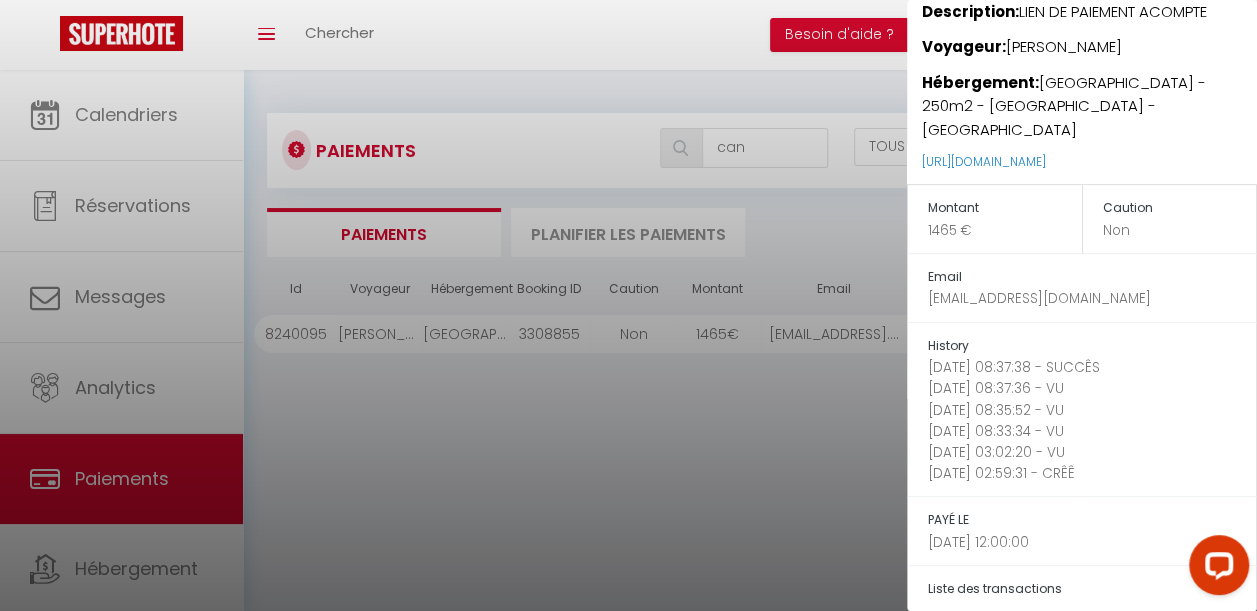 click at bounding box center [628, 305] 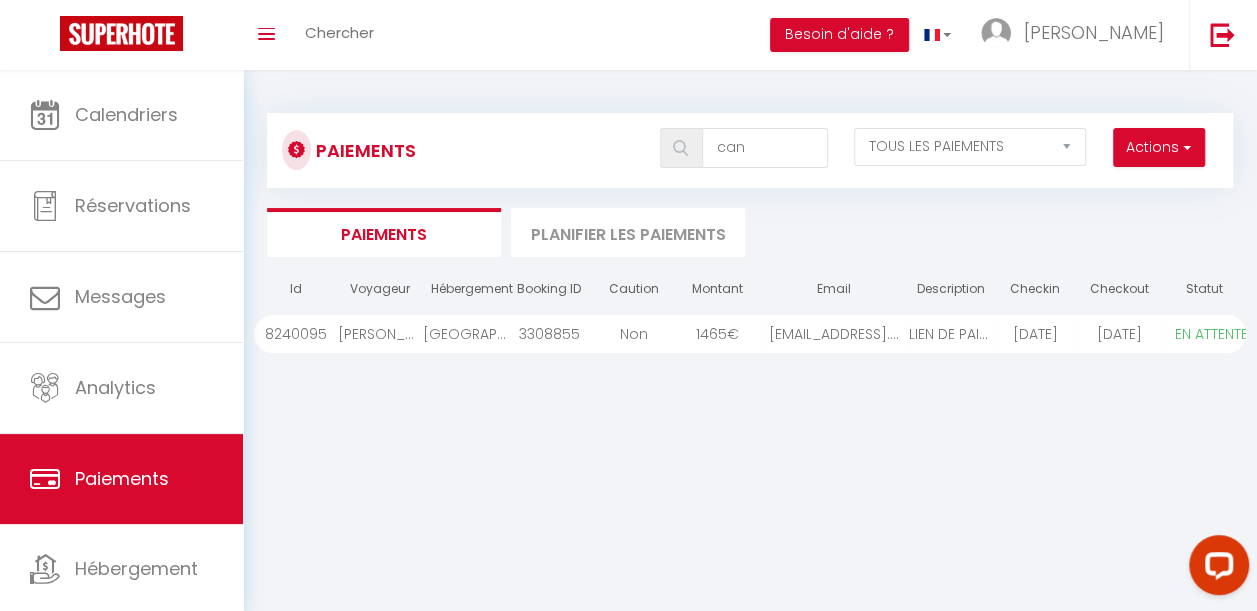 click on "[GEOGRAPHIC_DATA] - 250m2 - [GEOGRAPHIC_DATA] - [GEOGRAPHIC_DATA]" at bounding box center [465, 334] 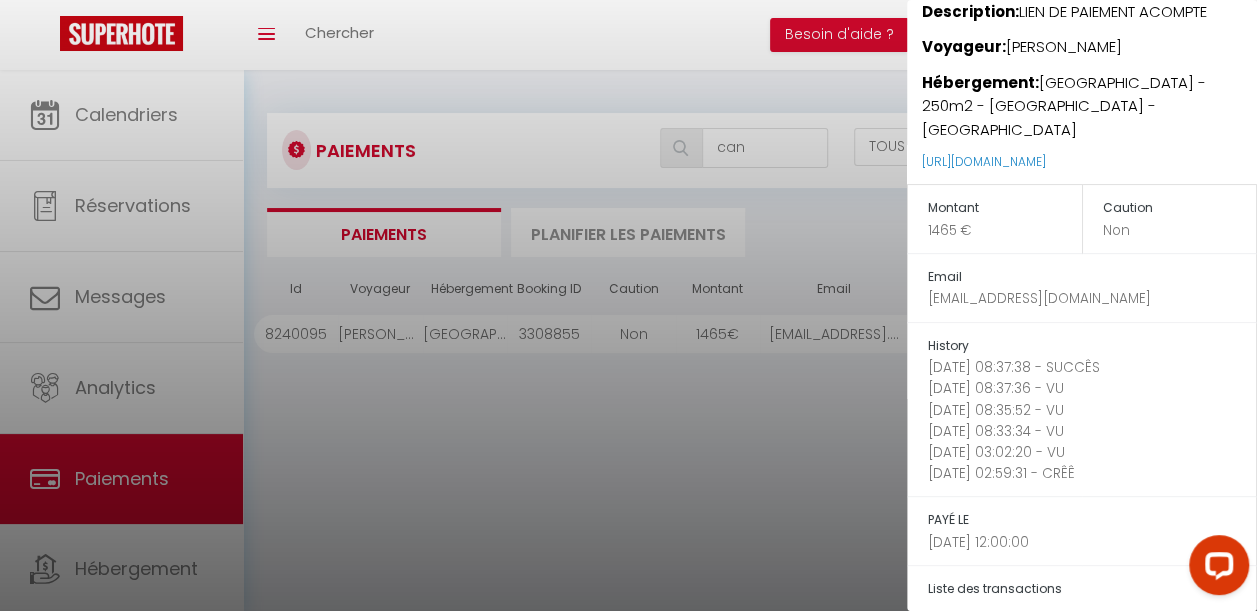 click at bounding box center [628, 305] 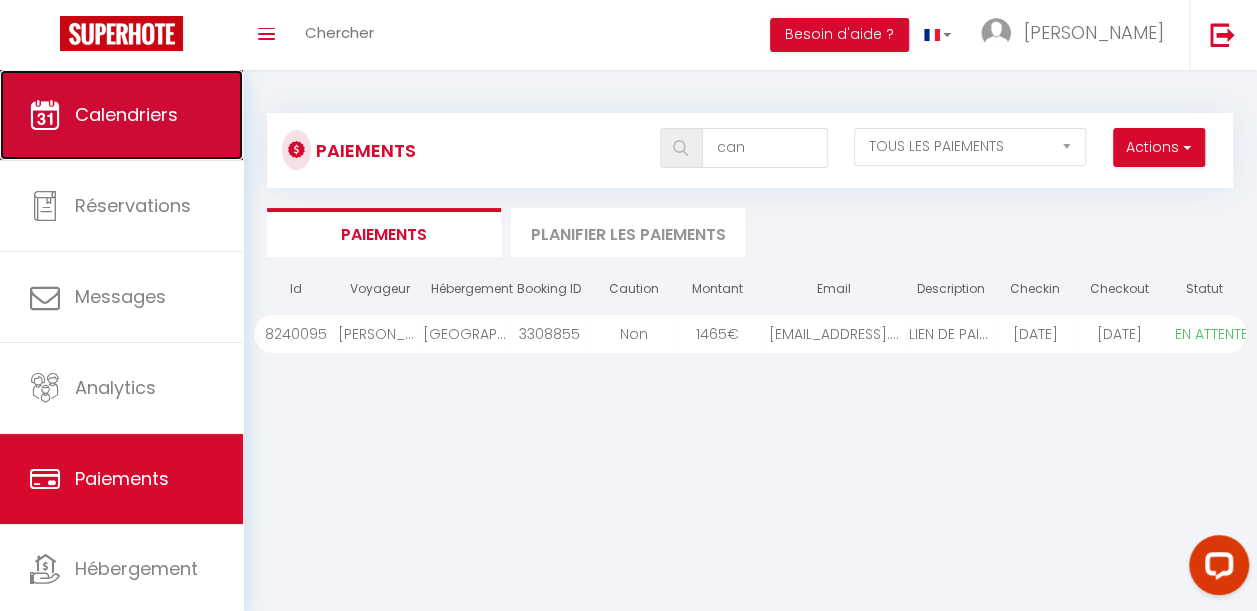 click on "Calendriers" at bounding box center [126, 114] 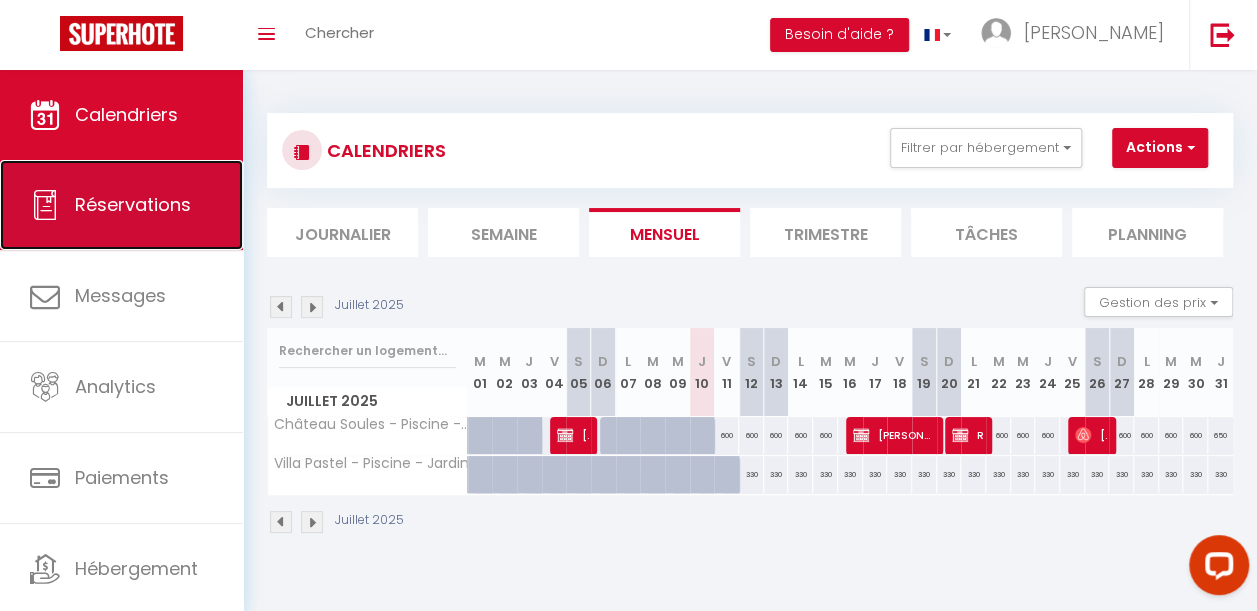 click on "Réservations" at bounding box center (133, 204) 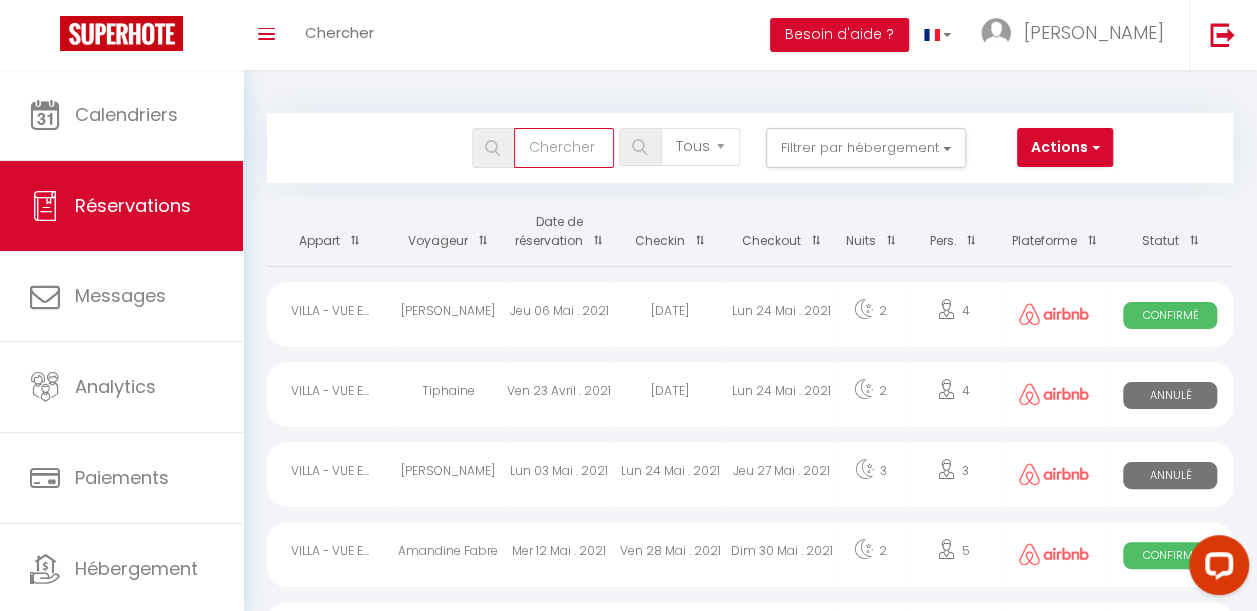 click at bounding box center [564, 148] 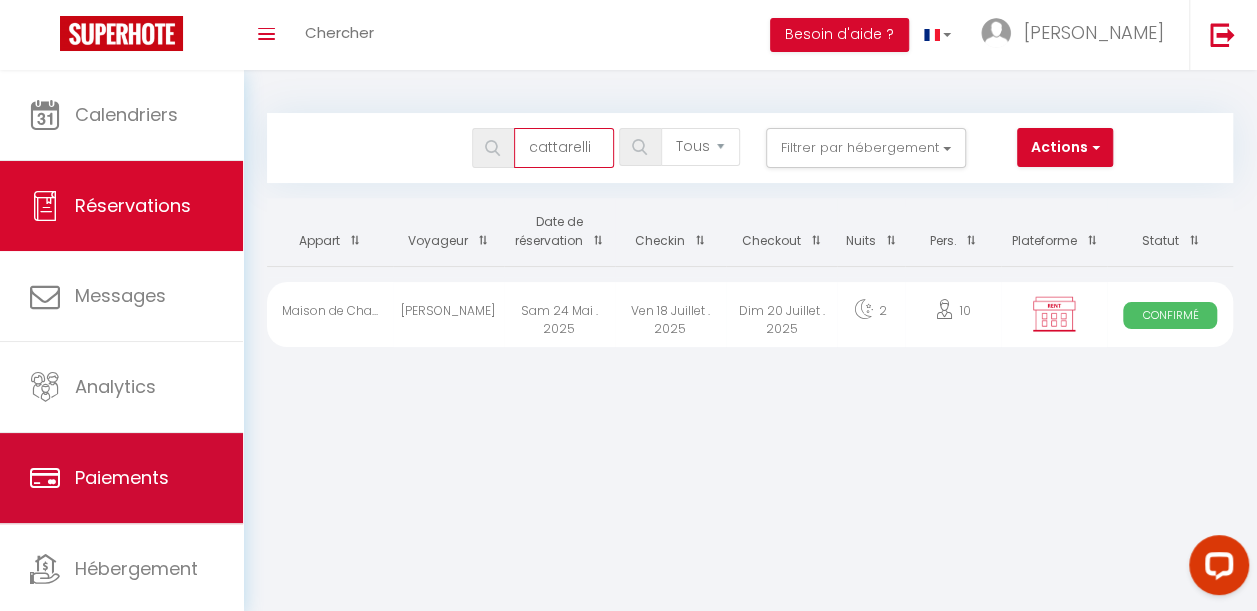 type on "cattarelli" 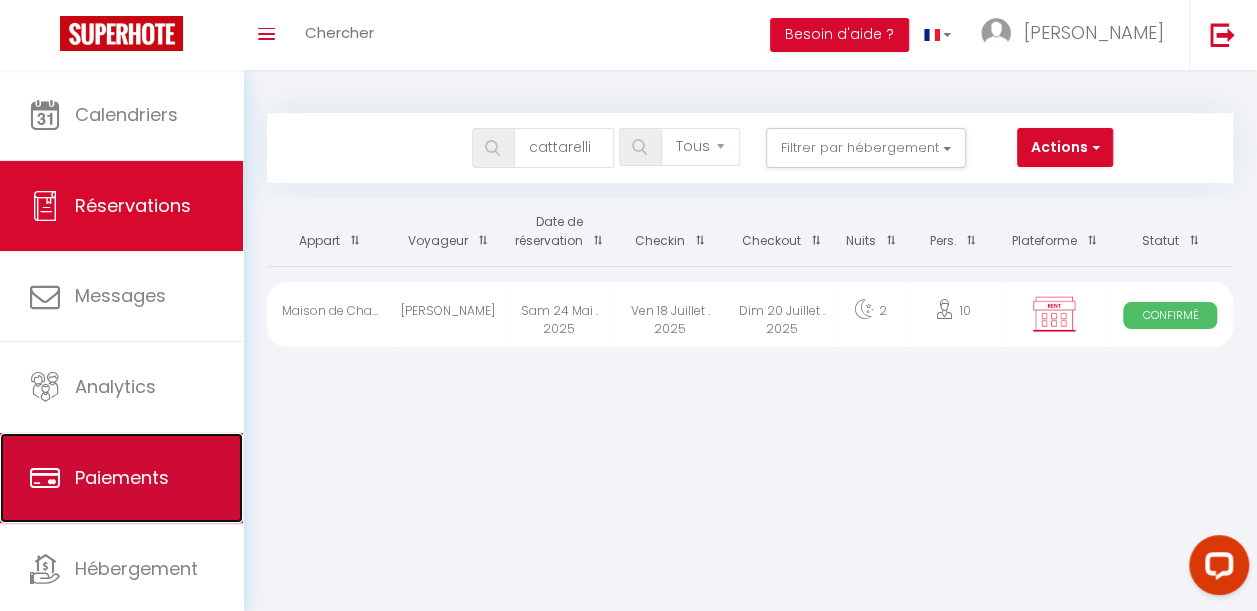 click on "Paiements" at bounding box center (121, 478) 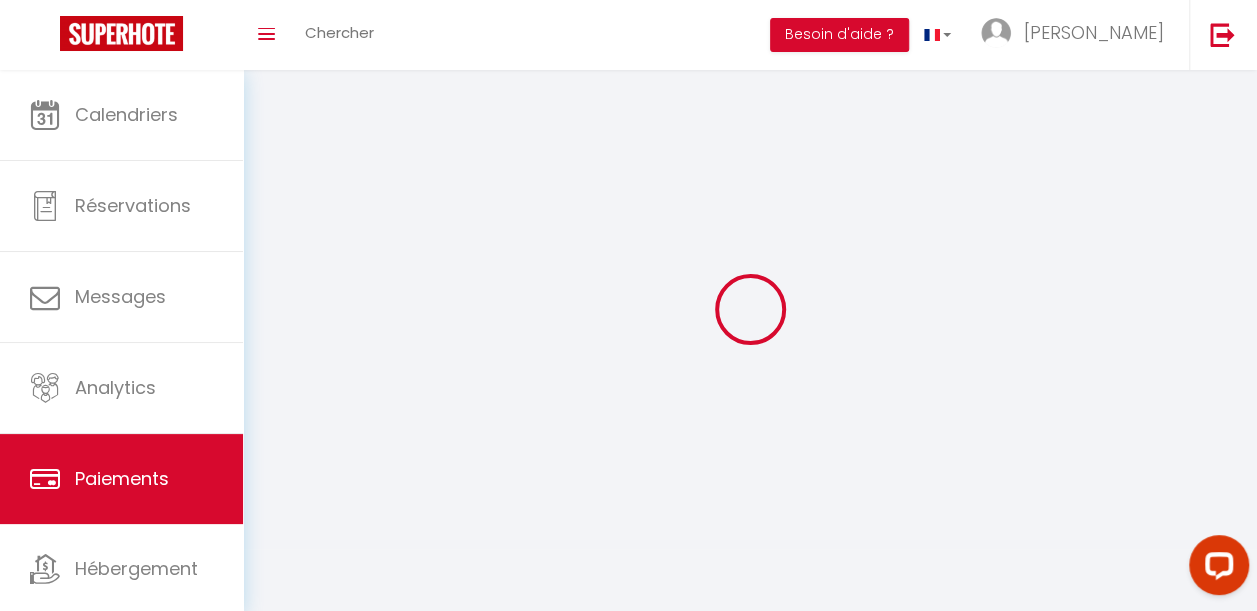 select on "2" 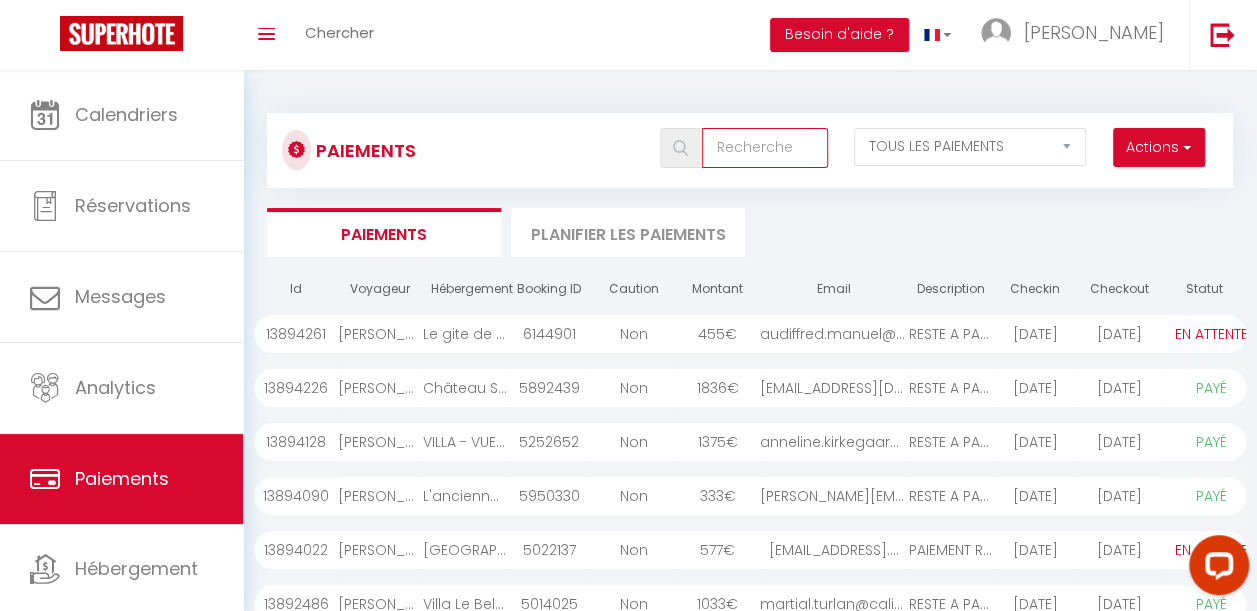 click at bounding box center (765, 148) 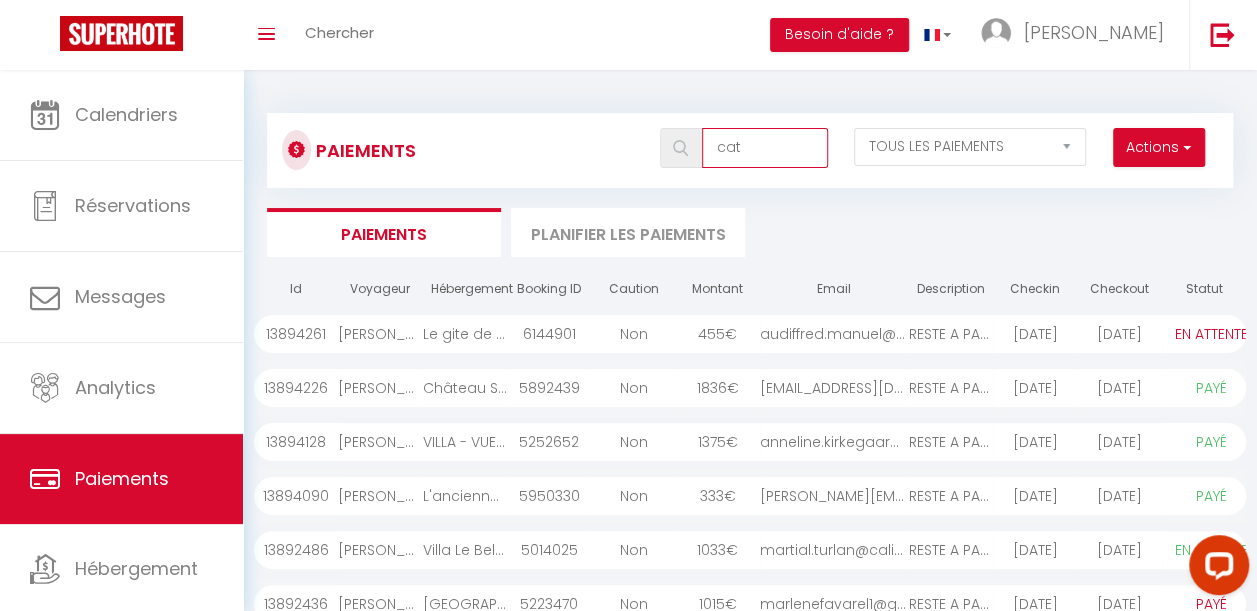 type on "catt" 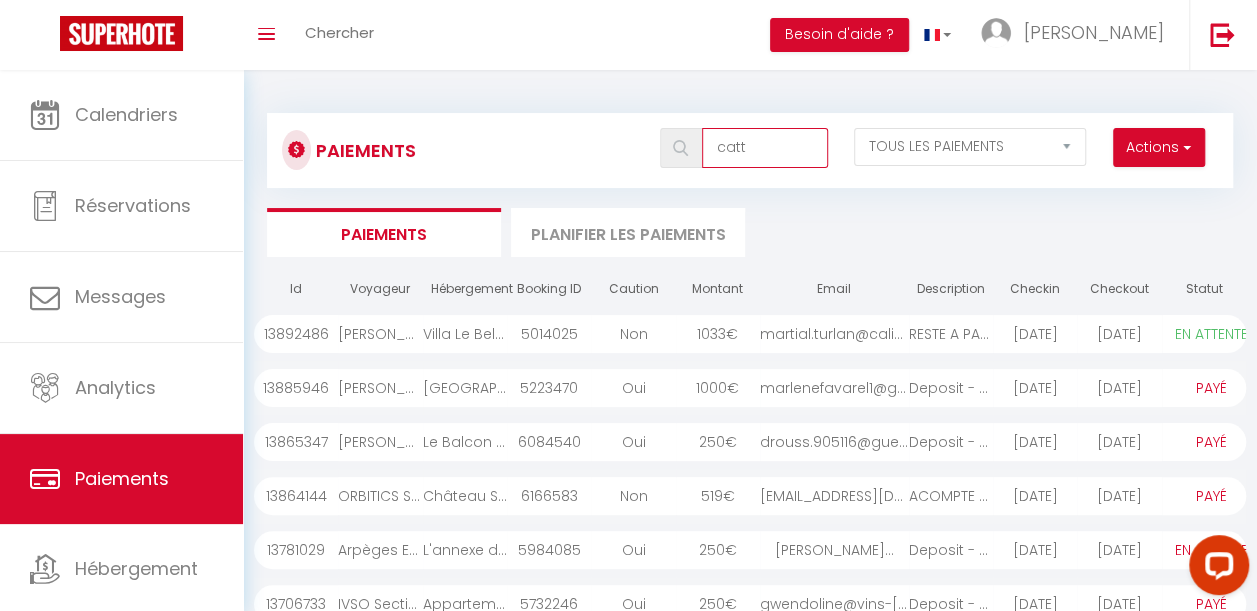 select on "0" 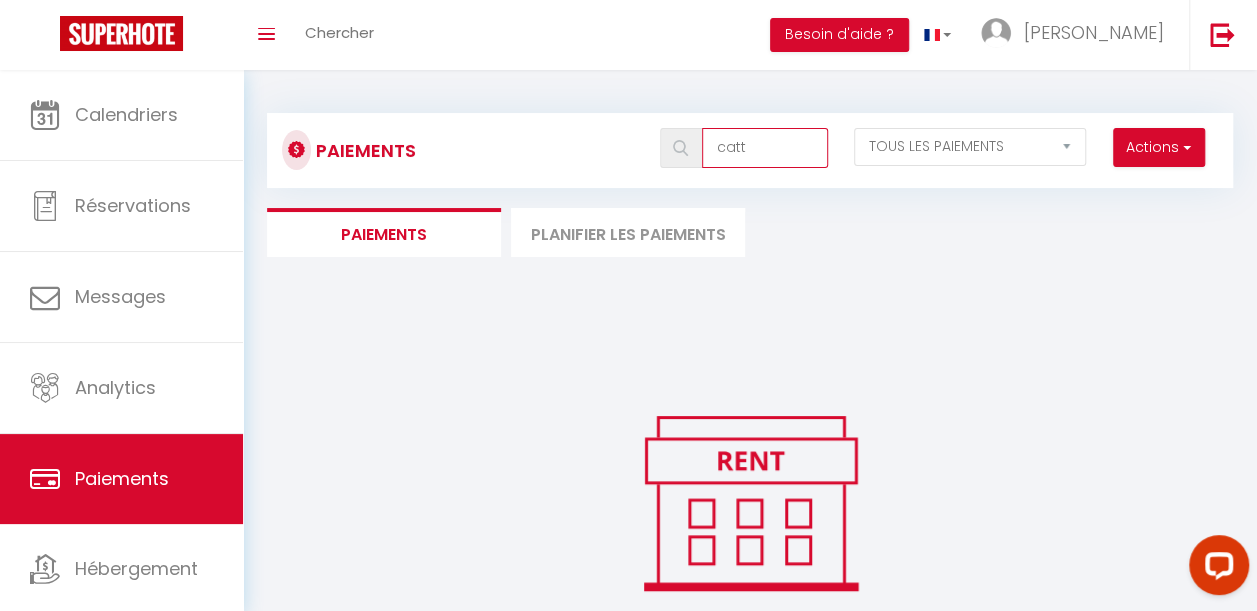 type on "cat" 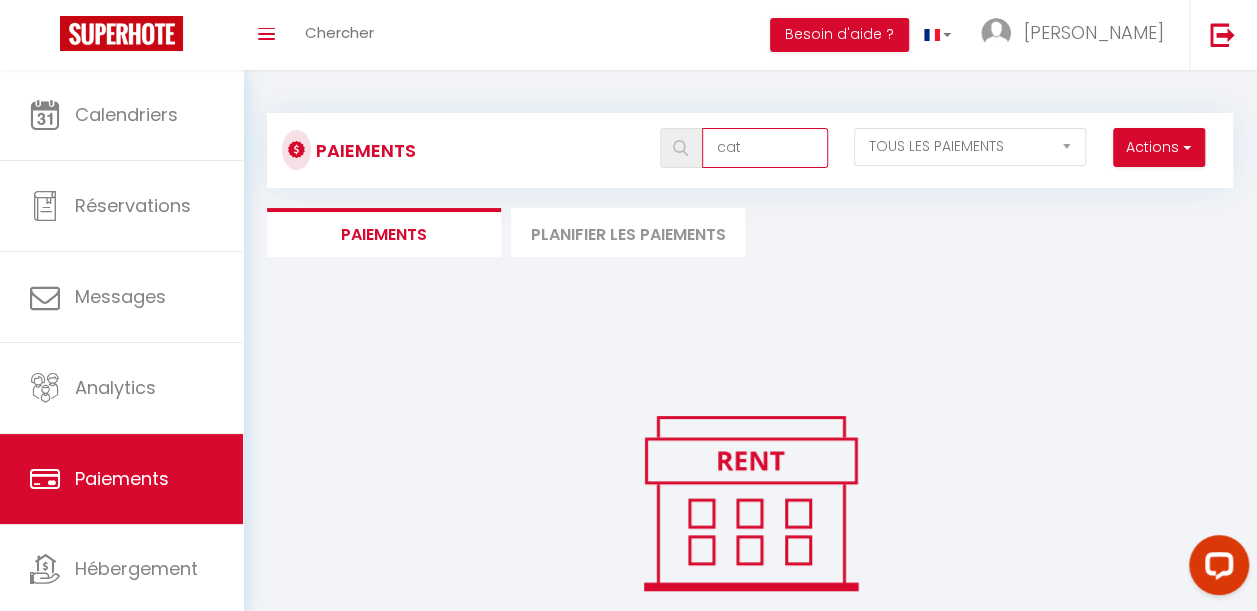 select on "0" 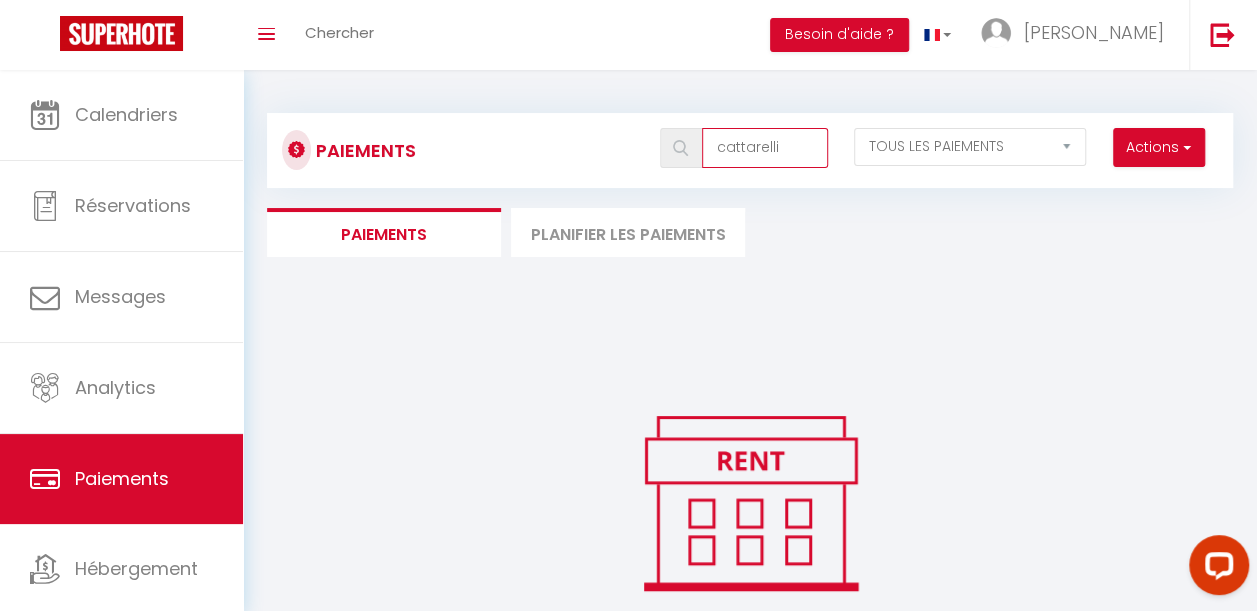 type on "cattarelli" 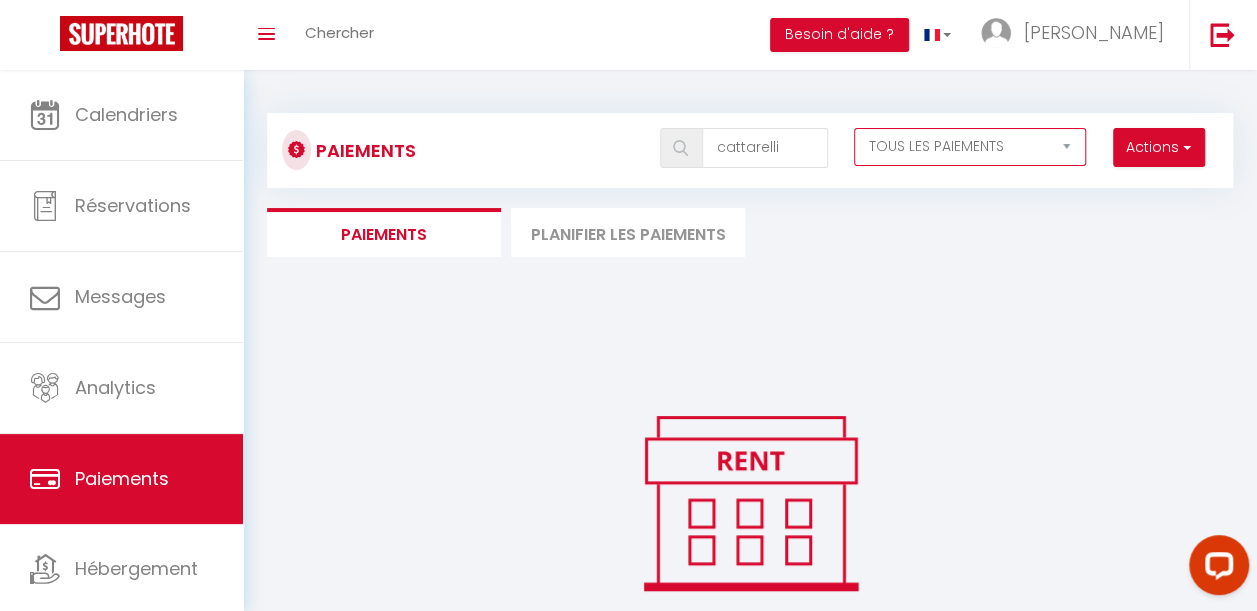 click on "EN ATTENTE   PAYÉ   TOUS LES PAIEMENTS" at bounding box center [970, 147] 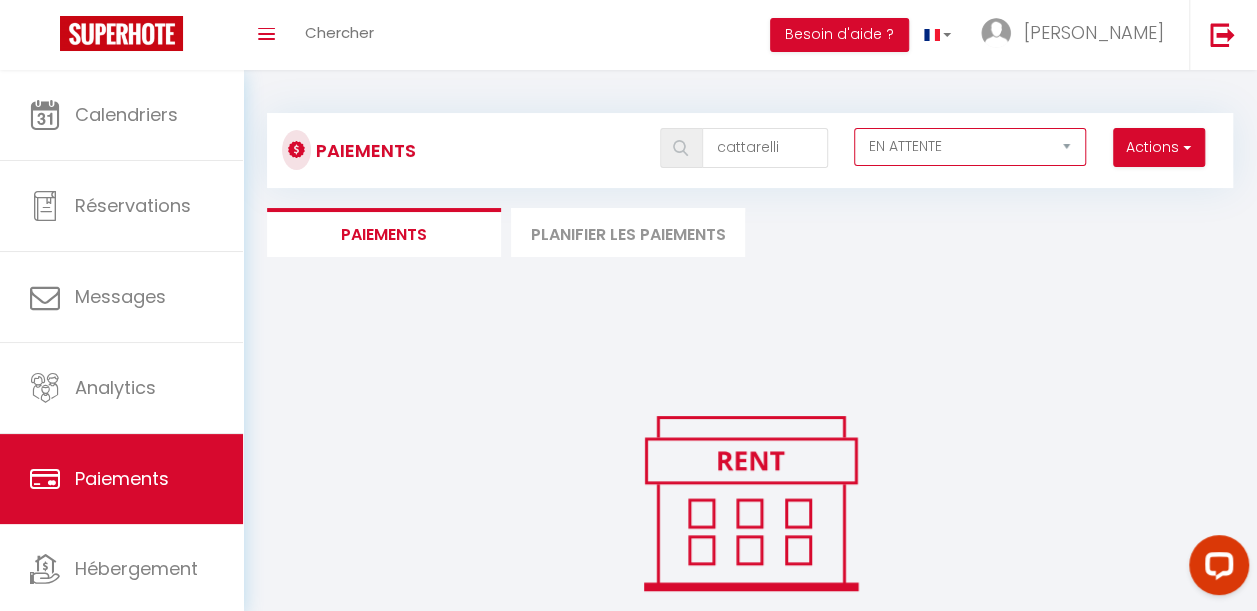 click on "EN ATTENTE   PAYÉ   TOUS LES PAIEMENTS" at bounding box center (970, 147) 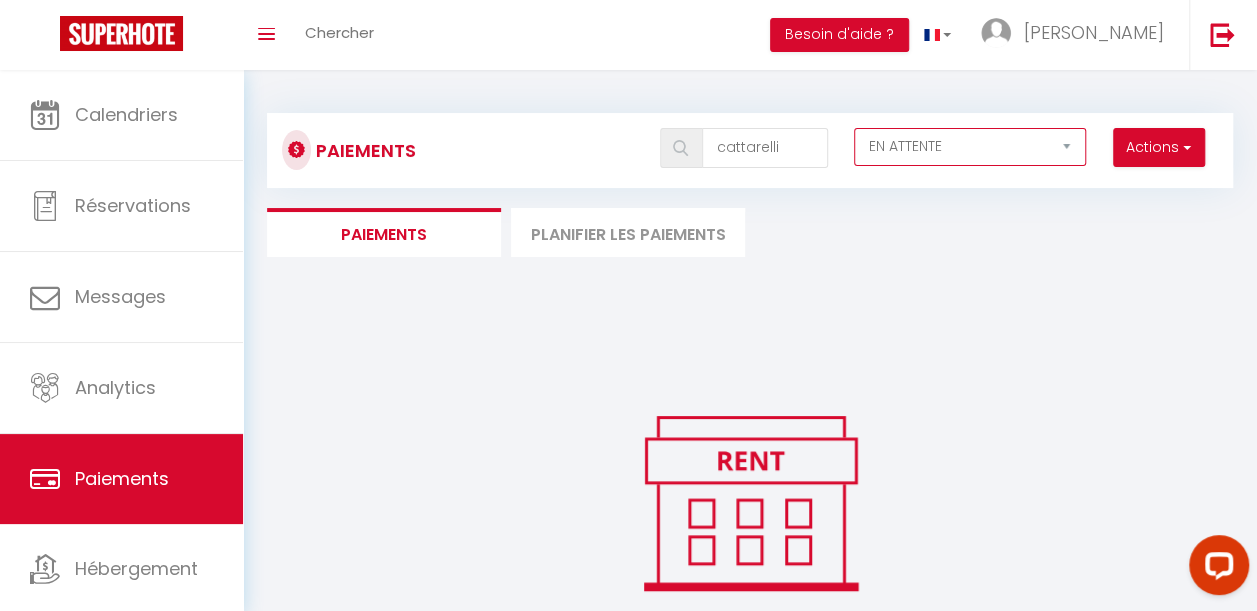 click on "EN ATTENTE   PAYÉ   TOUS LES PAIEMENTS" at bounding box center [970, 147] 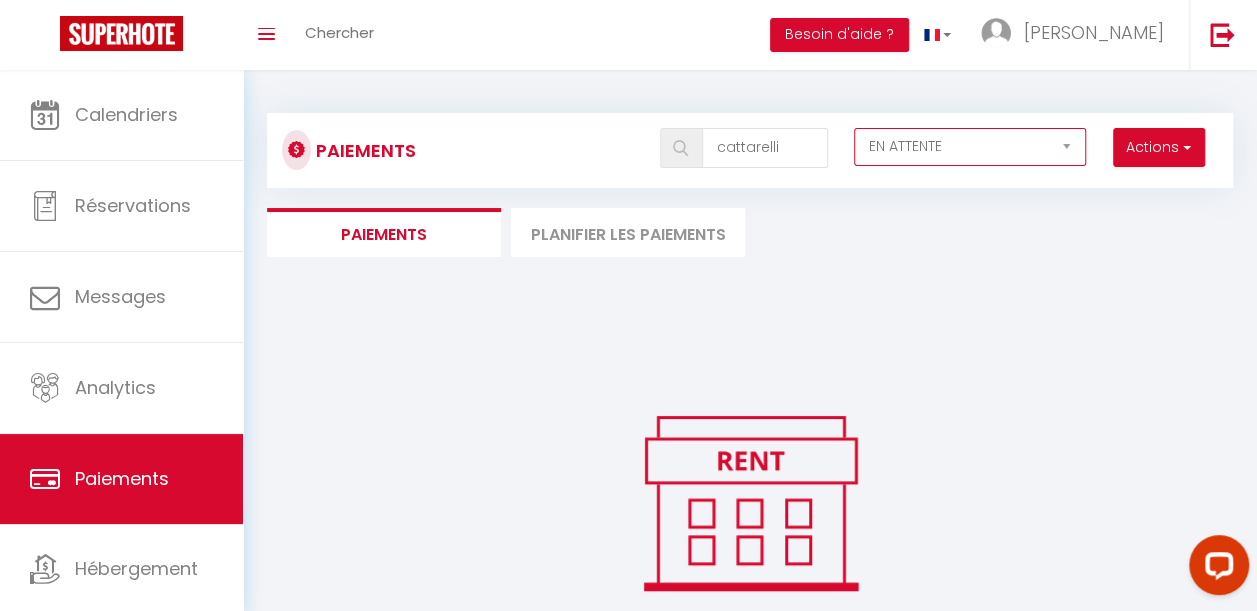 select on "2" 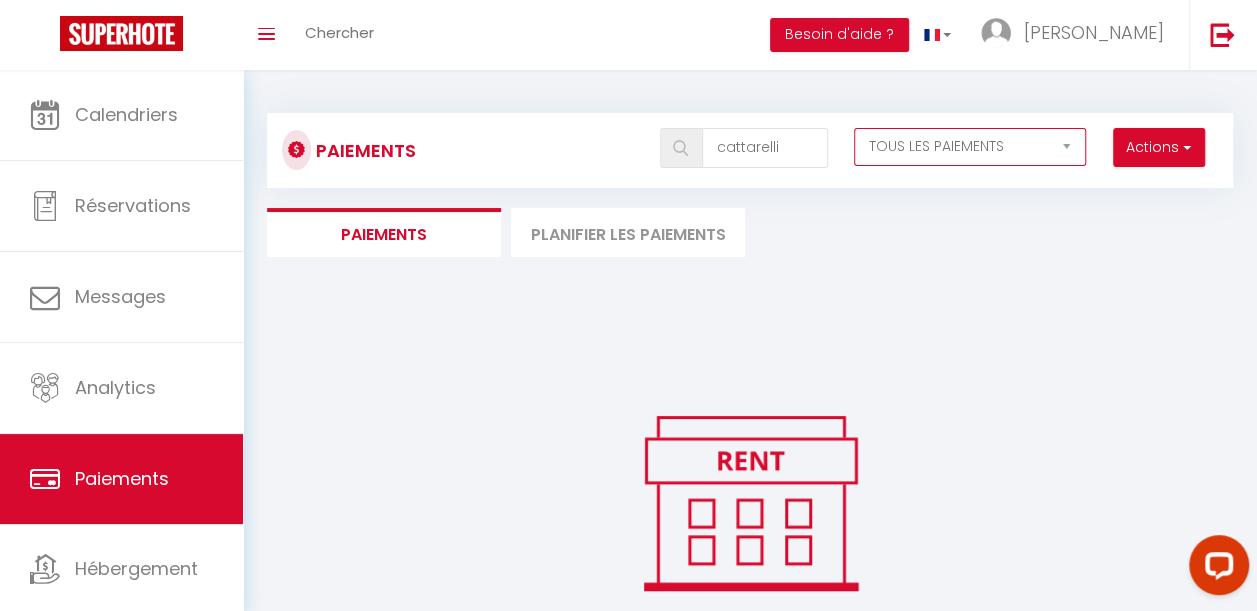 click on "EN ATTENTE   PAYÉ   TOUS LES PAIEMENTS" at bounding box center [970, 147] 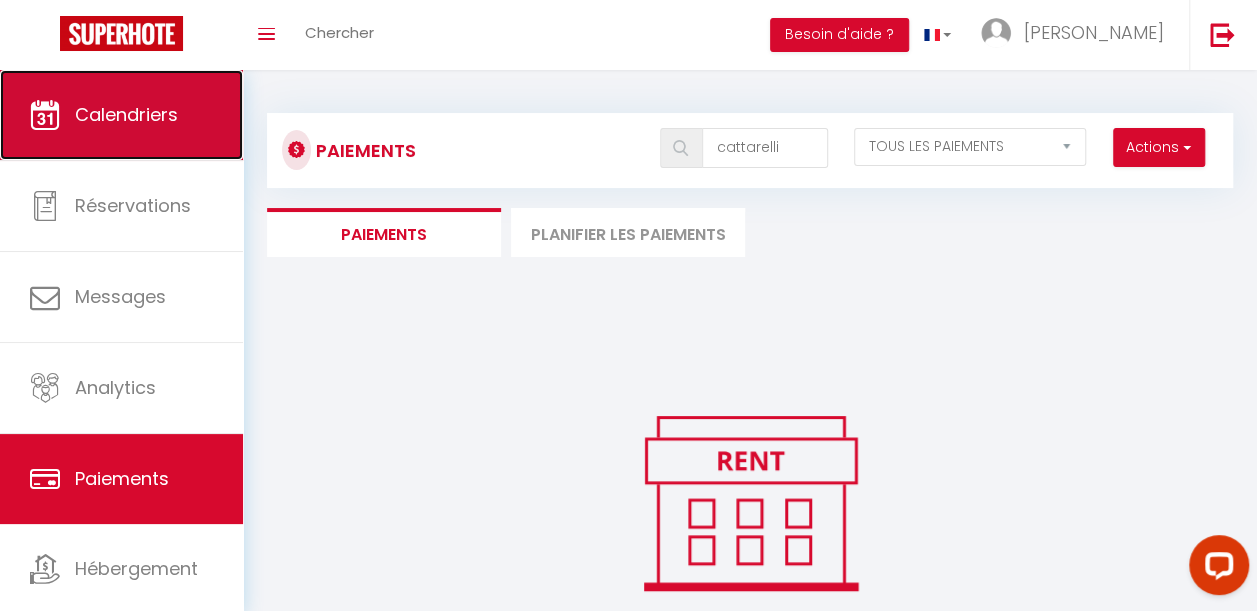 click on "Calendriers" at bounding box center (126, 114) 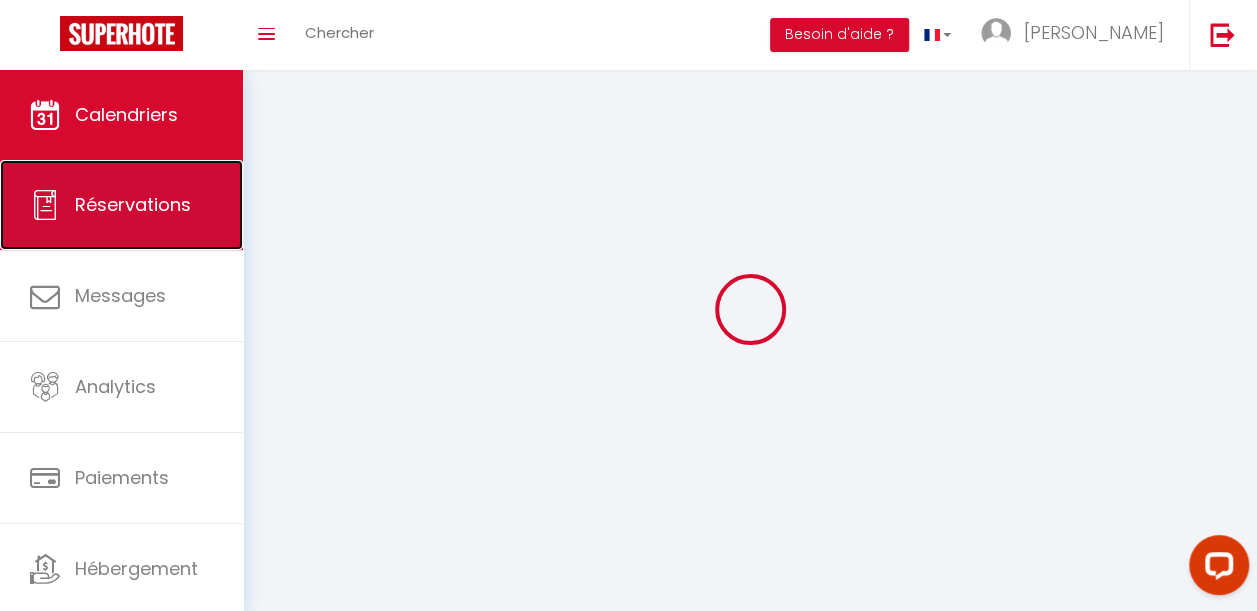 click on "Réservations" at bounding box center [133, 204] 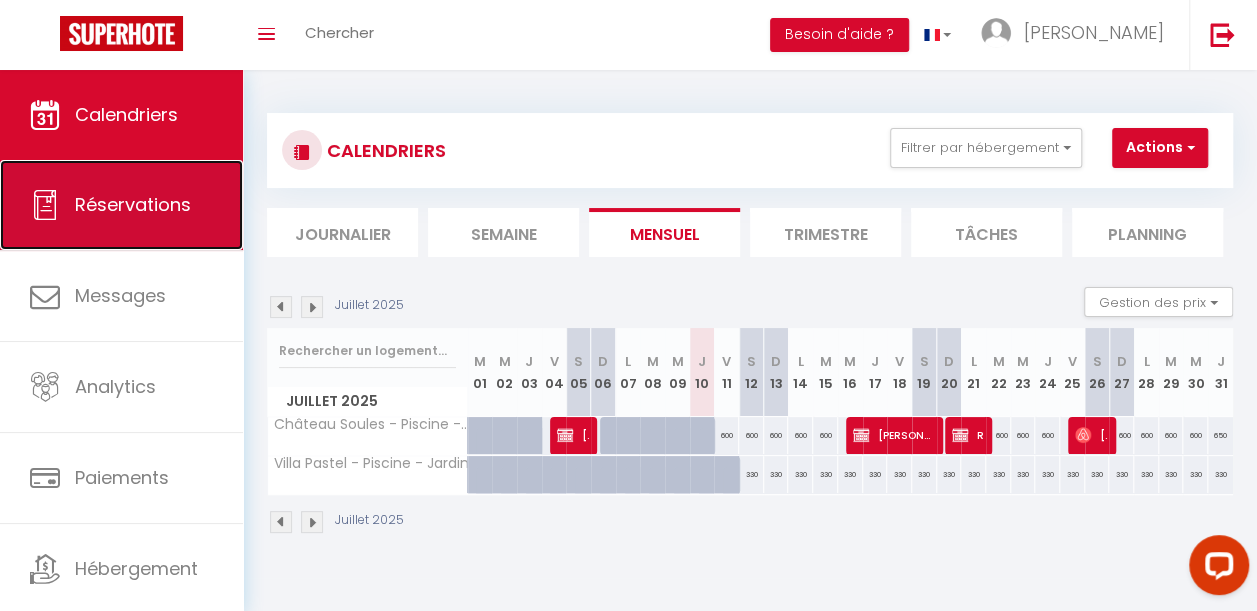 click on "Réservations" at bounding box center [133, 204] 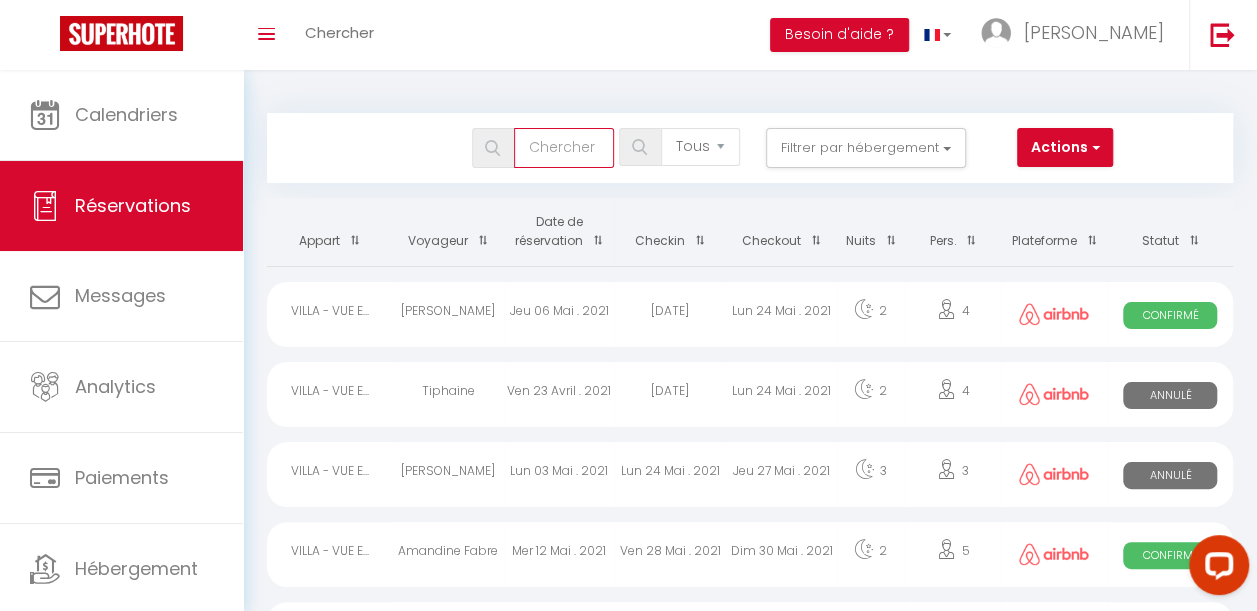 click at bounding box center (564, 148) 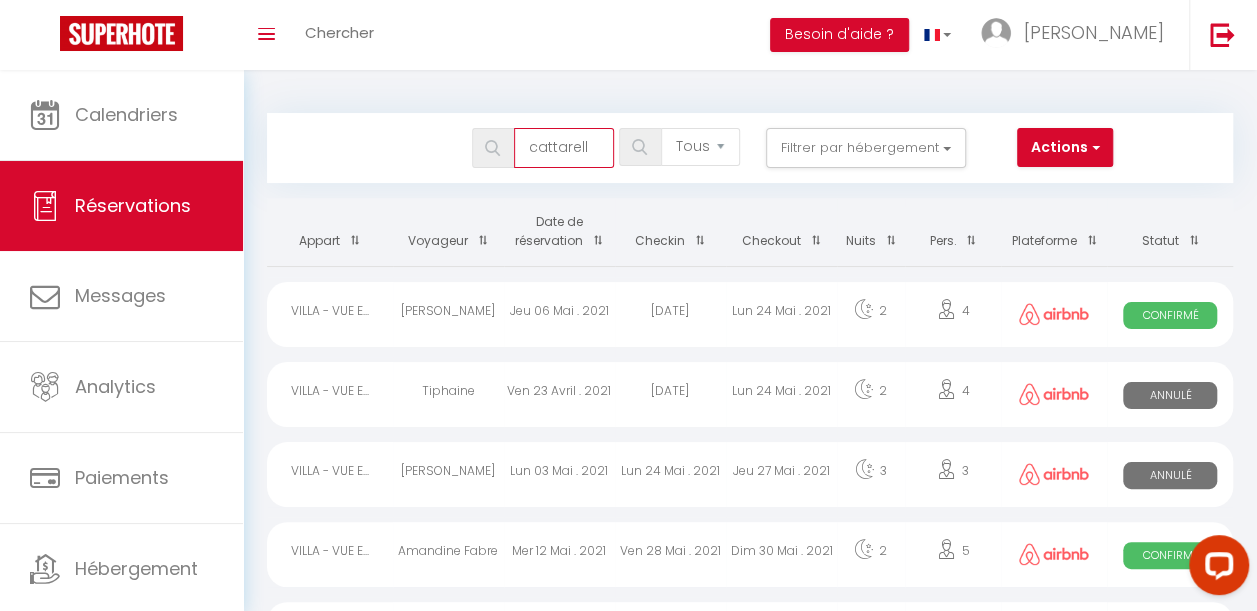 type on "cattarelli" 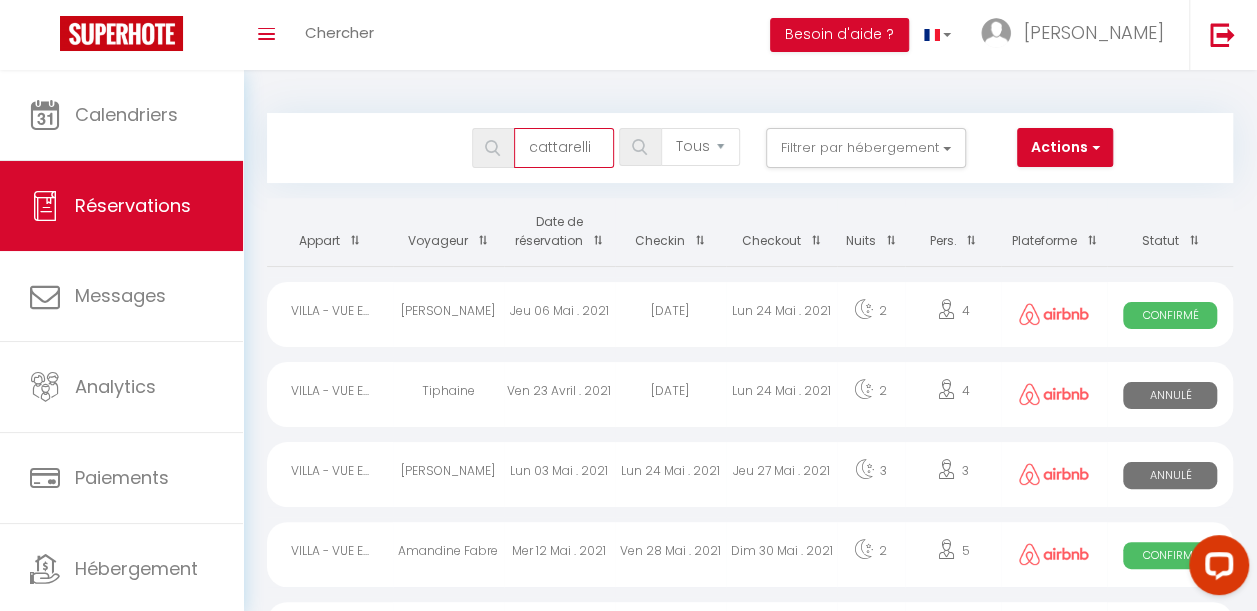 select 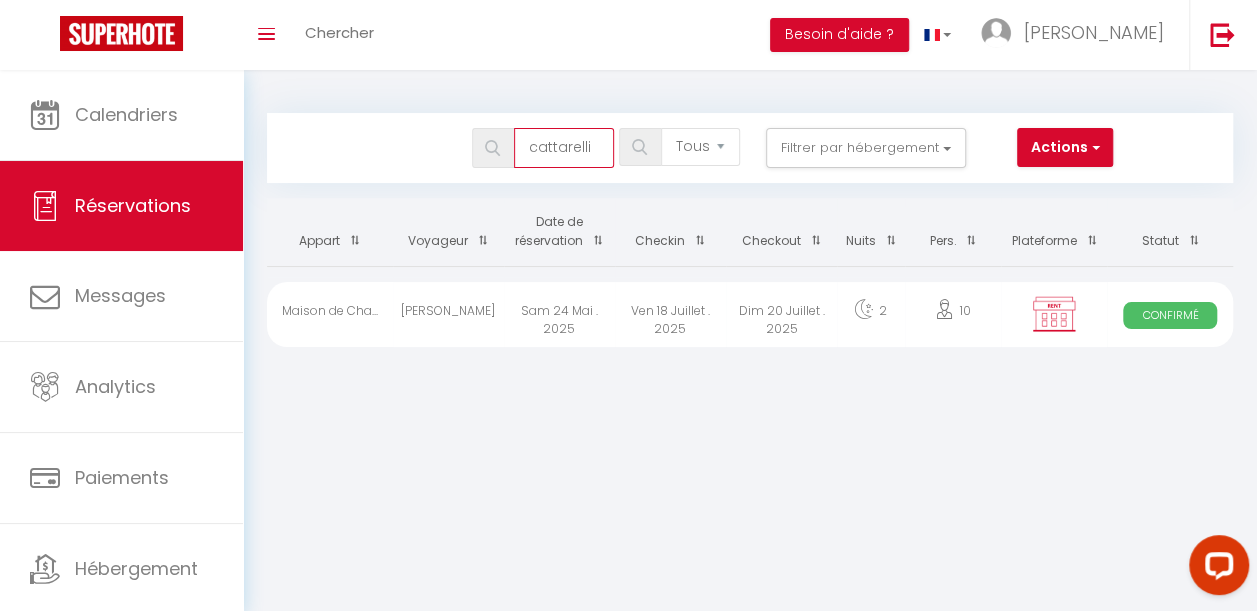 type on "cattarelli" 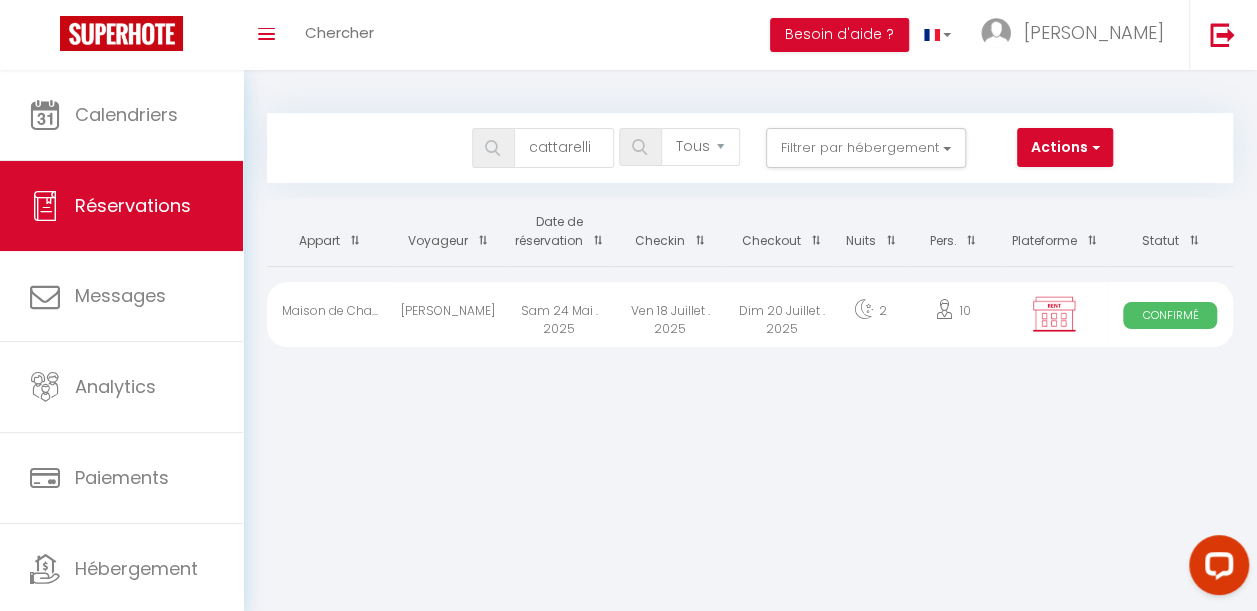 click on "Ven 18 Juillet . 2025" at bounding box center (670, 314) 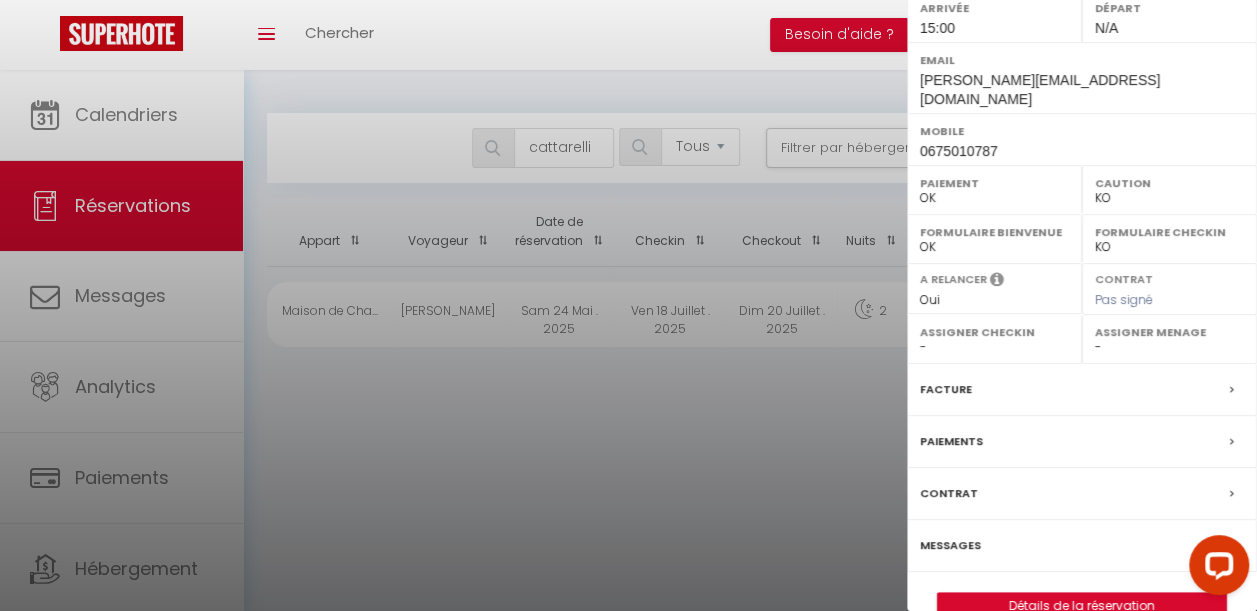 scroll, scrollTop: 336, scrollLeft: 0, axis: vertical 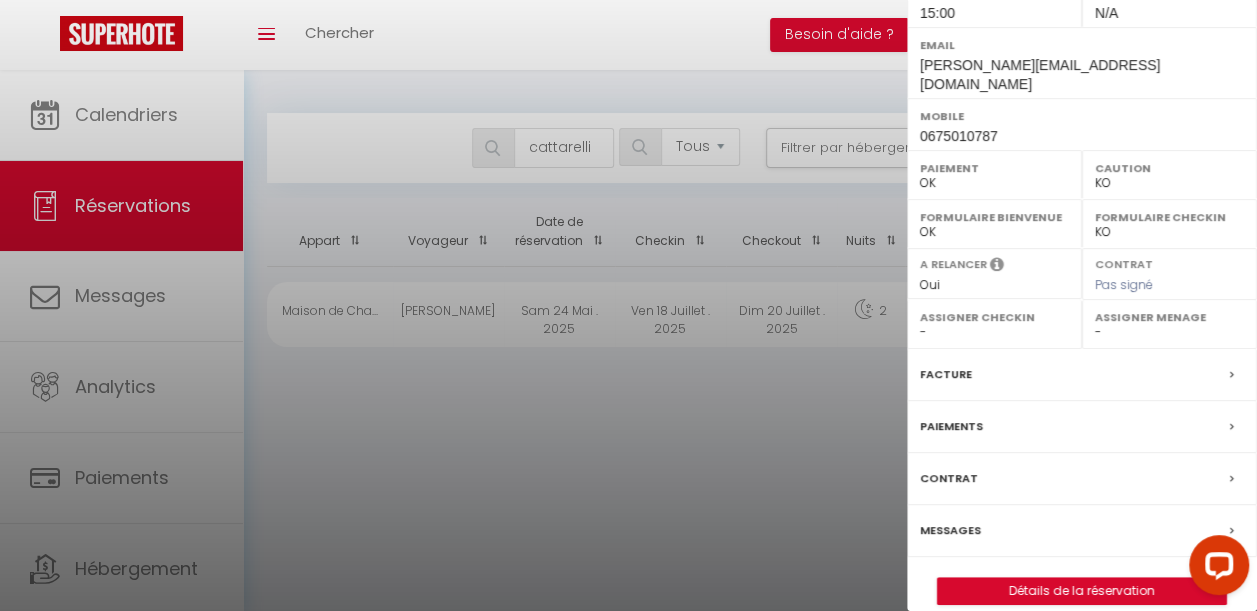 click on "Paiements" at bounding box center (951, 426) 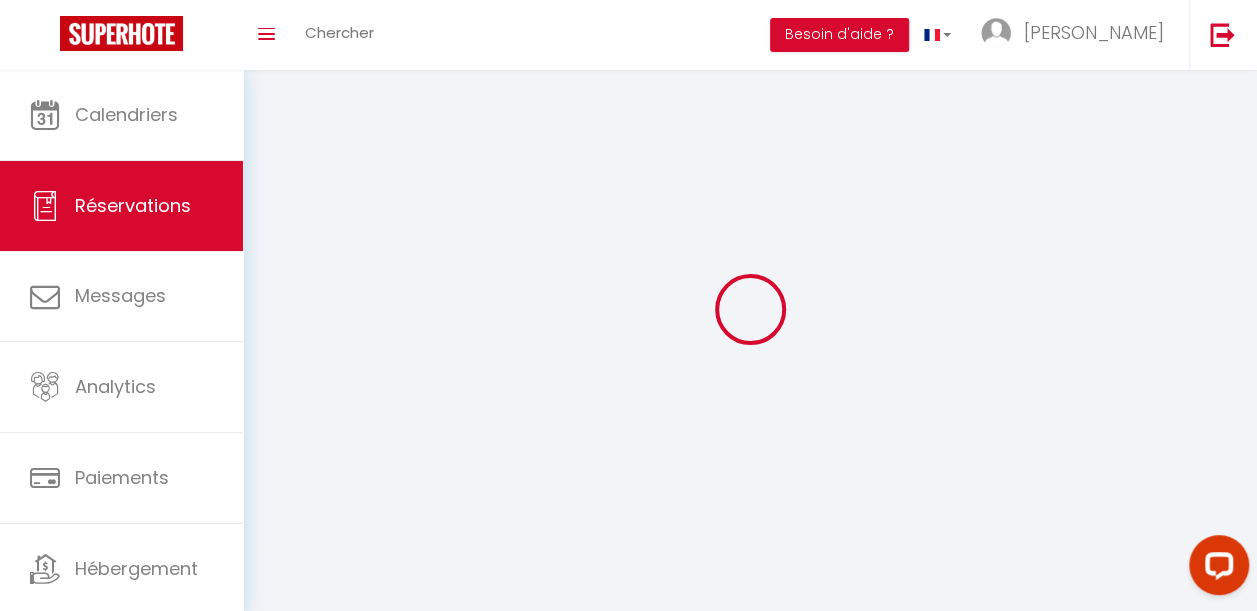 select 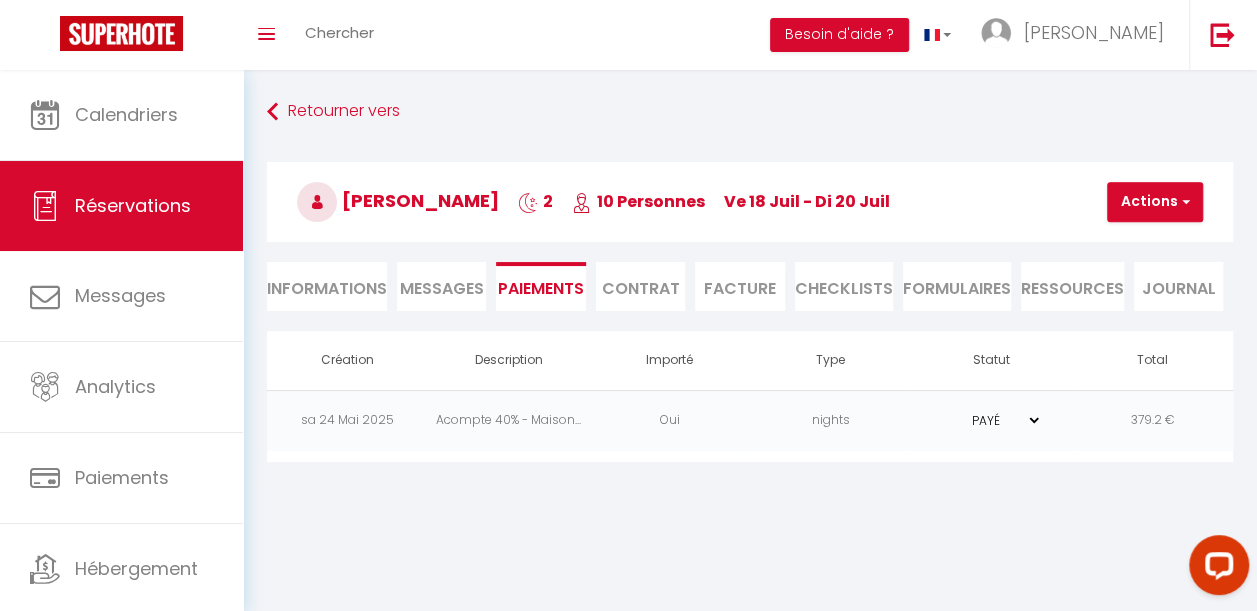 click on "Acompte 40% - Maison..." at bounding box center [508, 420] 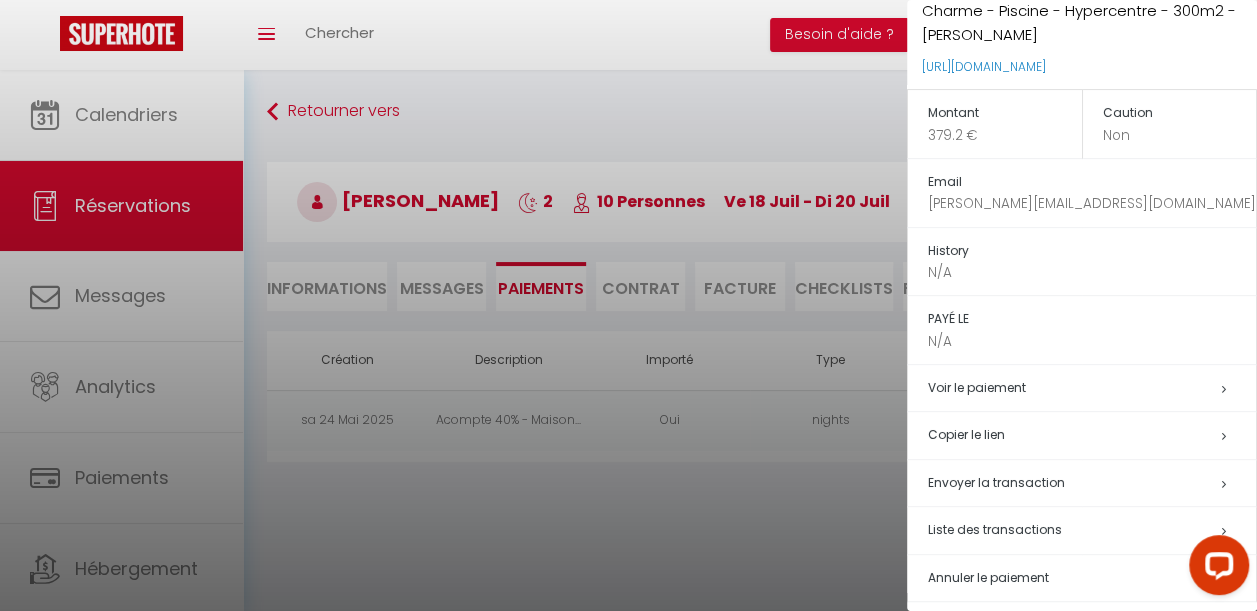 scroll, scrollTop: 182, scrollLeft: 0, axis: vertical 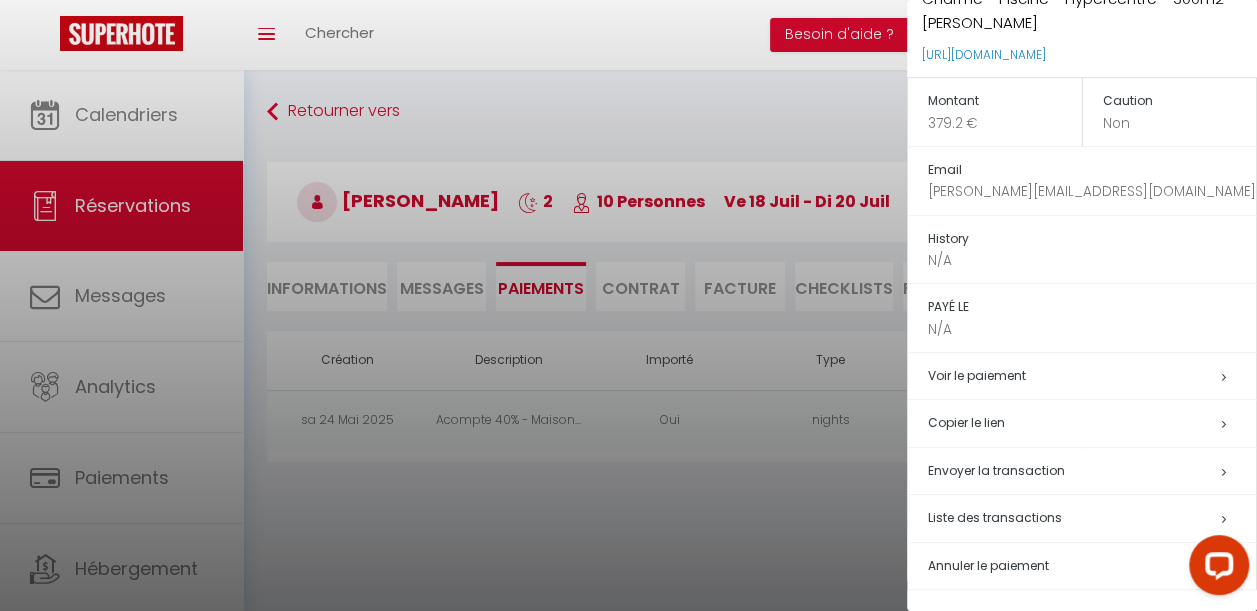 click at bounding box center (628, 305) 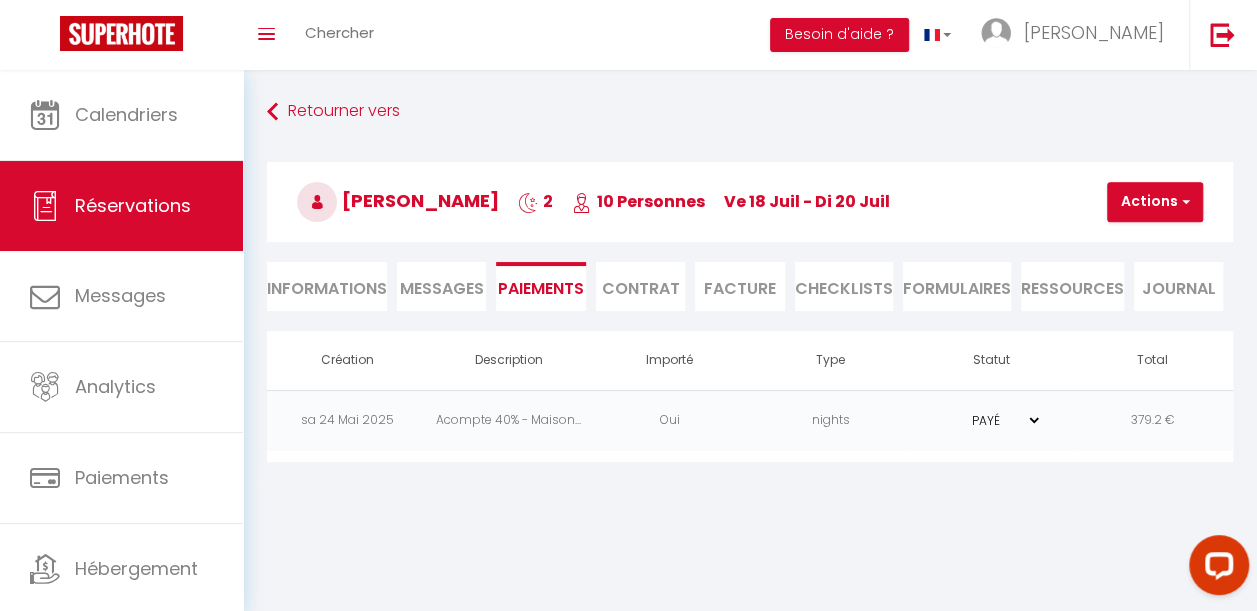 click on "Informations" at bounding box center [327, 286] 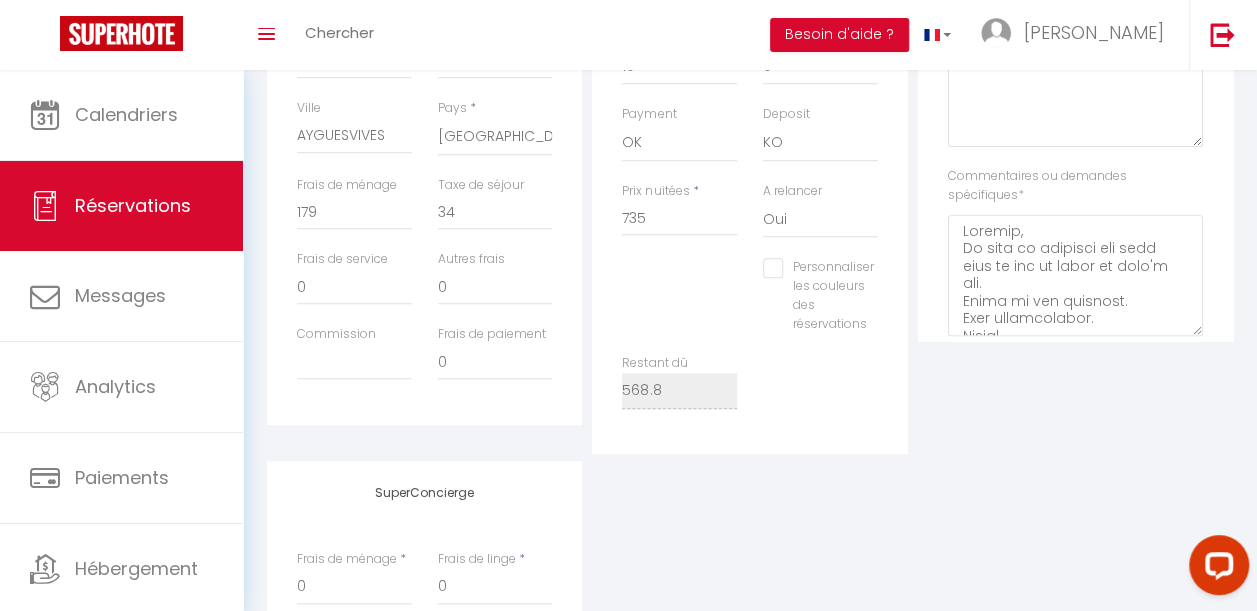 scroll, scrollTop: 642, scrollLeft: 0, axis: vertical 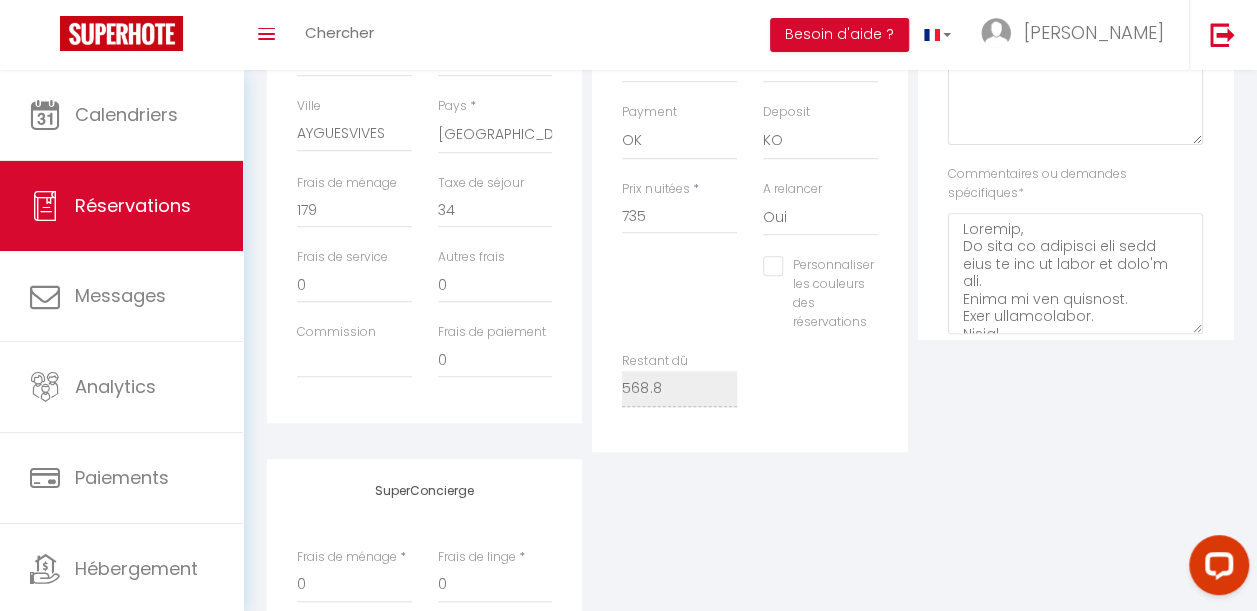 drag, startPoint x: 1206, startPoint y: 200, endPoint x: 1206, endPoint y: 274, distance: 74 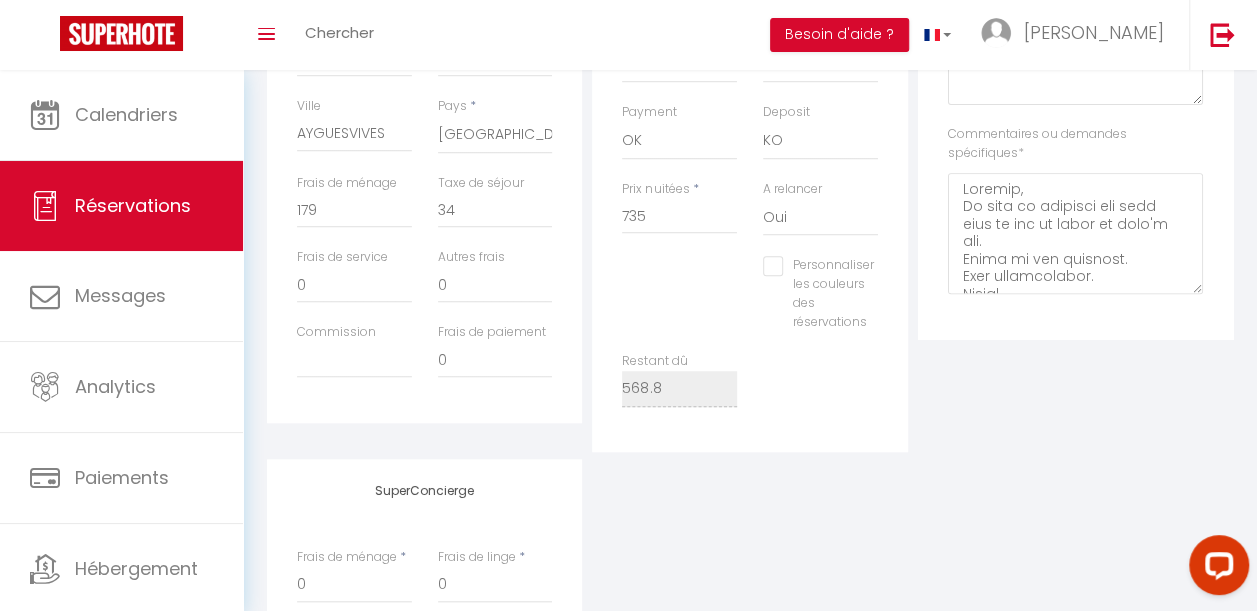 scroll, scrollTop: 56, scrollLeft: 0, axis: vertical 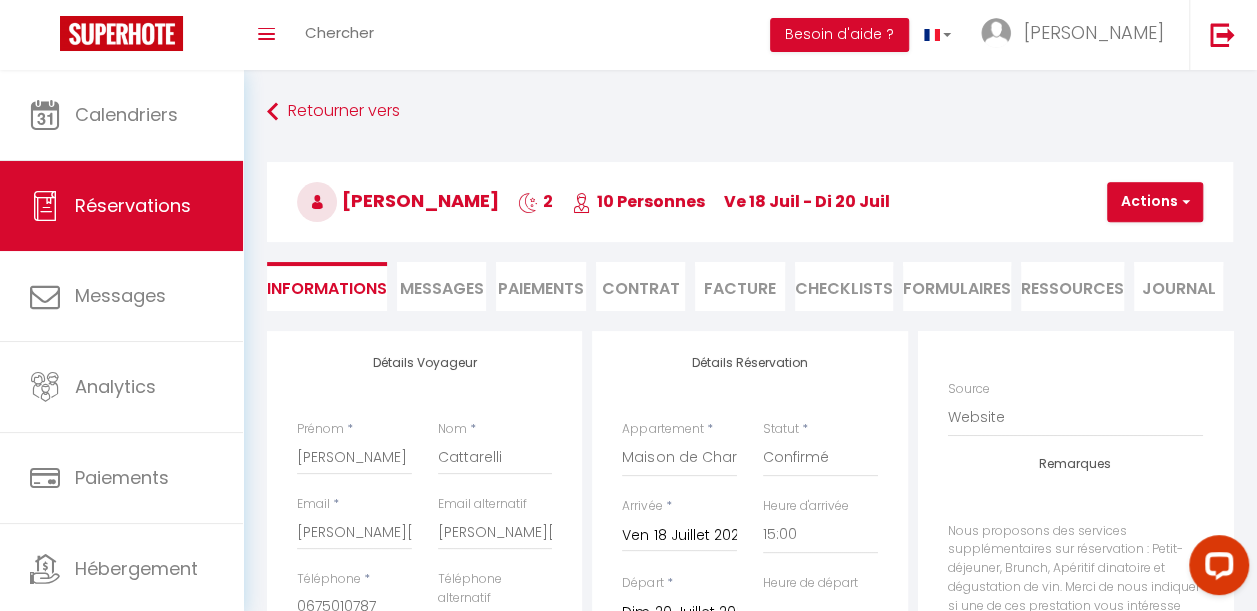 click on "Paiements" at bounding box center (540, 286) 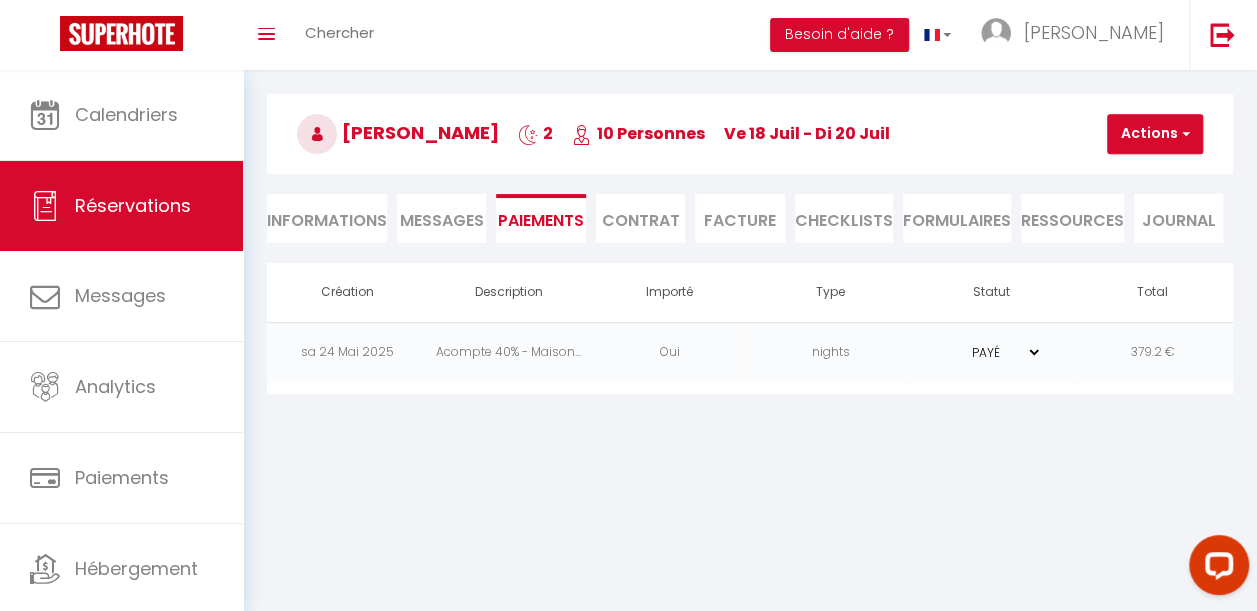 scroll, scrollTop: 70, scrollLeft: 0, axis: vertical 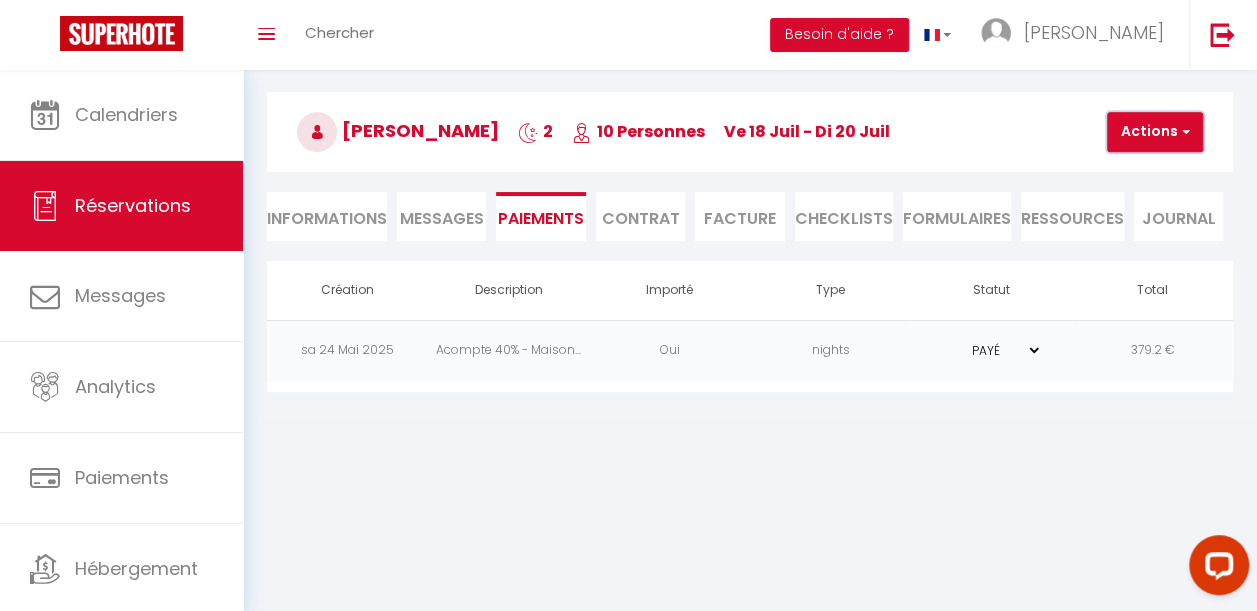 click on "Actions" at bounding box center (1155, 132) 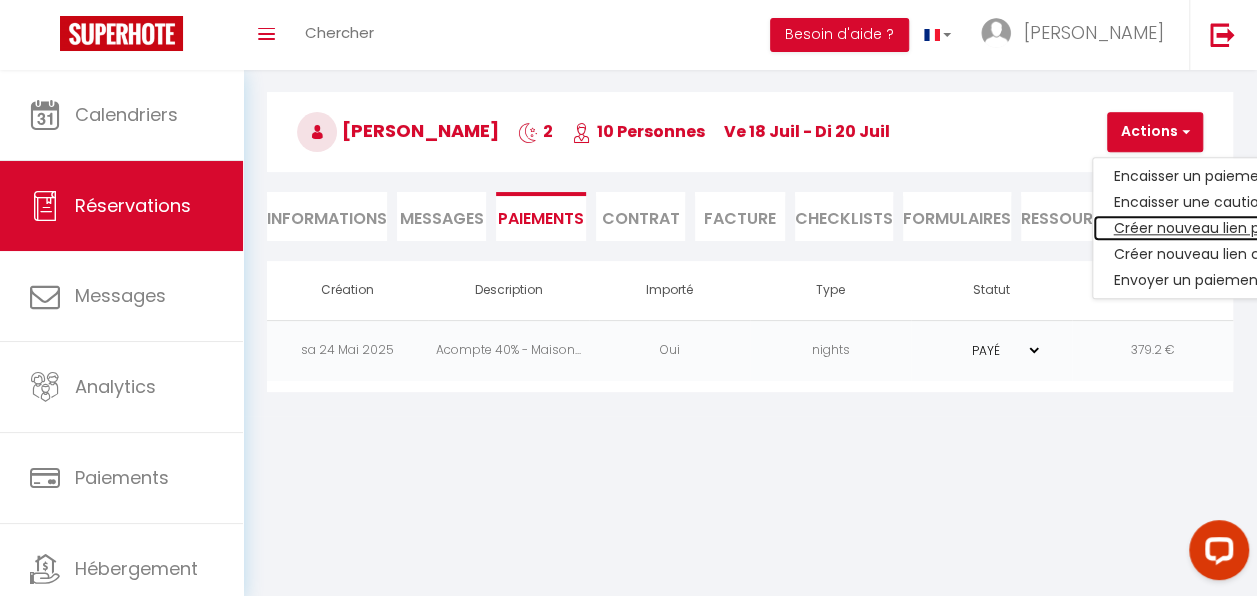 click on "Créer nouveau lien paiement" at bounding box center (1216, 228) 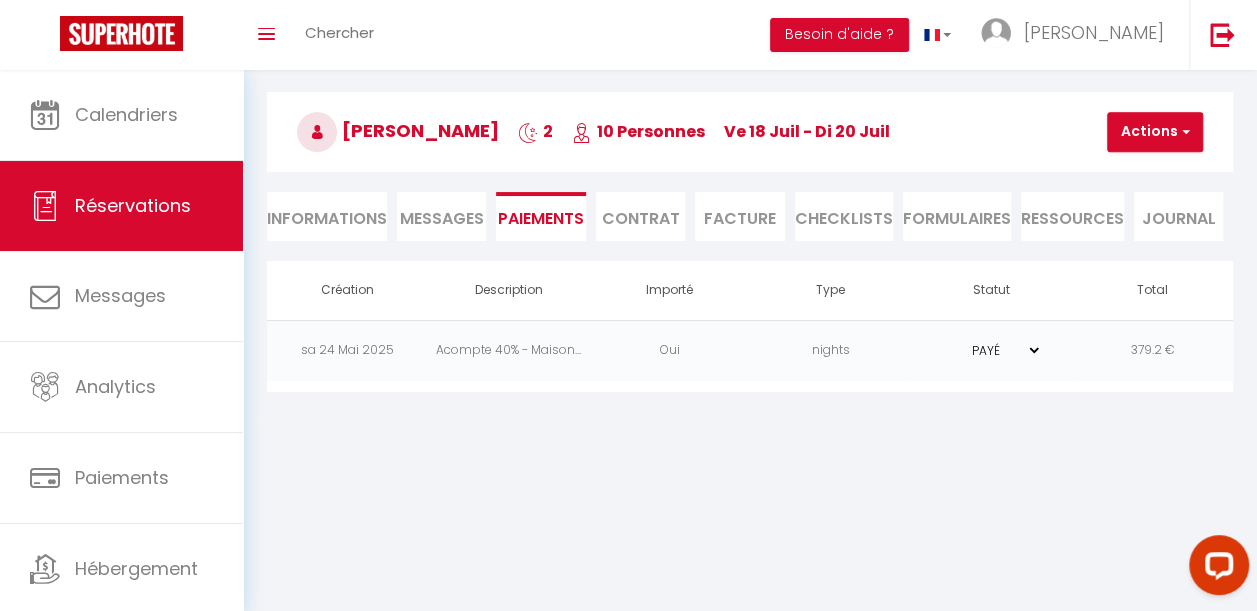 select on "nights" 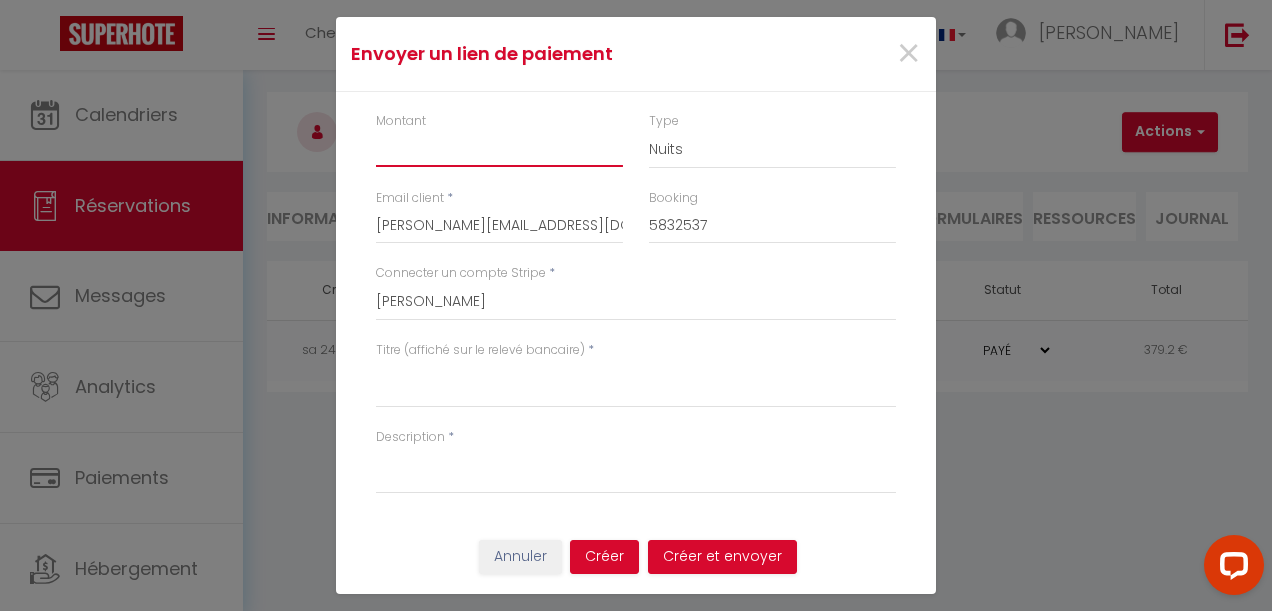 click on "Montant" at bounding box center (499, 149) 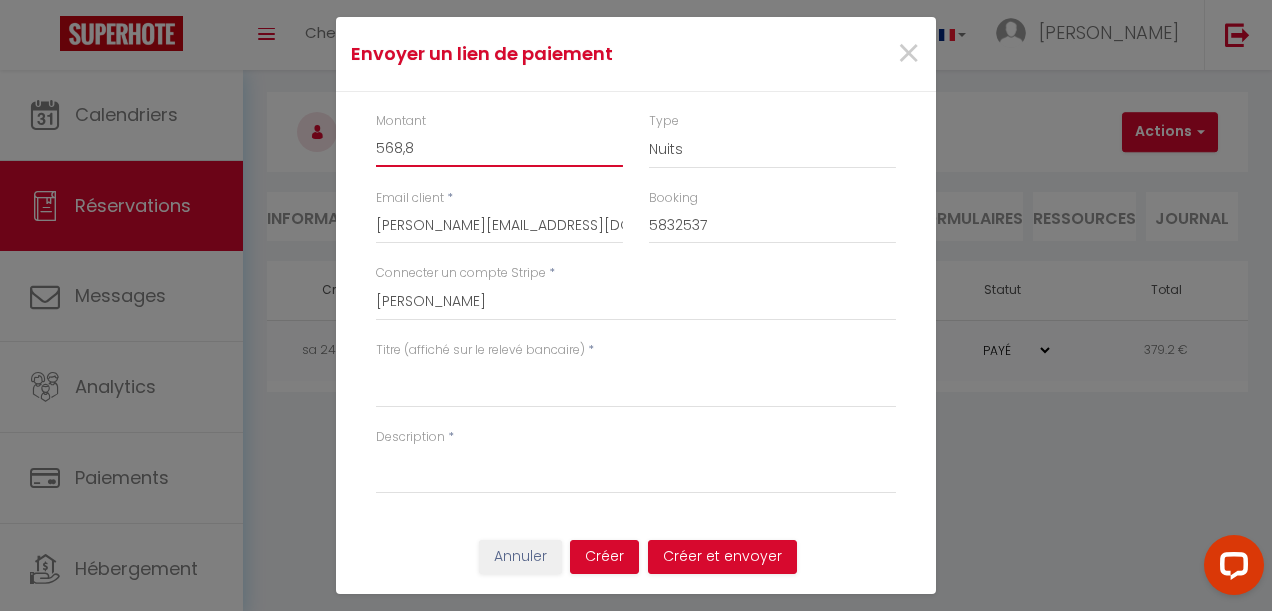type on "568,8" 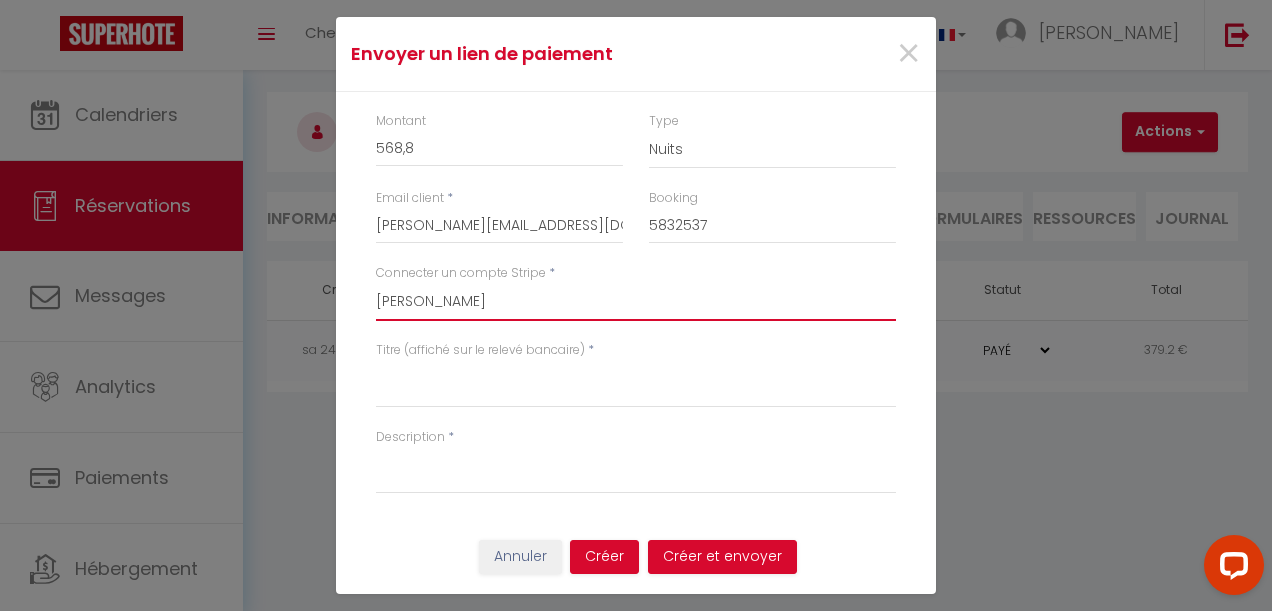 click on "[PERSON_NAME] [PERSON_NAME] [PERSON_NAME] [PERSON_NAME] [PERSON_NAME] [PERSON_NAME] [PERSON_NAME] SCI MANA03 [PERSON_NAME] [PERSON_NAME] EI [PERSON_NAME] et [PERSON_NAME] [PERSON_NAME] [PERSON_NAME] [PERSON_NAME] SCI DIXELYS [PERSON_NAME] [PERSON_NAME] [PERSON_NAME] [PERSON_NAME] [PERSON_NAME] [EMAIL_ADDRESS][DOMAIN_NAME] PUECH [PERSON_NAME] [PERSON_NAME] [PERSON_NAME] [PERSON_NAME] [PERSON_NAME] [PERSON_NAME] [PERSON_NAME] [PERSON_NAME] riche [PERSON_NAME] [PERSON_NAME] [PERSON_NAME] [PERSON_NAME] [PERSON_NAME] [PERSON_NAME] [PERSON_NAME] [PERSON_NAME] [PERSON_NAME] [PERSON_NAME] [PERSON_NAME] [PERSON_NAME] [PERSON_NAME]" at bounding box center [636, 302] 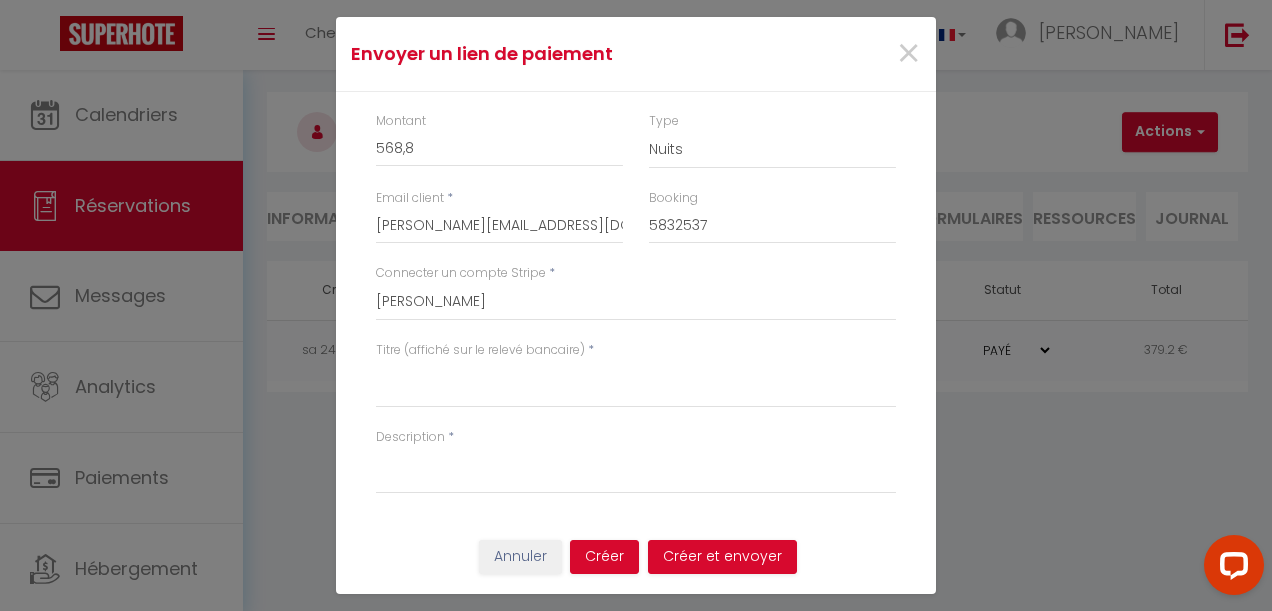 click on "Envoyer un lien de paiement   ×         Montant   568,8   Type   Nuits   Frais de ménage   Taxe de séjour   Autre     Email client   *   [PERSON_NAME][EMAIL_ADDRESS][DOMAIN_NAME]   Booking   5832537
Connecter un compte Stripe
*   [PERSON_NAME] [PERSON_NAME] [PERSON_NAME] [PERSON_NAME] [PERSON_NAME] [PERSON_NAME] [PERSON_NAME] SCI MANA03 [PERSON_NAME] [PERSON_NAME] EI [PERSON_NAME] et [PERSON_NAME] [PERSON_NAME] [PERSON_NAME] [PERSON_NAME] SCI DIXELYS [PERSON_NAME] [PERSON_NAME] [PERSON_NAME] France Netanj [PERSON_NAME] [EMAIL_ADDRESS][DOMAIN_NAME] PUECH [PERSON_NAME] [PERSON_NAME] [PERSON_NAME] [PERSON_NAME] [PERSON_NAME] [PERSON_NAME] [PERSON_NAME] [PERSON_NAME] riche [PERSON_NAME] [PERSON_NAME] [PERSON_NAME] [PERSON_NAME] POUX [PERSON_NAME] [PERSON_NAME] [PERSON_NAME] [PERSON_NAME] [PERSON_NAME] [PERSON_NAME]     *" at bounding box center [636, 305] 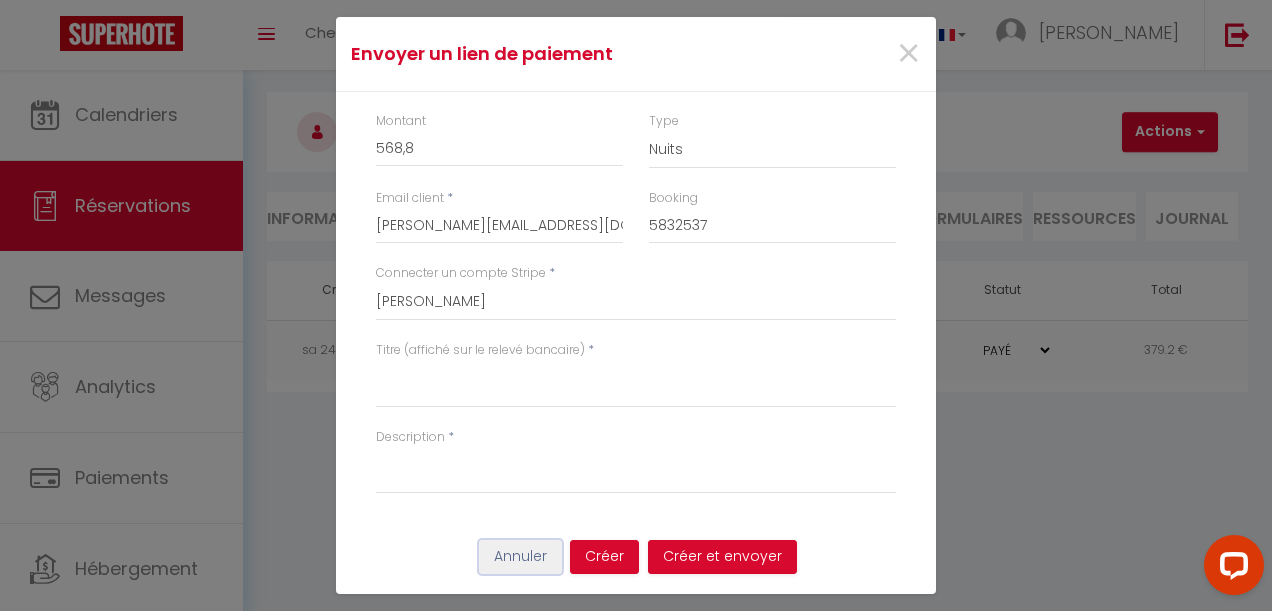click on "Annuler" at bounding box center (520, 557) 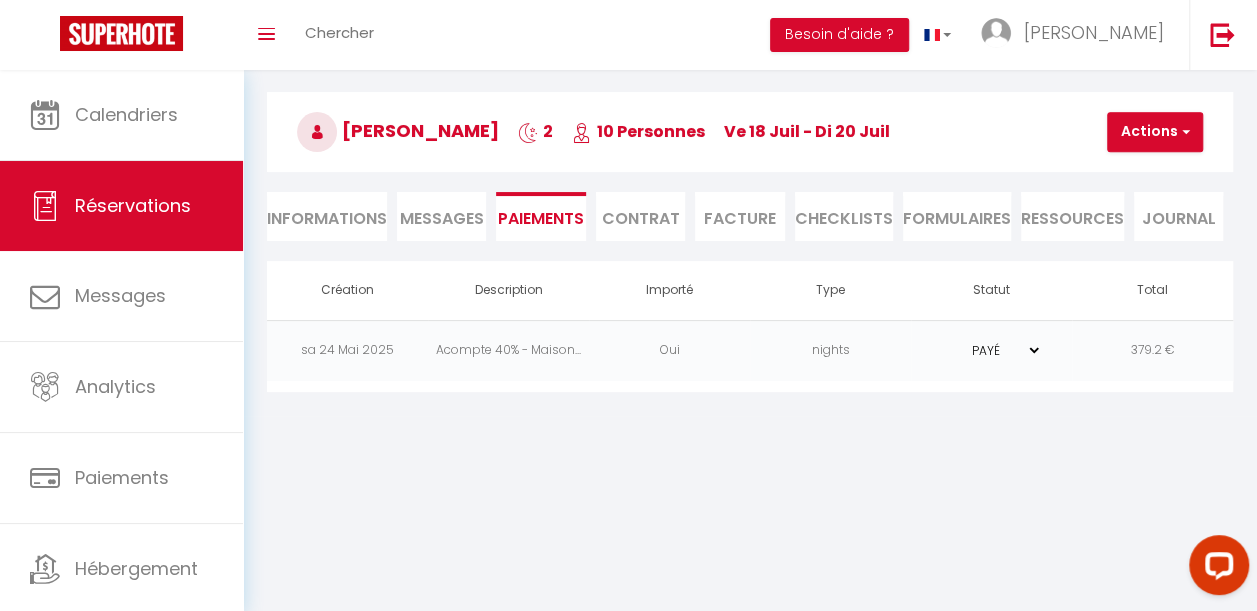 click on "Acompte 40% - Maison..." at bounding box center (508, 350) 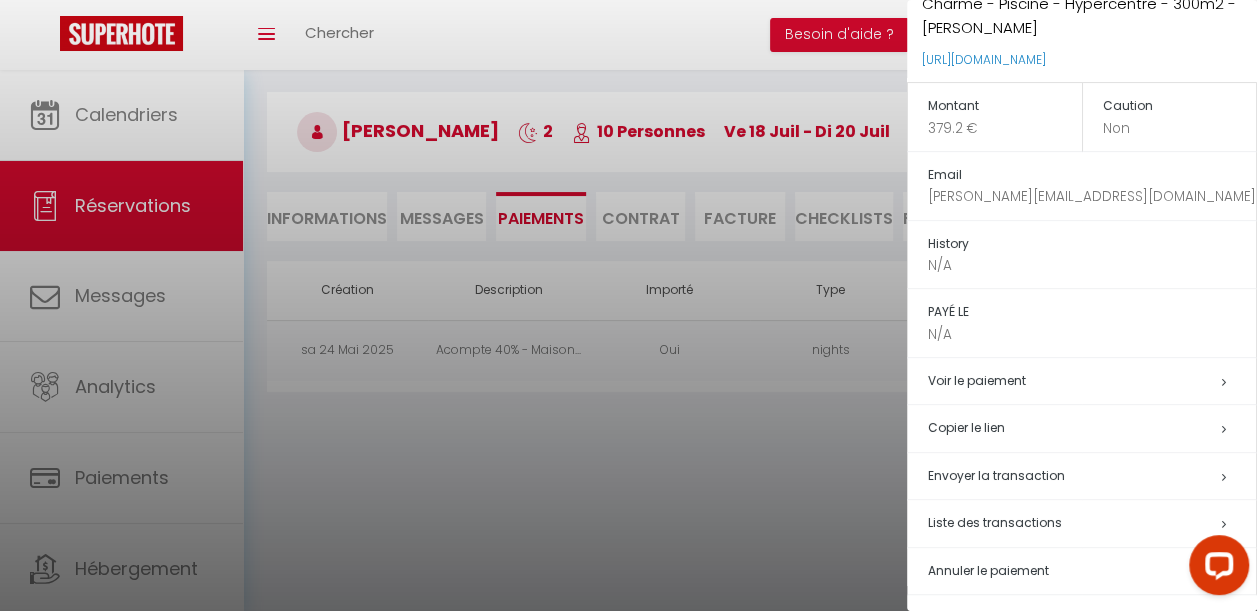 scroll, scrollTop: 182, scrollLeft: 0, axis: vertical 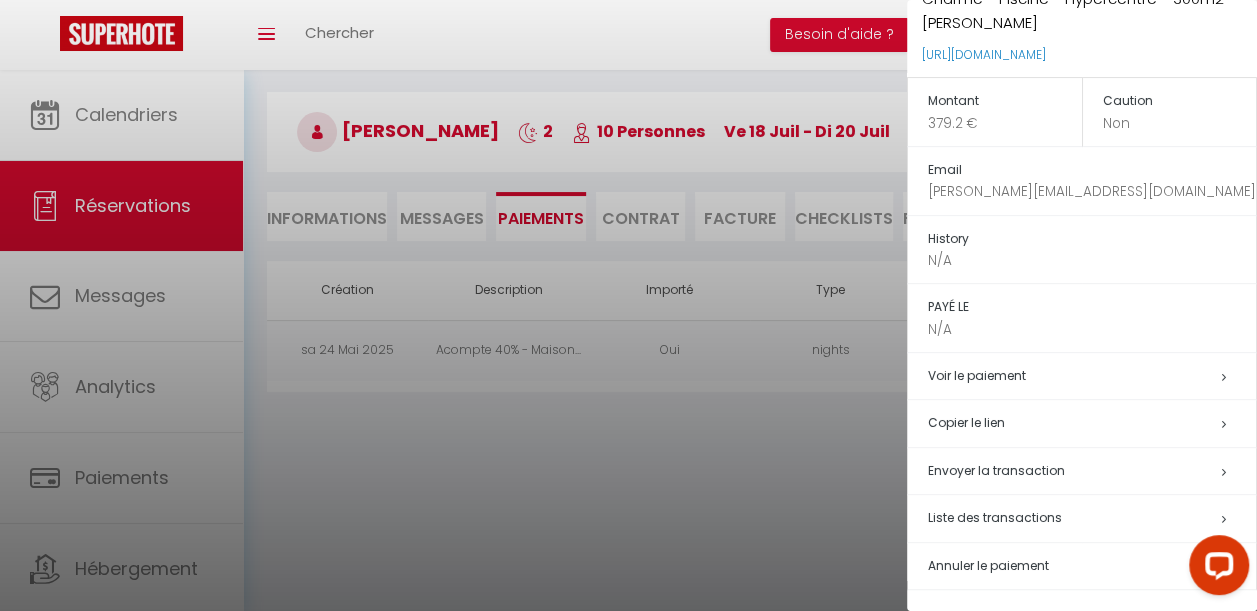 click at bounding box center [628, 305] 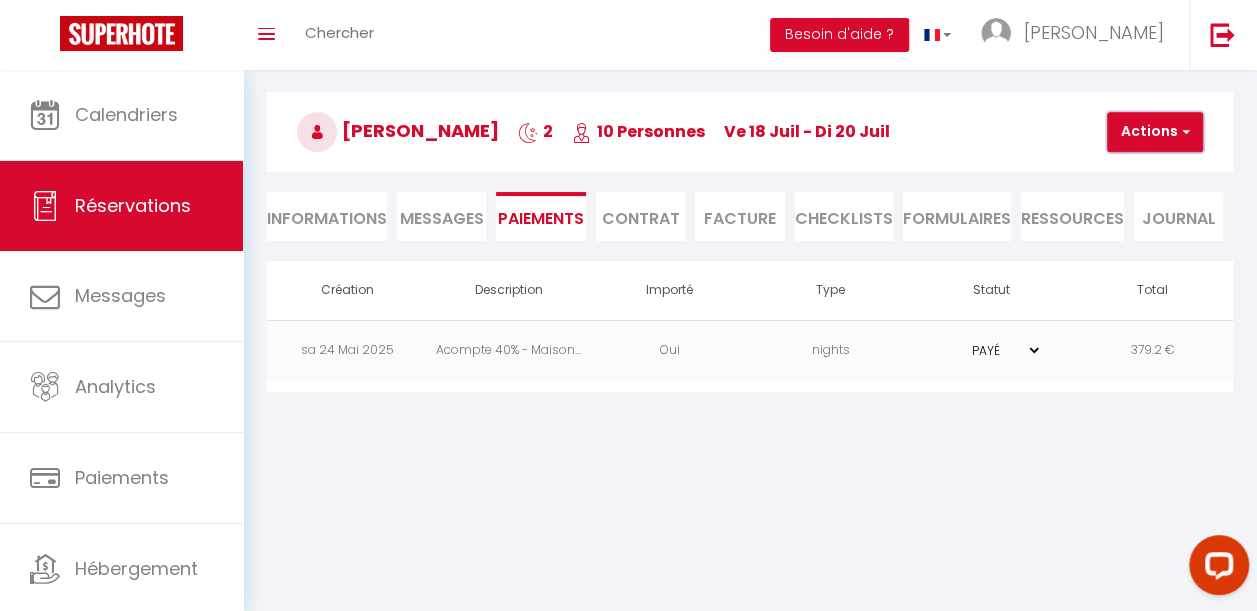 click on "Actions" at bounding box center (1155, 132) 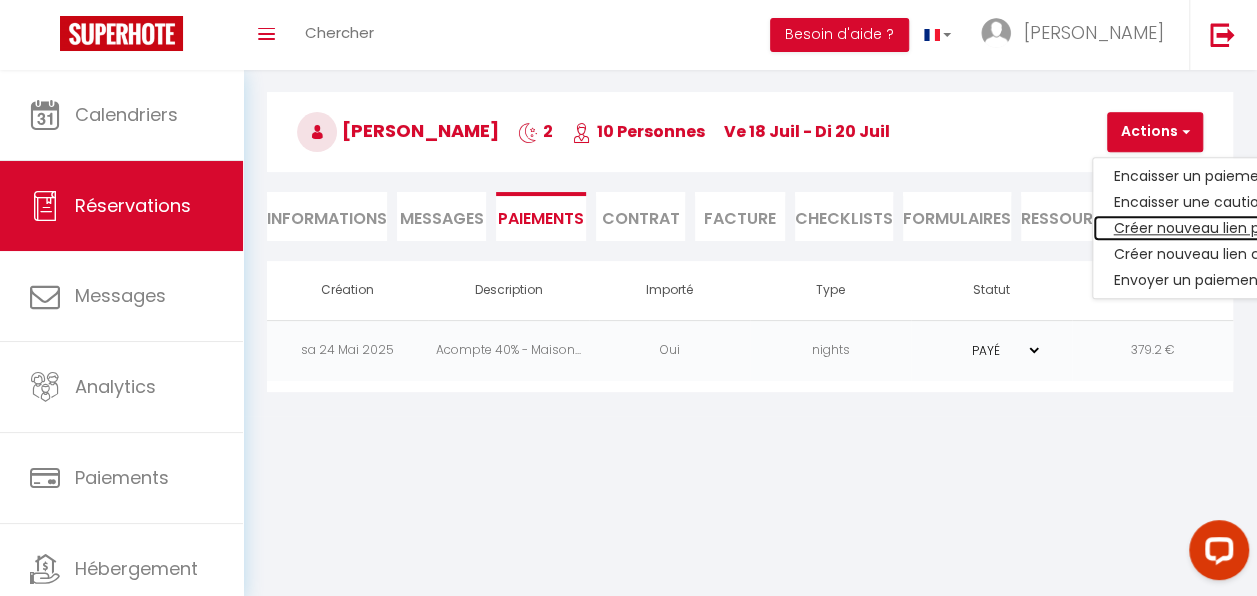 drag, startPoint x: 1170, startPoint y: 234, endPoint x: 1254, endPoint y: 222, distance: 84.85281 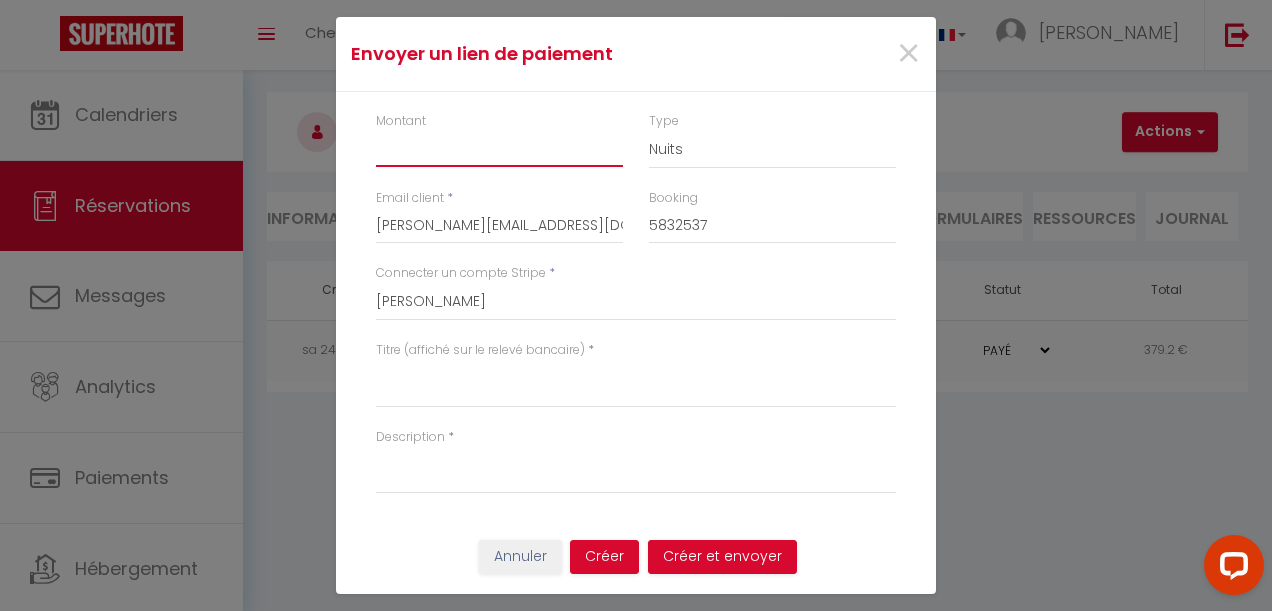 click on "Montant" at bounding box center (499, 149) 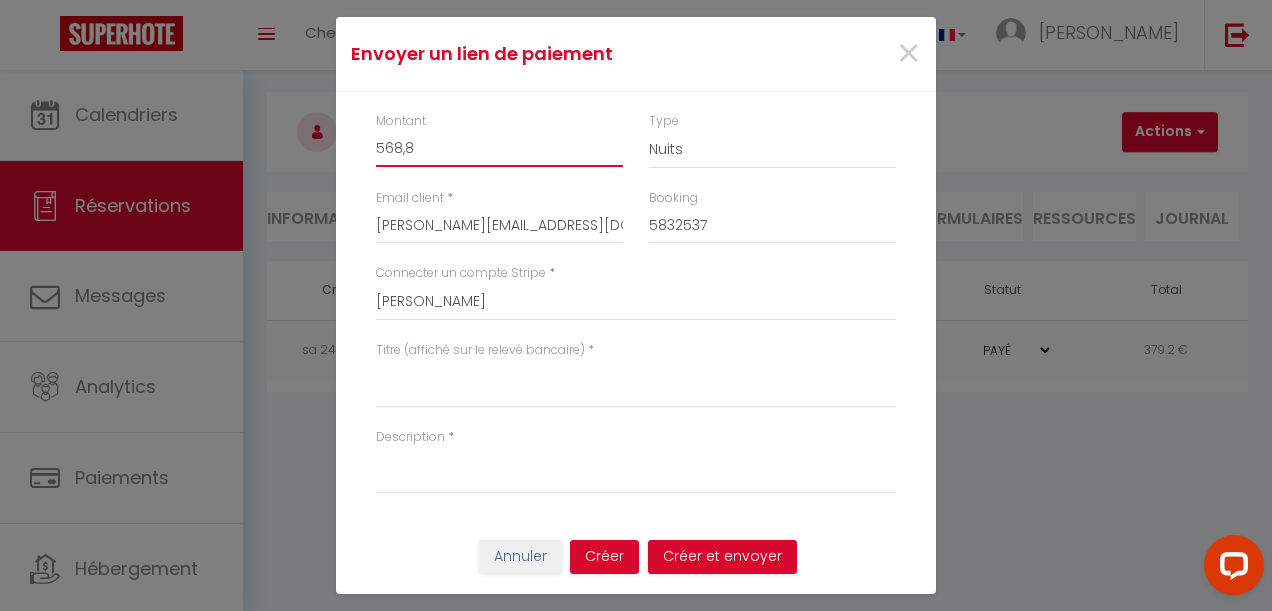 type on "568,8" 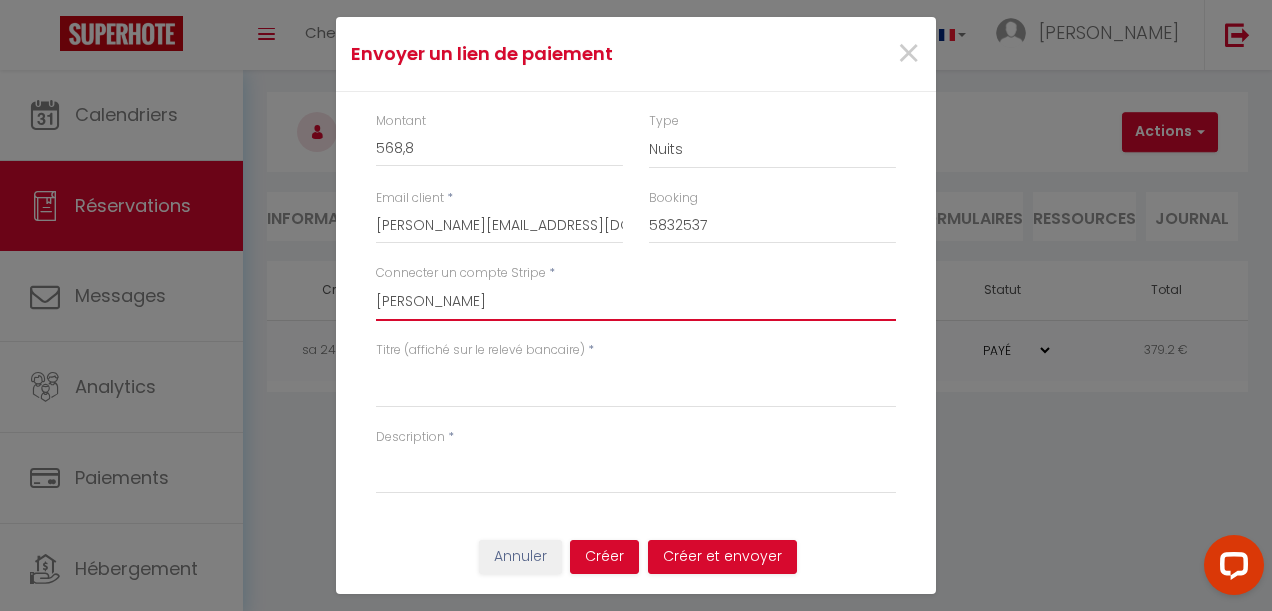 click on "[PERSON_NAME] [PERSON_NAME] [PERSON_NAME] [PERSON_NAME] [PERSON_NAME] [PERSON_NAME] [PERSON_NAME] SCI MANA03 [PERSON_NAME] [PERSON_NAME] EI [PERSON_NAME] et [PERSON_NAME] [PERSON_NAME] [PERSON_NAME] [PERSON_NAME] SCI DIXELYS [PERSON_NAME] [PERSON_NAME] [PERSON_NAME] [PERSON_NAME] [PERSON_NAME] [EMAIL_ADDRESS][DOMAIN_NAME] PUECH [PERSON_NAME] [PERSON_NAME] [PERSON_NAME] [PERSON_NAME] [PERSON_NAME] [PERSON_NAME] [PERSON_NAME] [PERSON_NAME] riche [PERSON_NAME] [PERSON_NAME] [PERSON_NAME] [PERSON_NAME] [PERSON_NAME] [PERSON_NAME] [PERSON_NAME] [PERSON_NAME] [PERSON_NAME] [PERSON_NAME] [PERSON_NAME] [PERSON_NAME] [PERSON_NAME]" at bounding box center [636, 302] 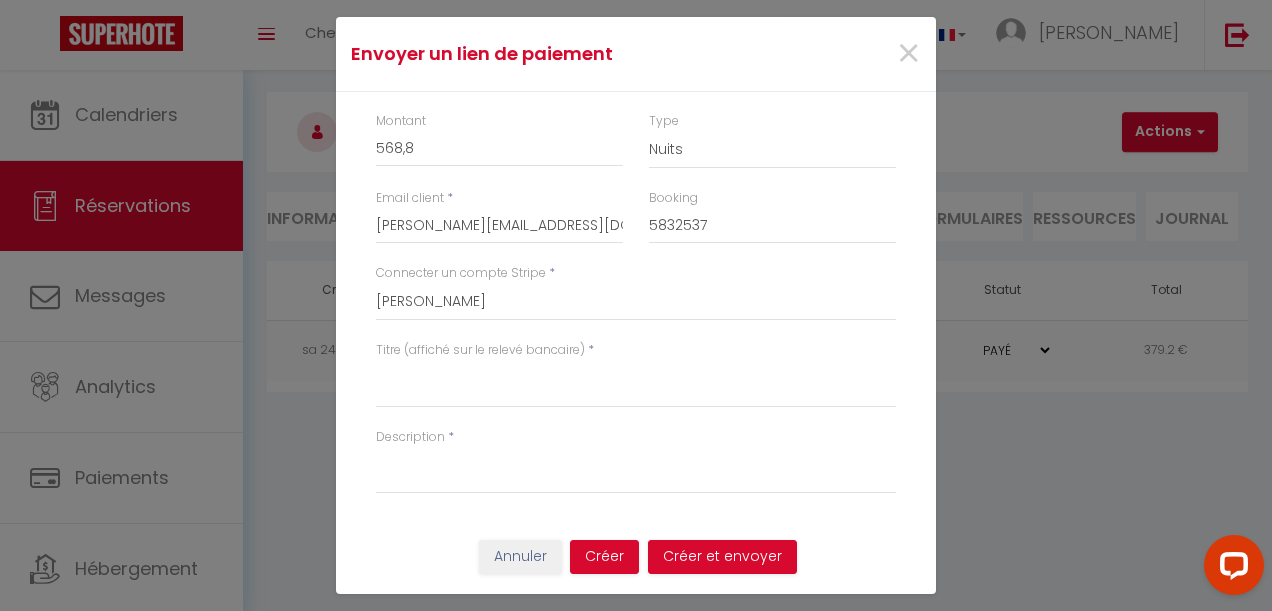 click on "Envoyer un lien de paiement   ×         Montant   568,8   Type   Nuits   Frais de ménage   Taxe de séjour   Autre     Email client   *   [PERSON_NAME][EMAIL_ADDRESS][DOMAIN_NAME]   Booking   5832537
Connecter un compte Stripe
*   [PERSON_NAME] [PERSON_NAME] [PERSON_NAME] [PERSON_NAME] [PERSON_NAME] [PERSON_NAME] [PERSON_NAME] SCI MANA03 [PERSON_NAME] [PERSON_NAME] EI [PERSON_NAME] et [PERSON_NAME] [PERSON_NAME] [PERSON_NAME] [PERSON_NAME] SCI DIXELYS [PERSON_NAME] [PERSON_NAME] [PERSON_NAME] France Netanj [PERSON_NAME] [EMAIL_ADDRESS][DOMAIN_NAME] PUECH [PERSON_NAME] [PERSON_NAME] [PERSON_NAME] [PERSON_NAME] [PERSON_NAME] [PERSON_NAME] [PERSON_NAME] [PERSON_NAME] riche [PERSON_NAME] [PERSON_NAME] [PERSON_NAME] [PERSON_NAME] POUX [PERSON_NAME] [PERSON_NAME] [PERSON_NAME] [PERSON_NAME] [PERSON_NAME] [PERSON_NAME]     *" at bounding box center (636, 305) 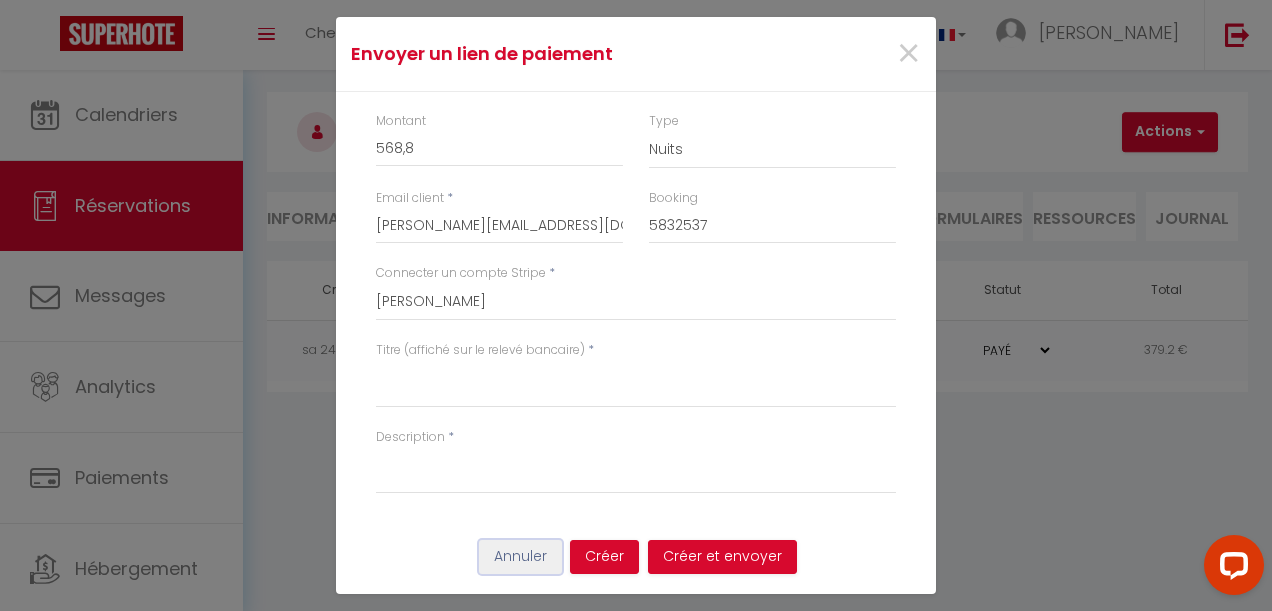 click on "Annuler" at bounding box center [520, 557] 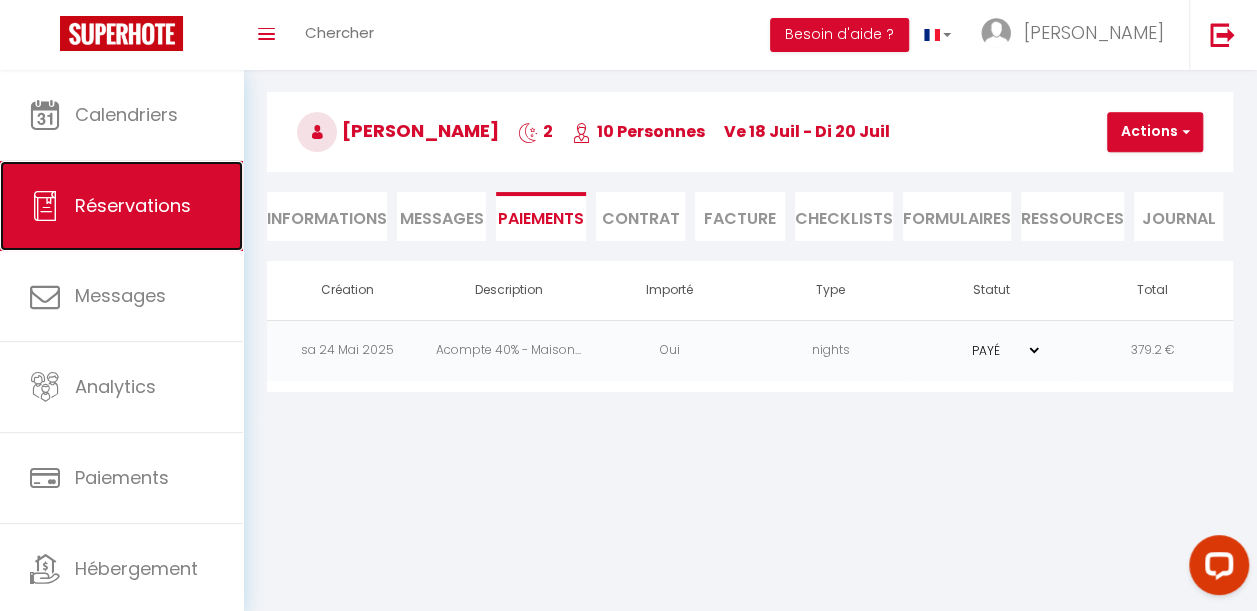 click on "Réservations" at bounding box center [133, 205] 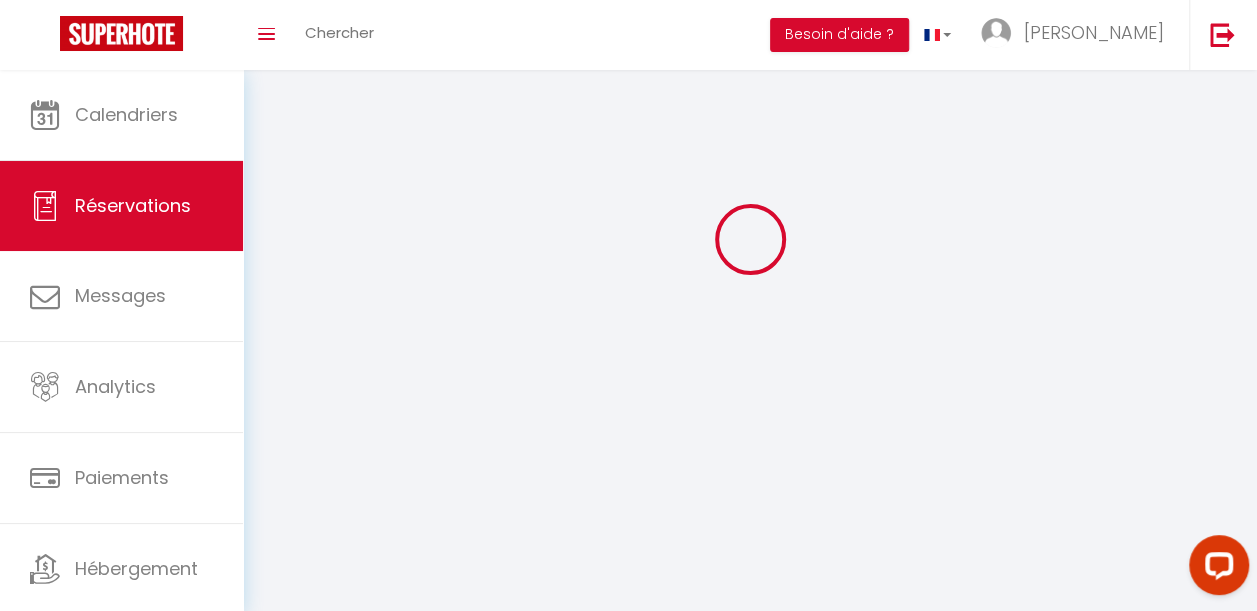 scroll, scrollTop: 0, scrollLeft: 0, axis: both 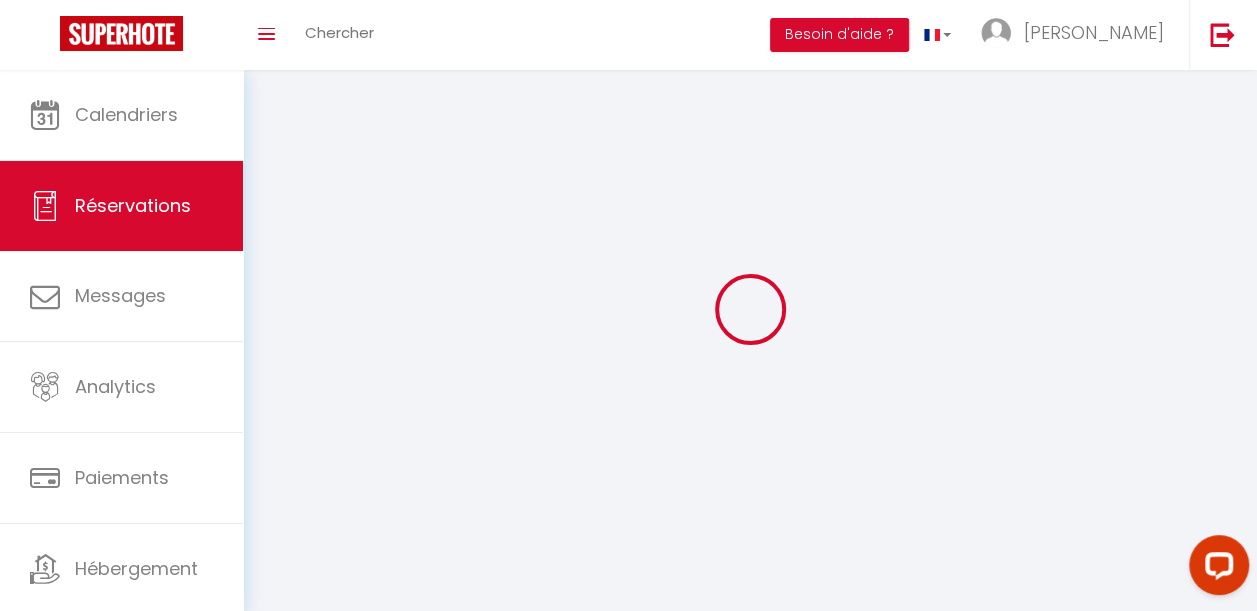 select on "all" 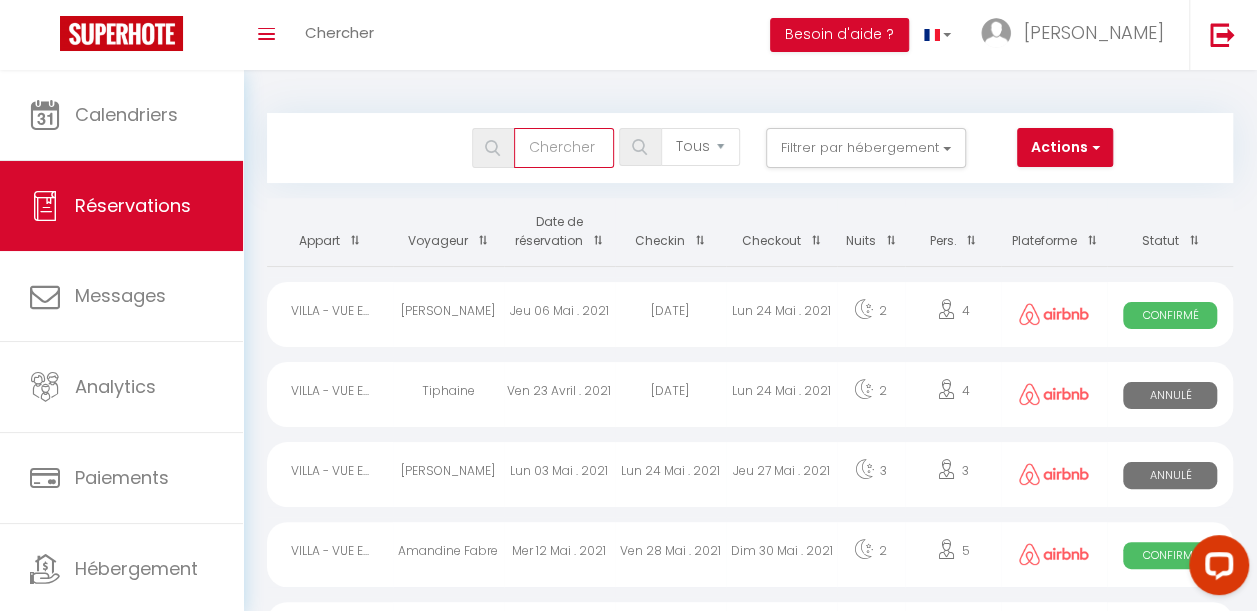 click at bounding box center [564, 148] 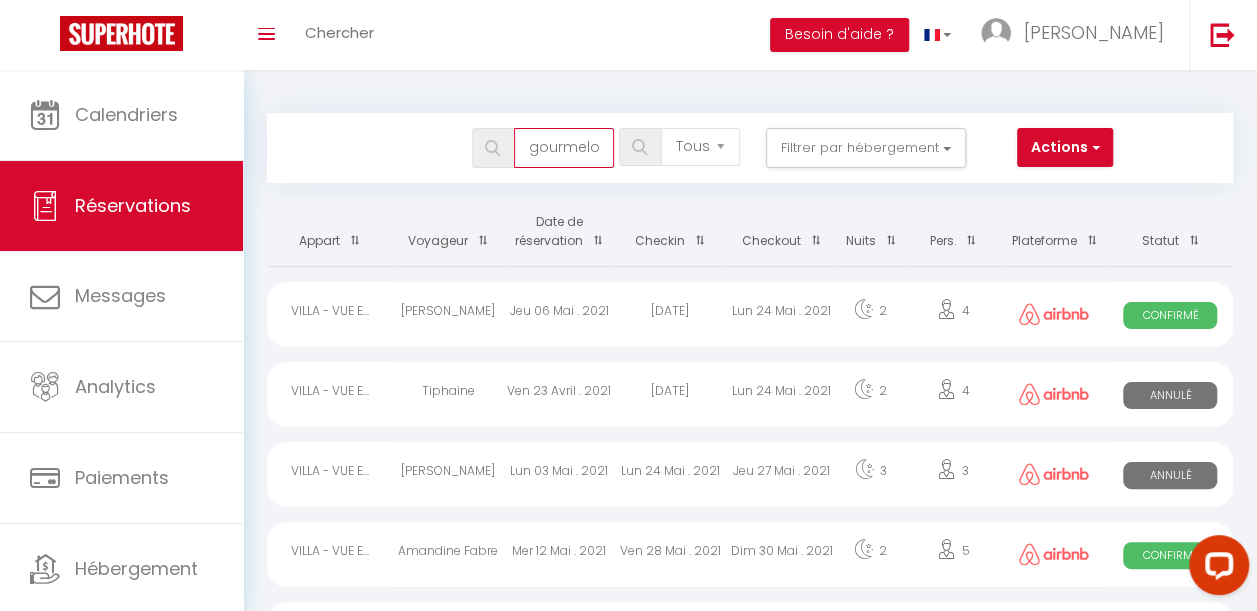 scroll, scrollTop: 0, scrollLeft: 6, axis: horizontal 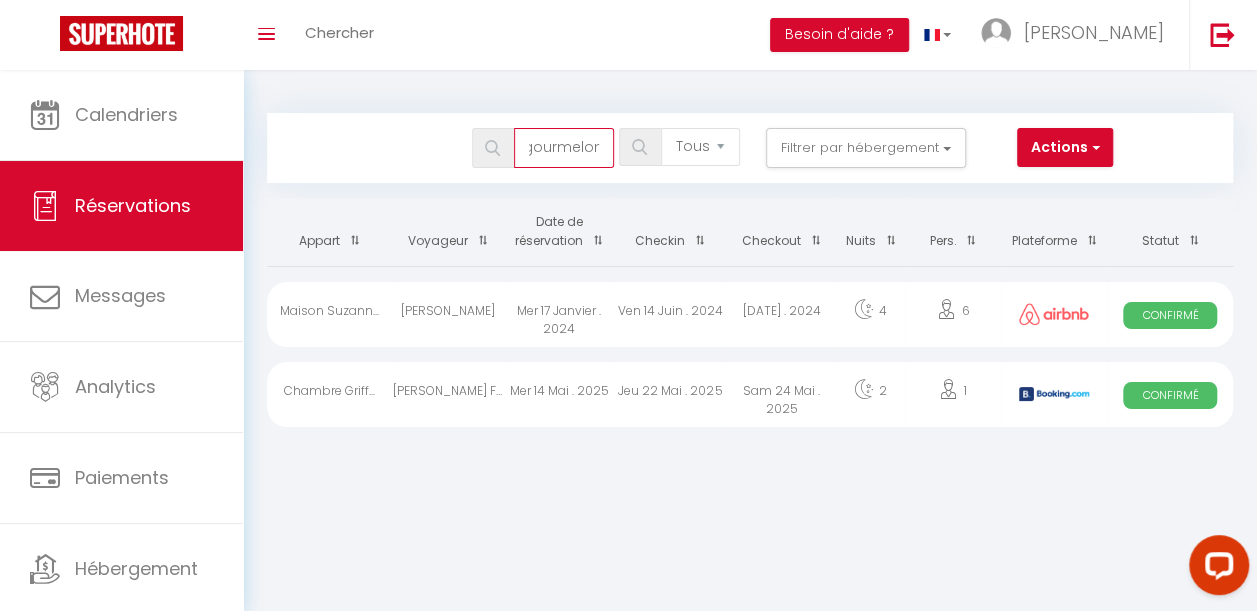 type on "gourmelon" 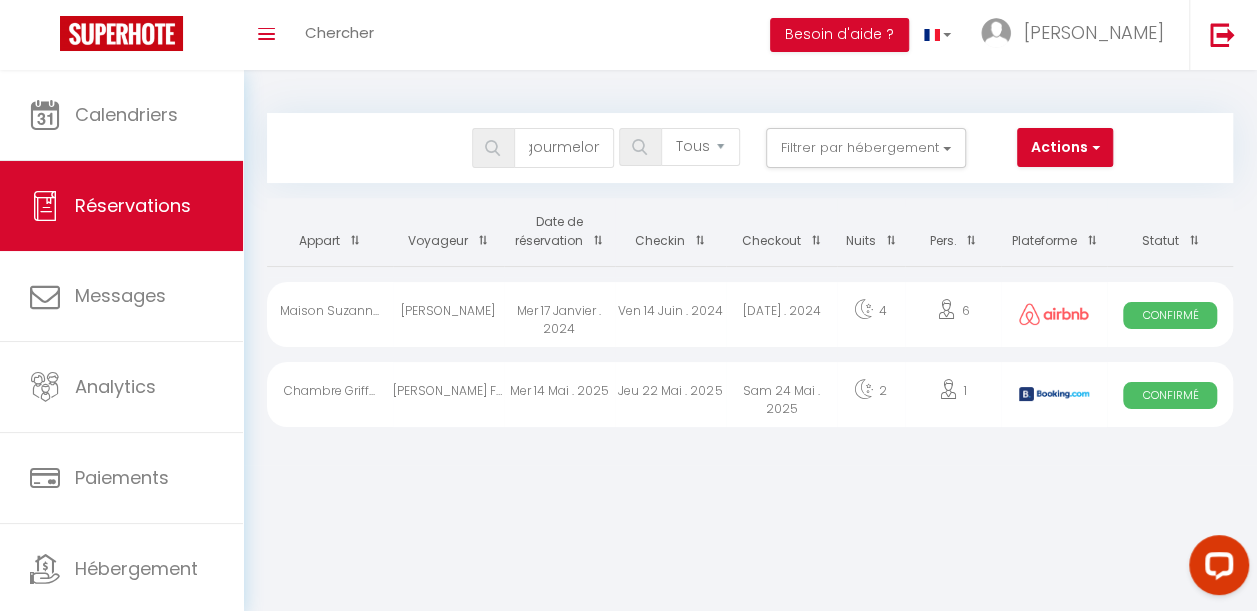 click on "Confirmé" at bounding box center [1170, 394] 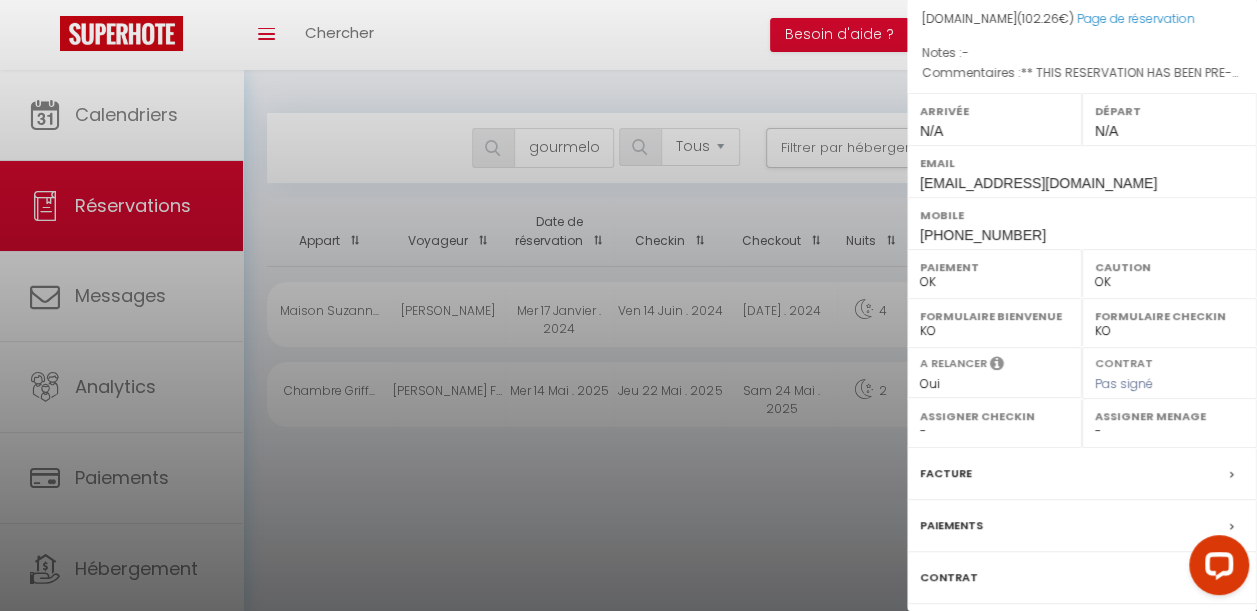 scroll, scrollTop: 430, scrollLeft: 0, axis: vertical 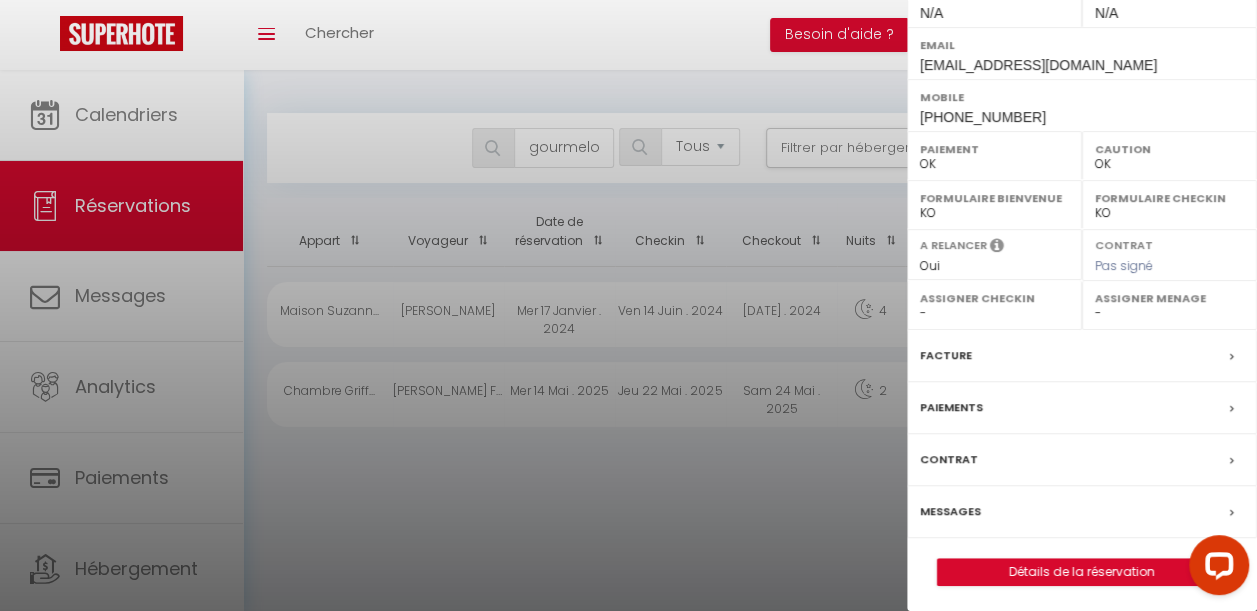 click on "Facture" at bounding box center [1082, 356] 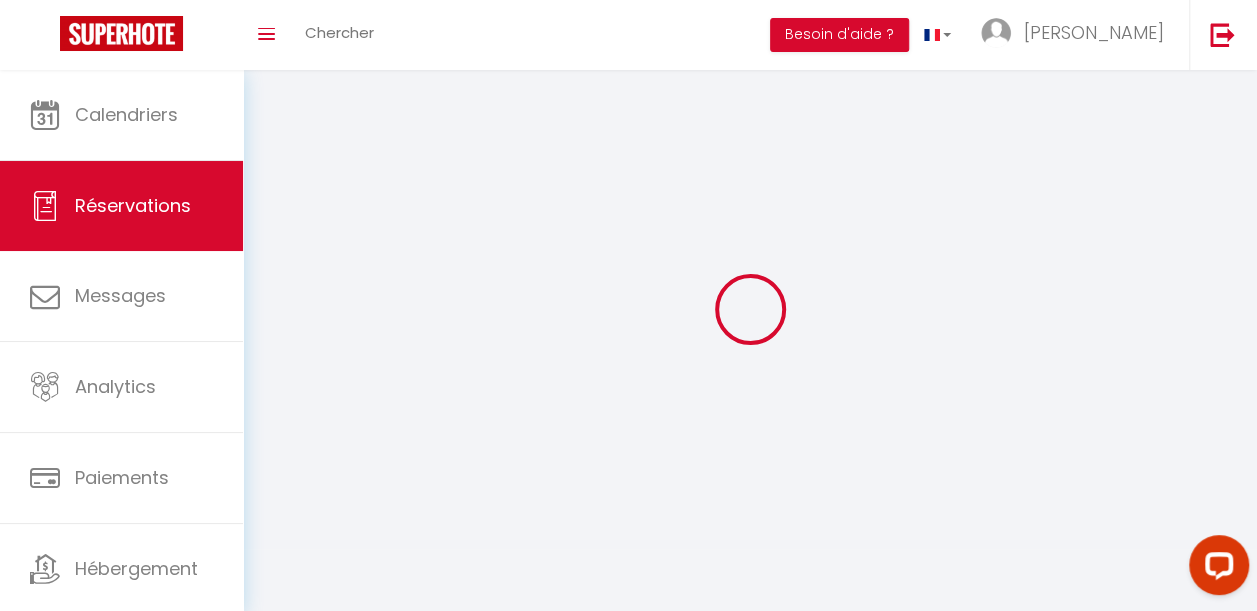 select on "taxes" 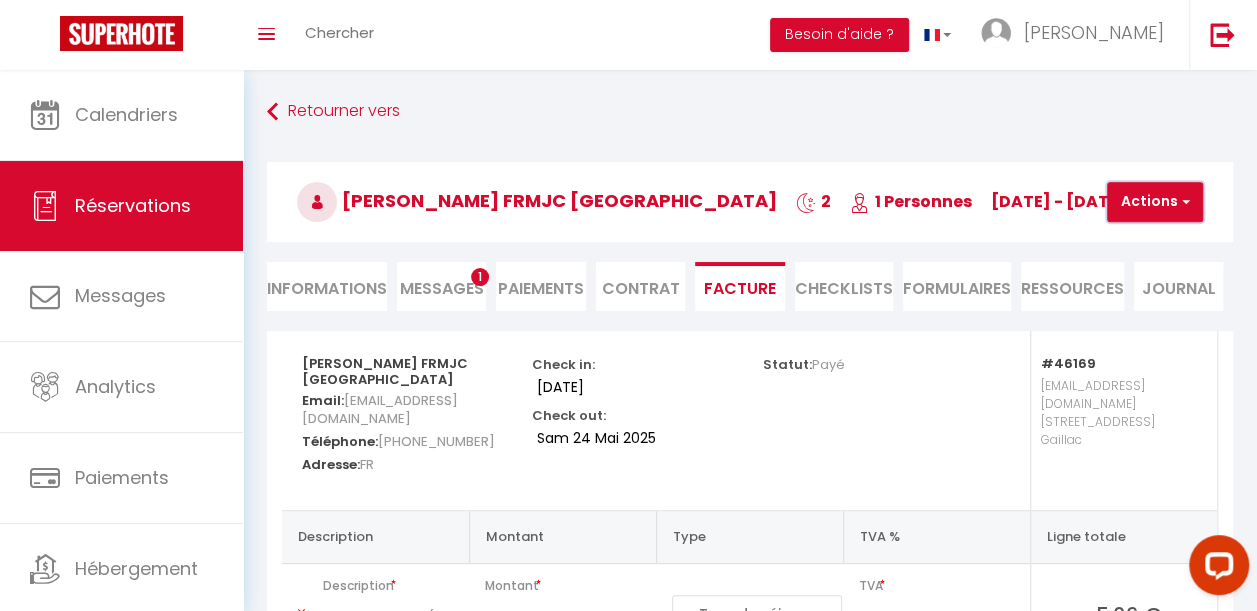 click on "Actions" at bounding box center [1155, 202] 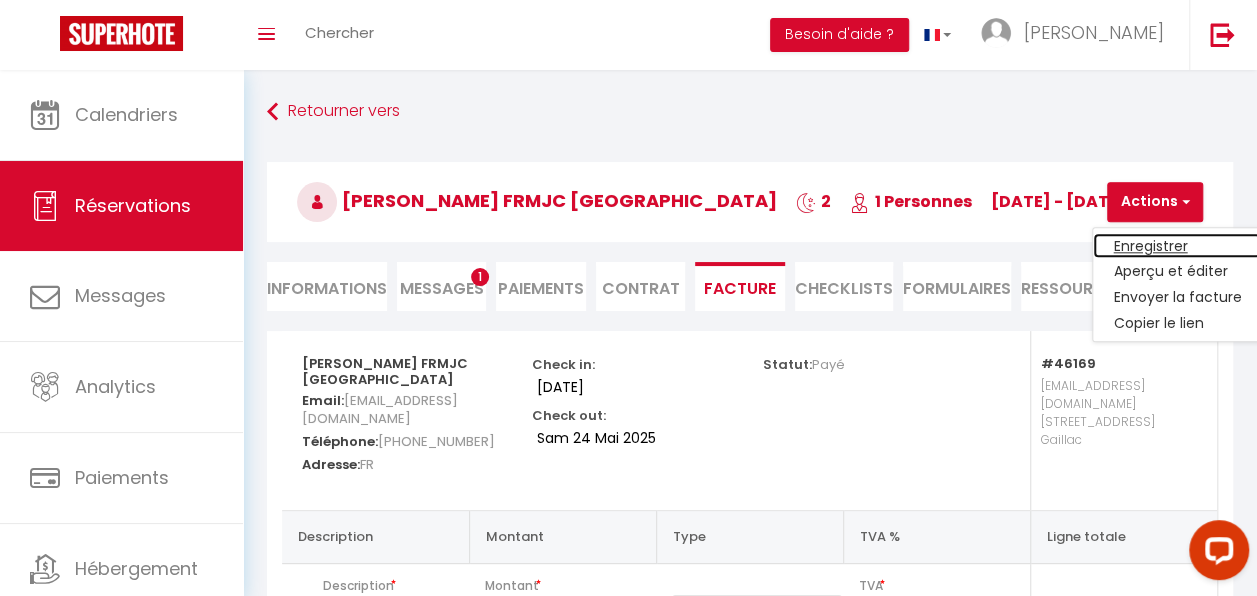 click on "Enregistrer" at bounding box center [1177, 246] 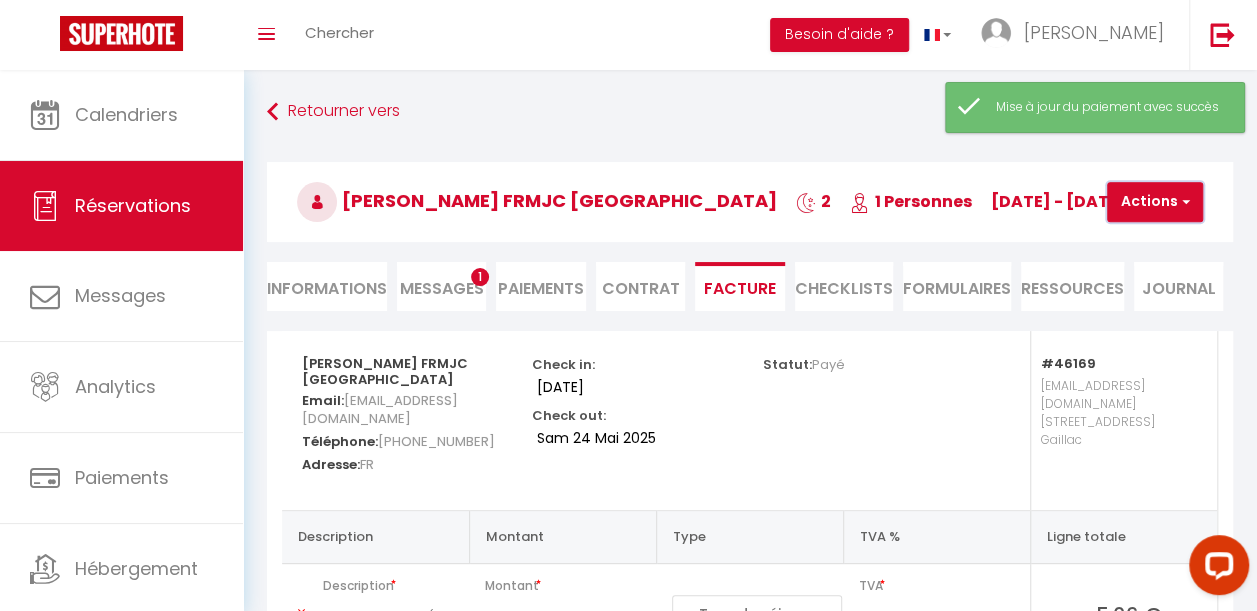 click on "Actions" at bounding box center (1155, 202) 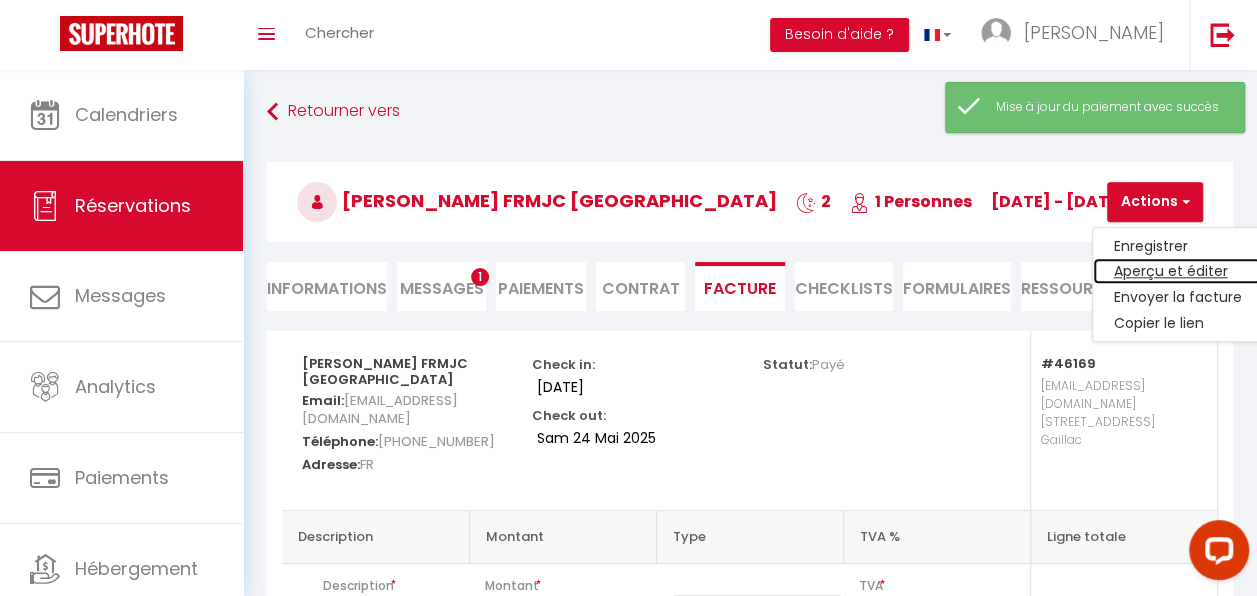 click on "Aperçu et éditer" at bounding box center [1177, 272] 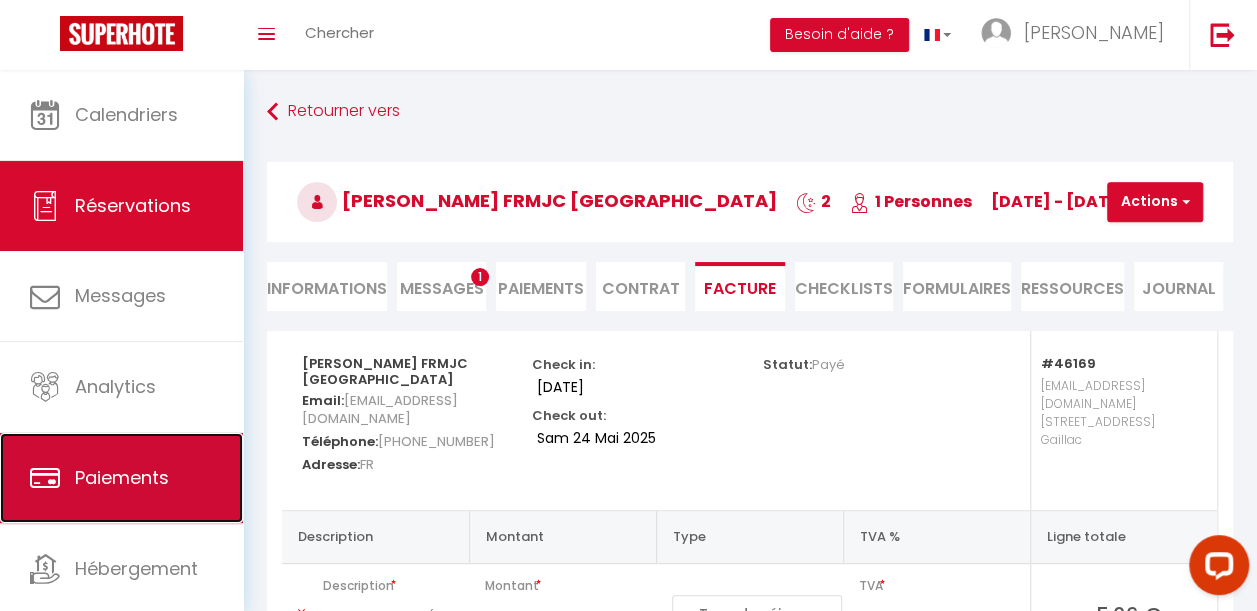 click on "Paiements" at bounding box center (121, 478) 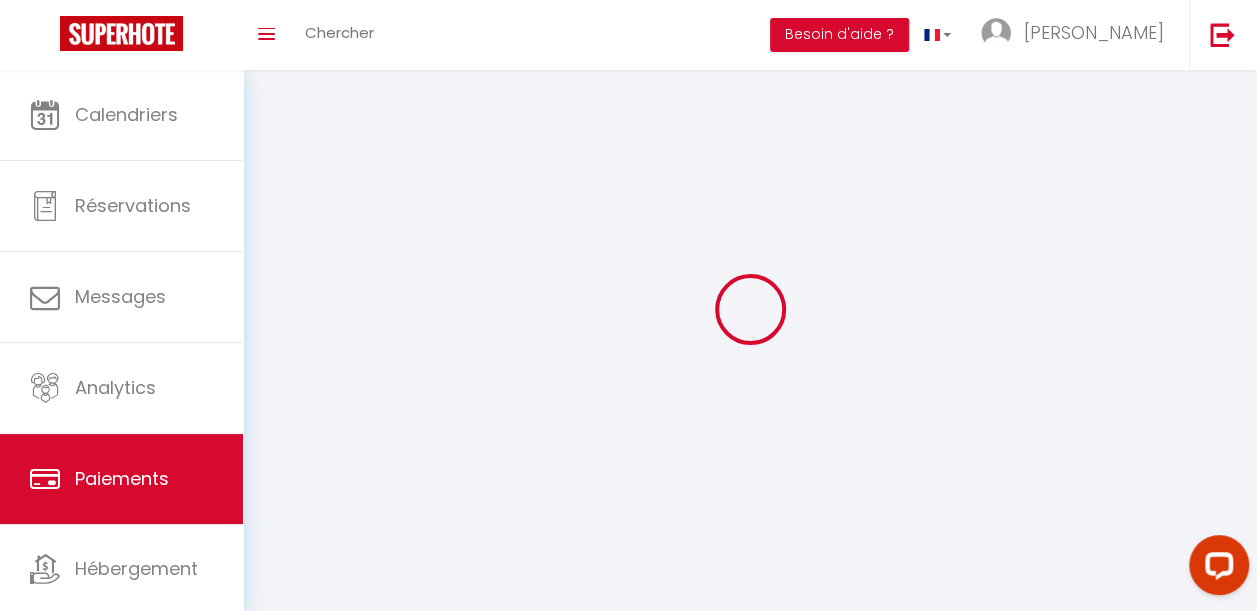 select on "2" 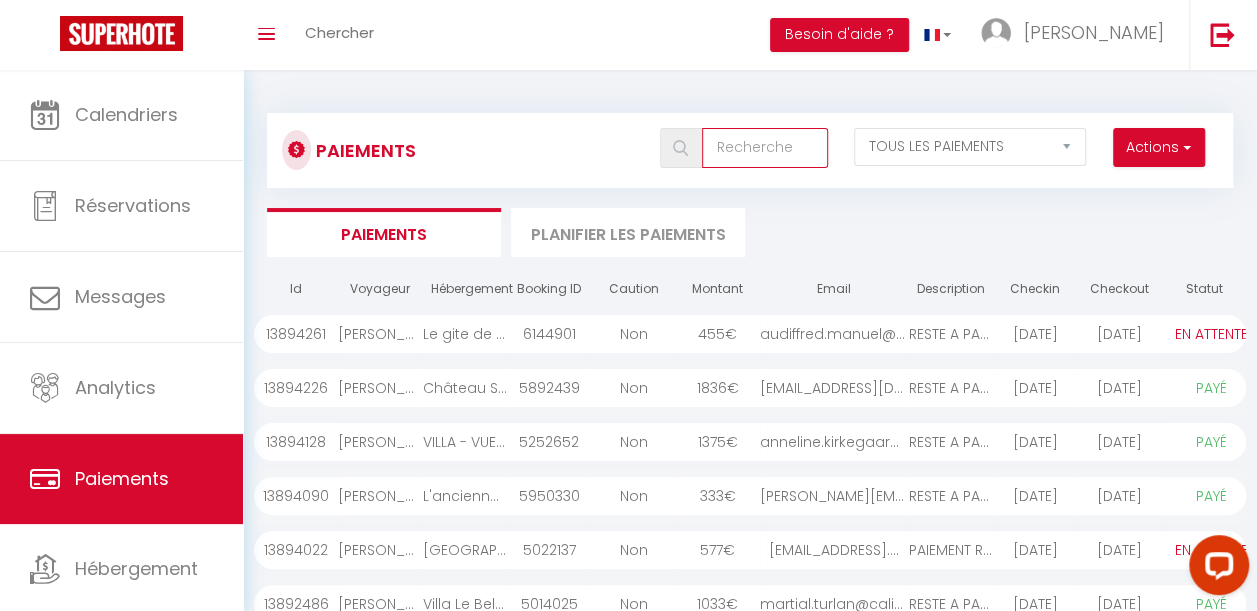 click at bounding box center [765, 148] 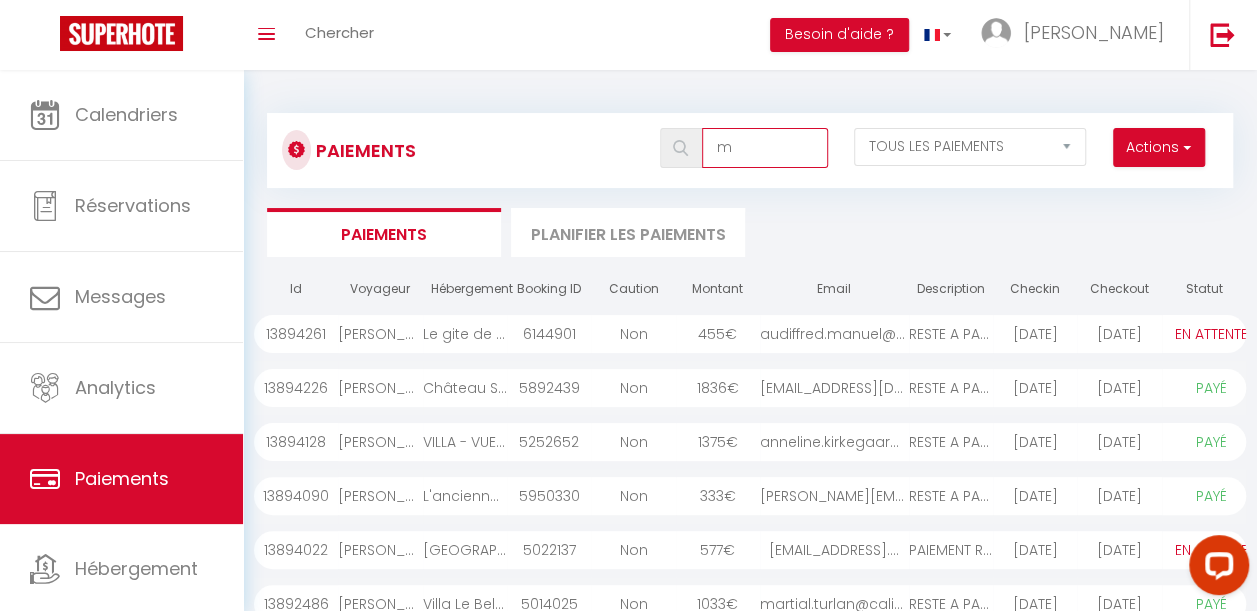 type on "ma" 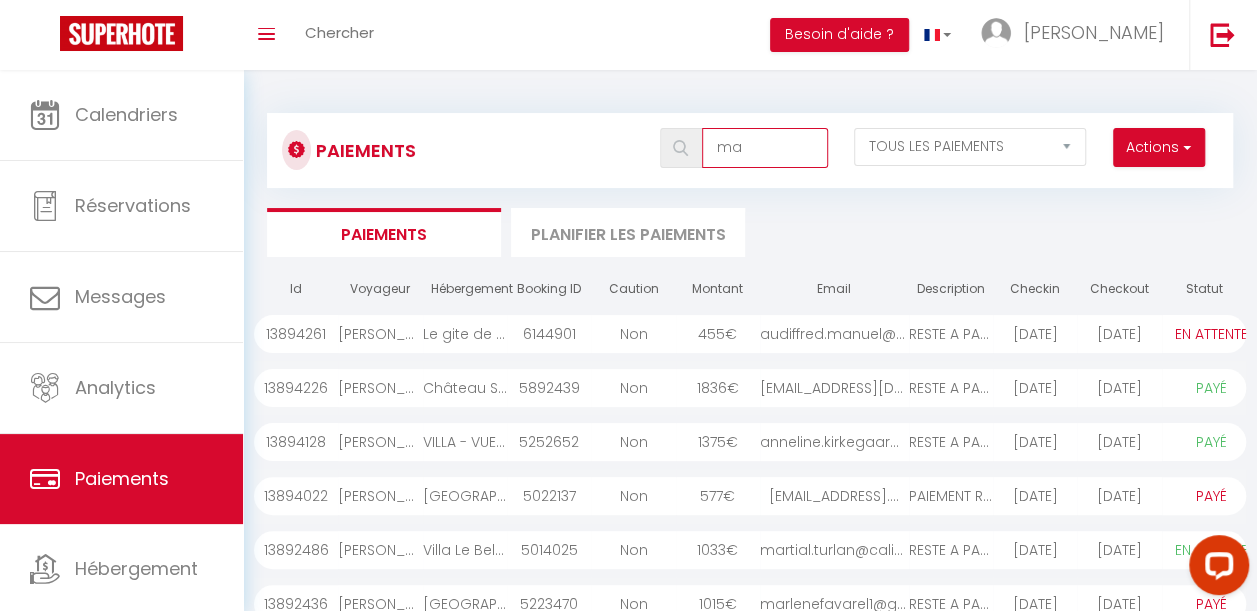 select on "1" 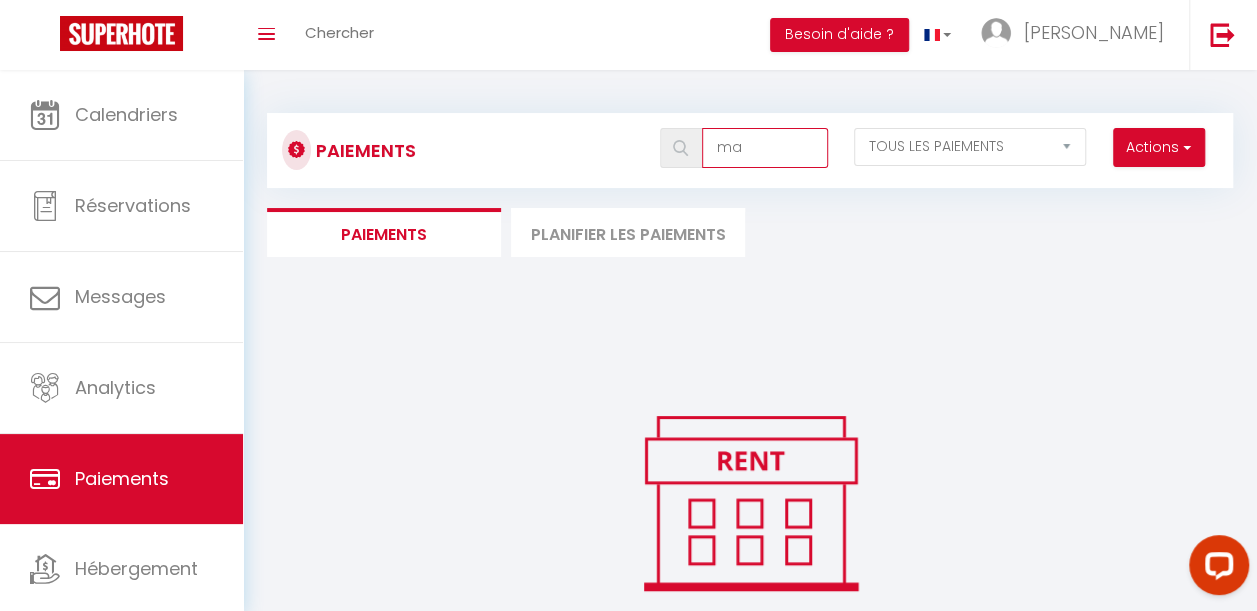 type on "m" 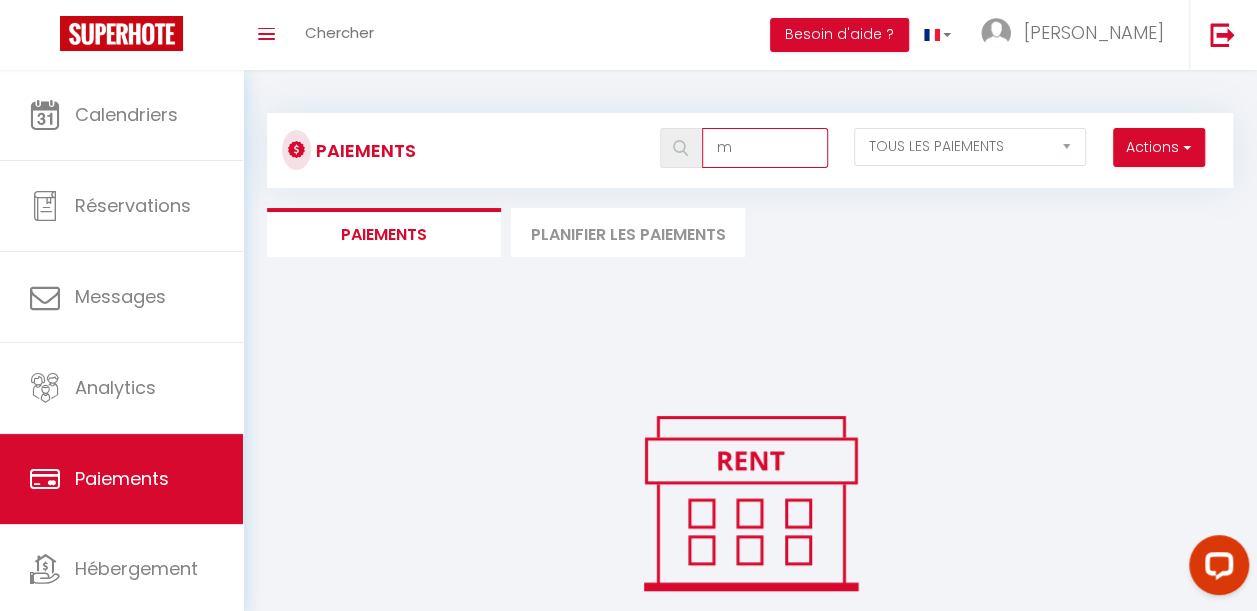 type 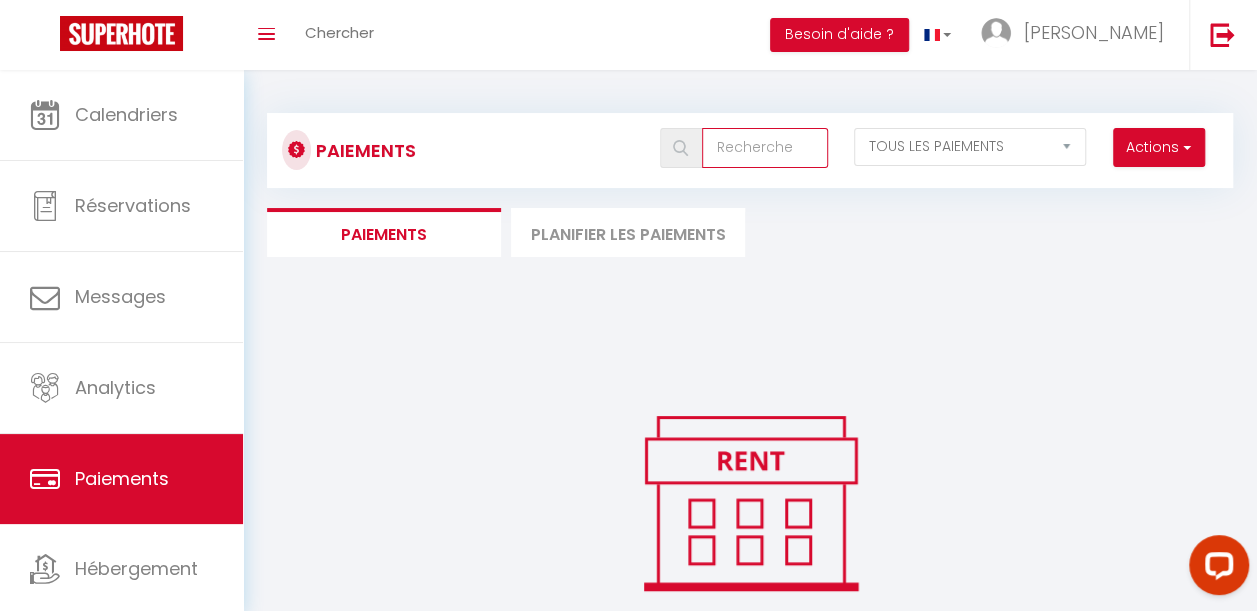 select on "0" 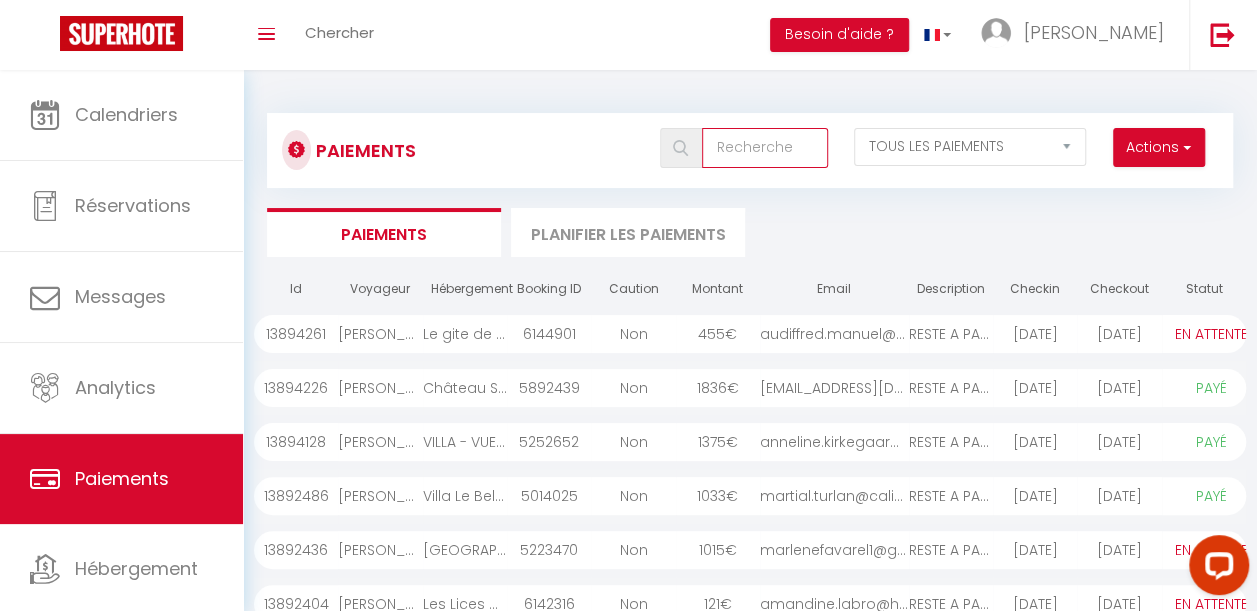 select on "1" 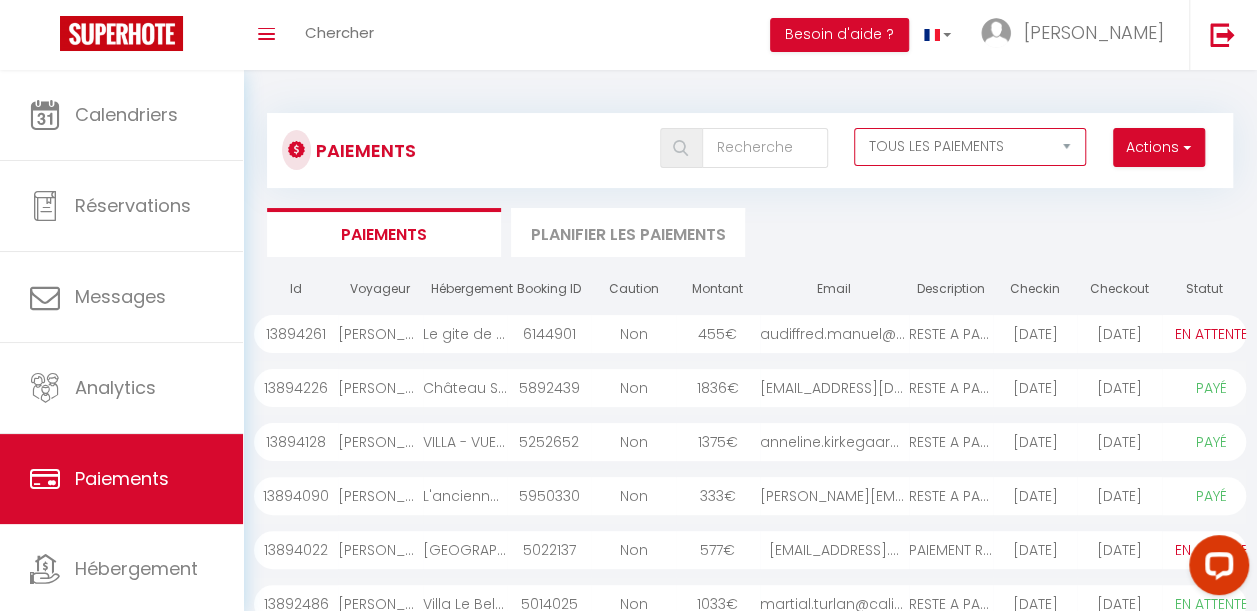 click on "EN ATTENTE   PAYÉ   TOUS LES PAIEMENTS" at bounding box center (970, 147) 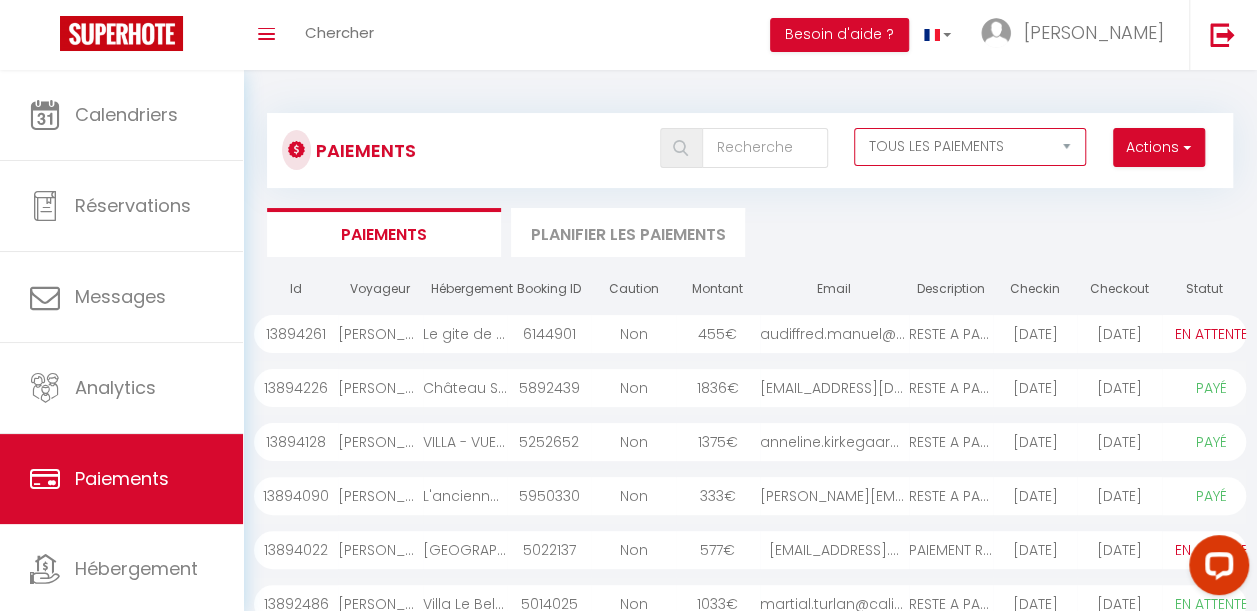 click on "EN ATTENTE   PAYÉ   TOUS LES PAIEMENTS" at bounding box center (970, 147) 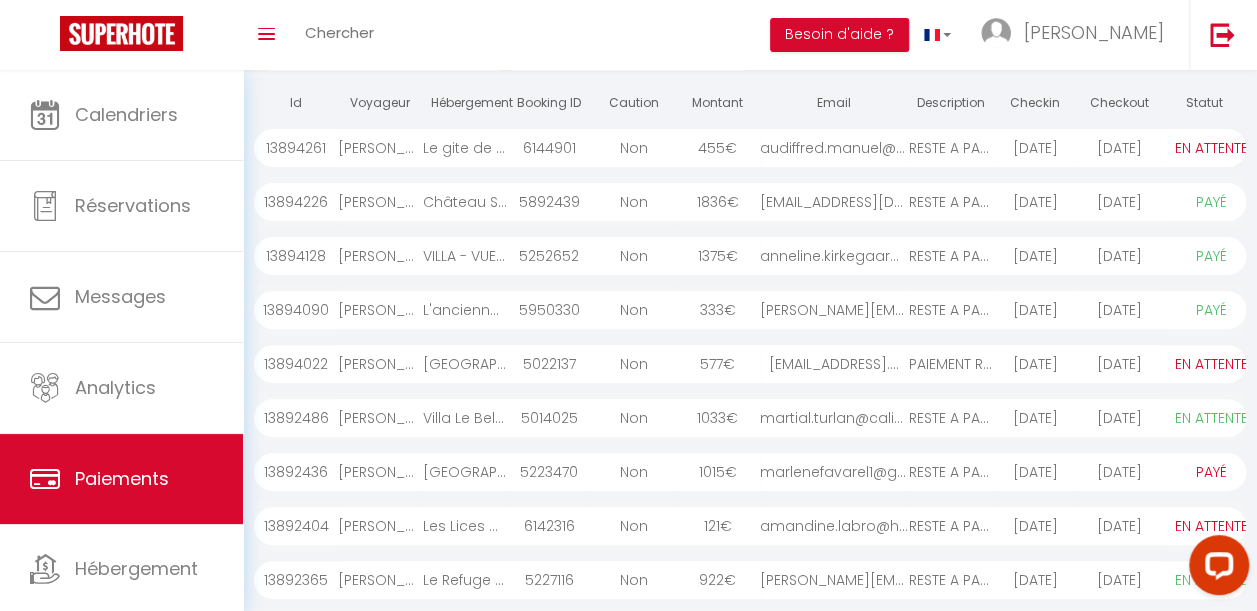 scroll, scrollTop: 193, scrollLeft: 0, axis: vertical 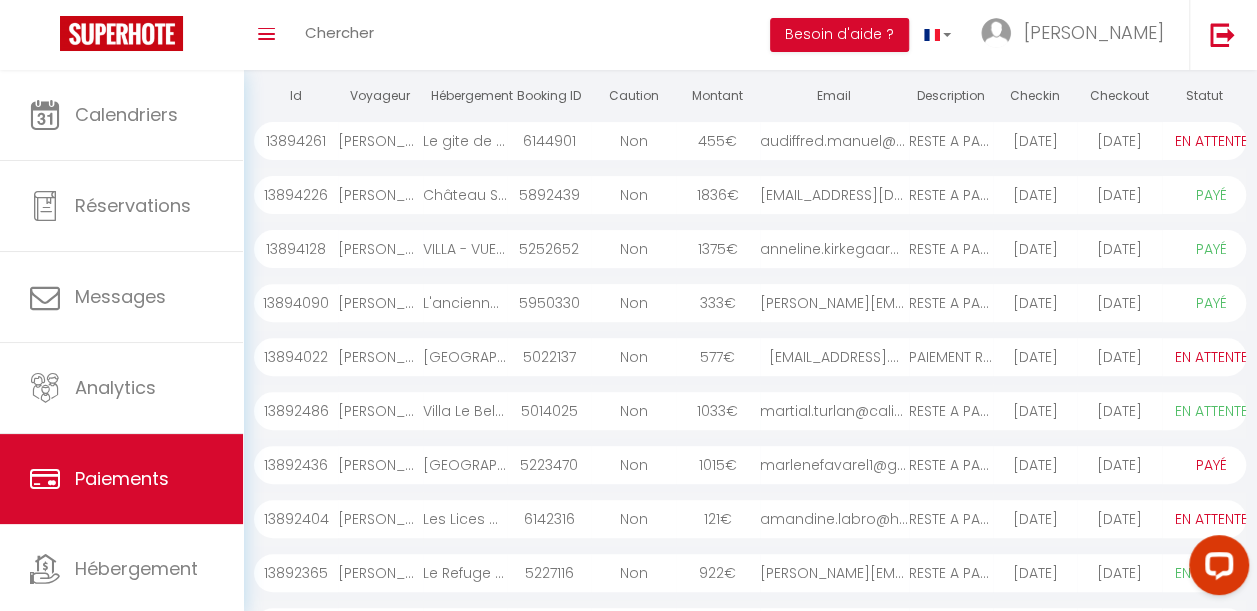click on "martial.turlan@calix..." at bounding box center (834, 411) 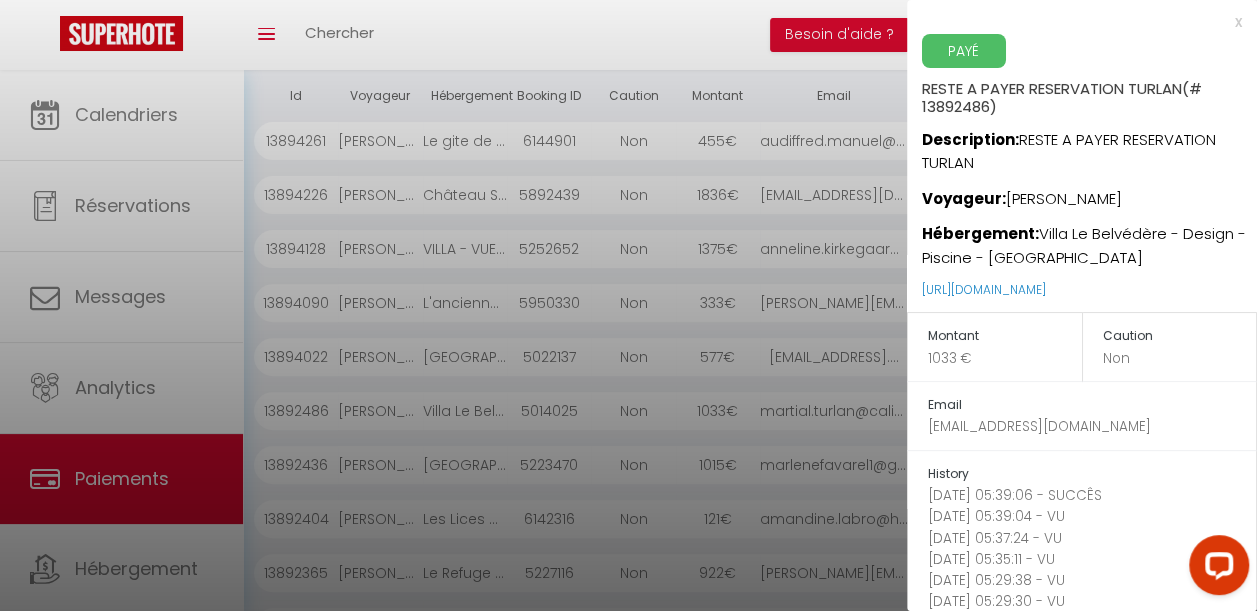 click at bounding box center [628, 305] 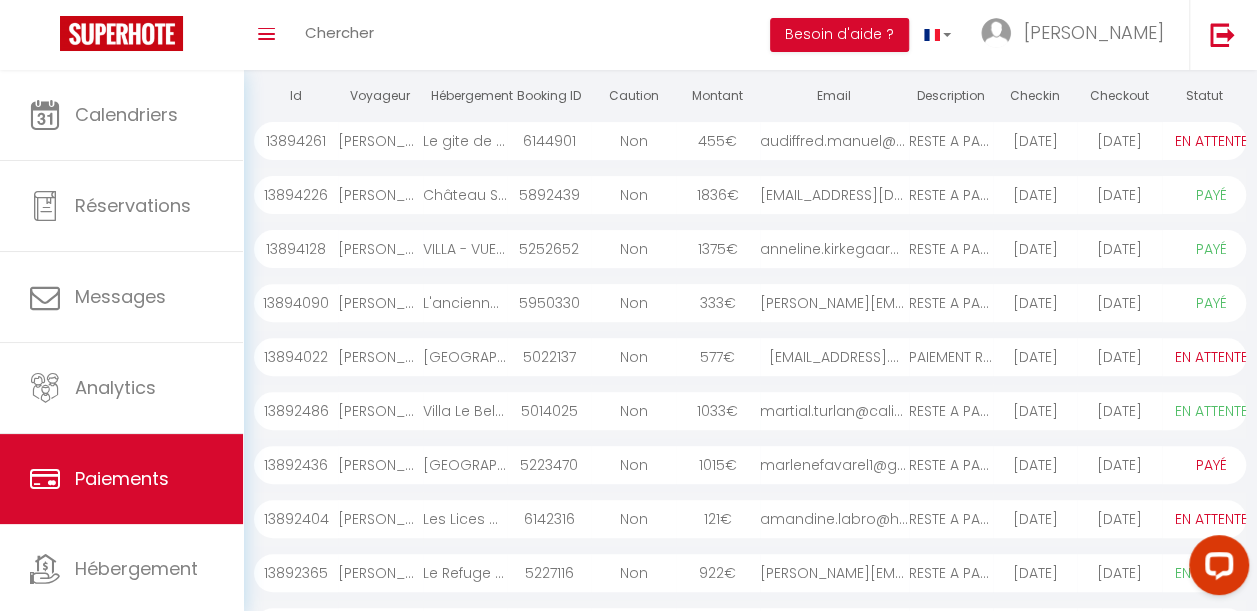 click on "[DATE]" at bounding box center [1119, 141] 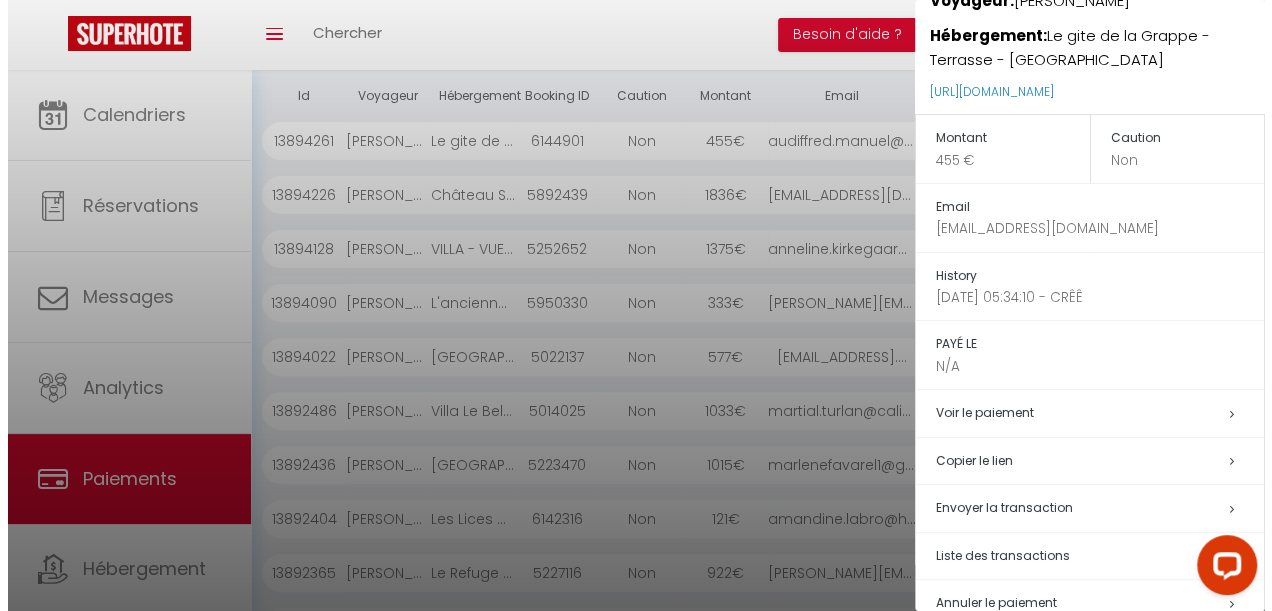 scroll, scrollTop: 234, scrollLeft: 0, axis: vertical 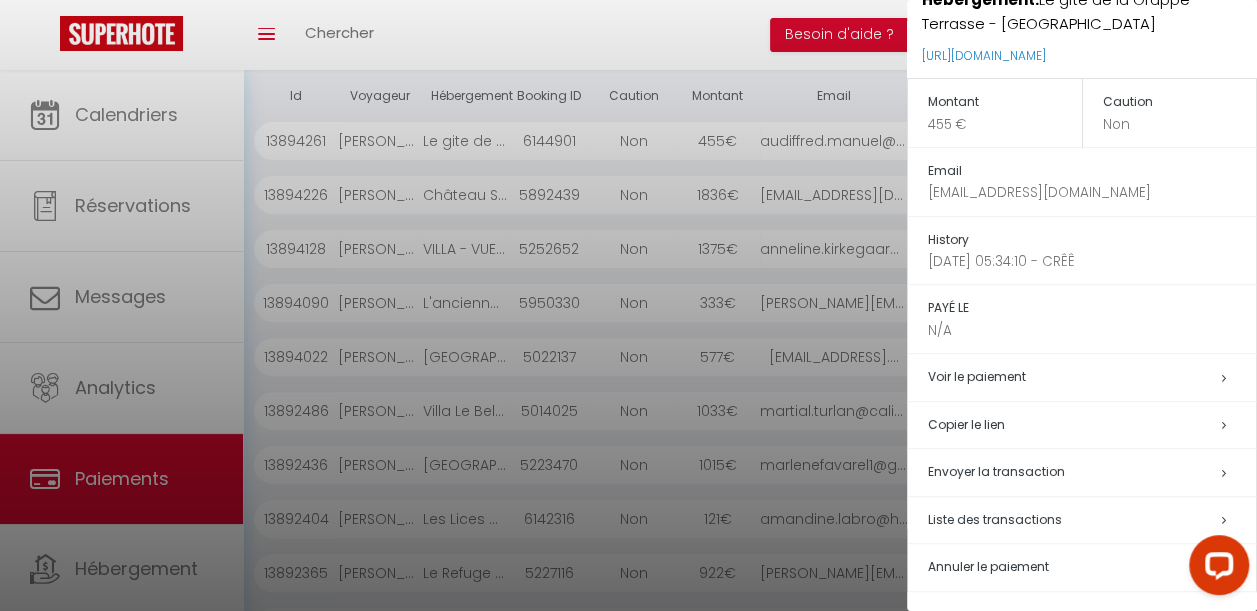 click on "Envoyer la transaction" at bounding box center (996, 471) 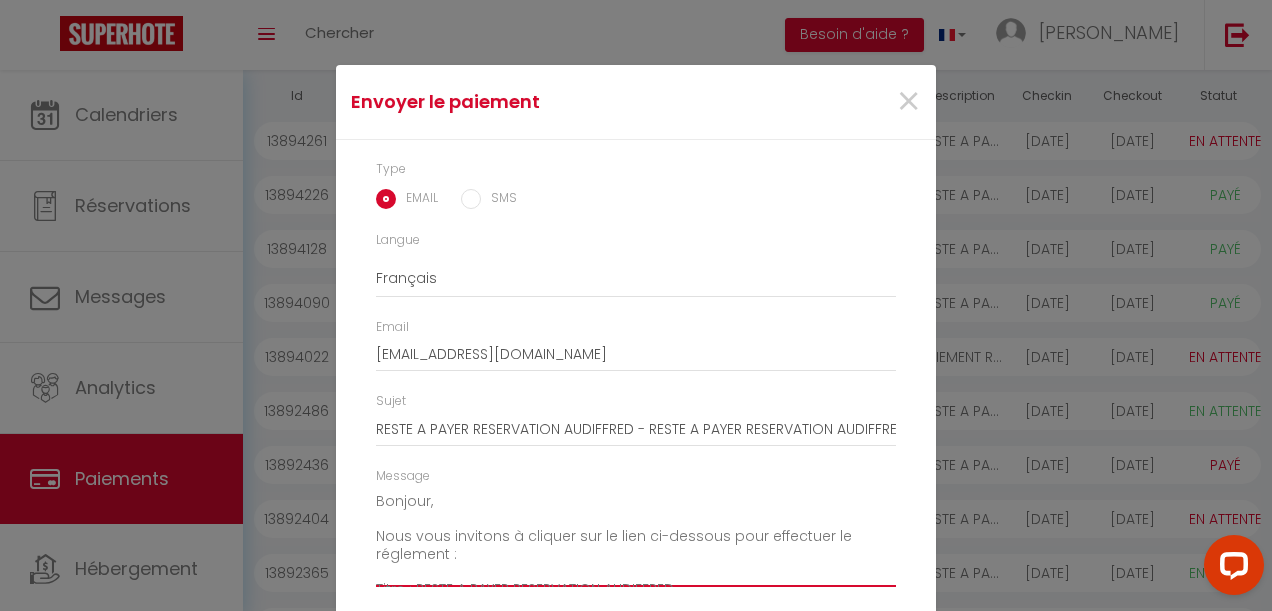 scroll, scrollTop: 140, scrollLeft: 0, axis: vertical 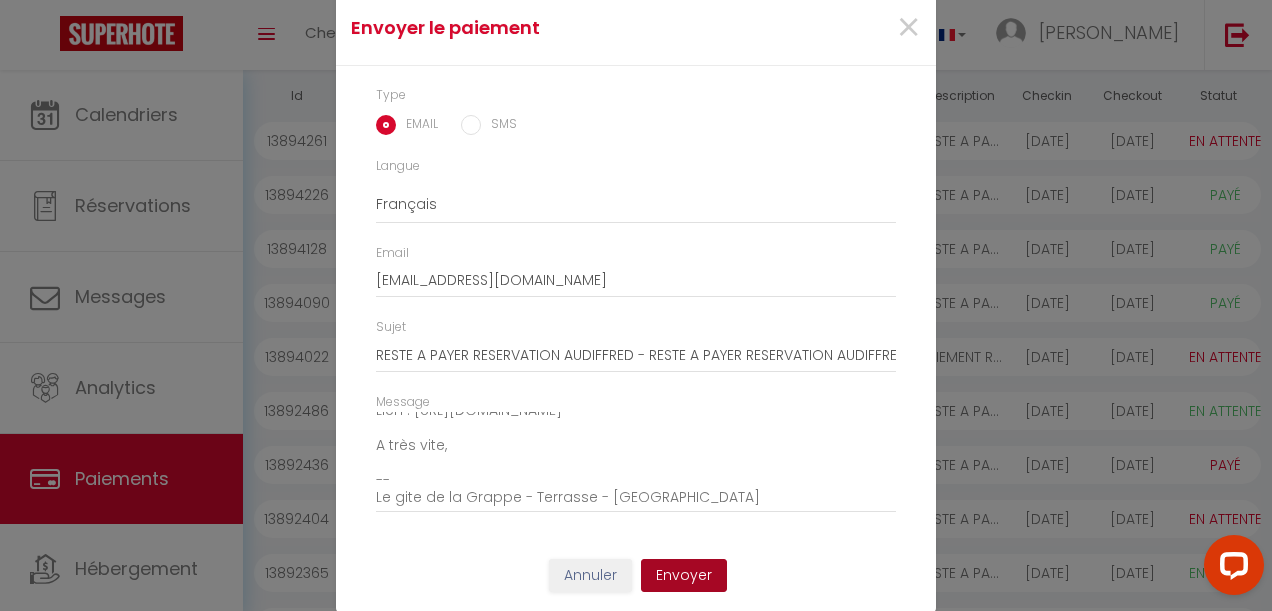 click on "Envoyer" at bounding box center (684, 576) 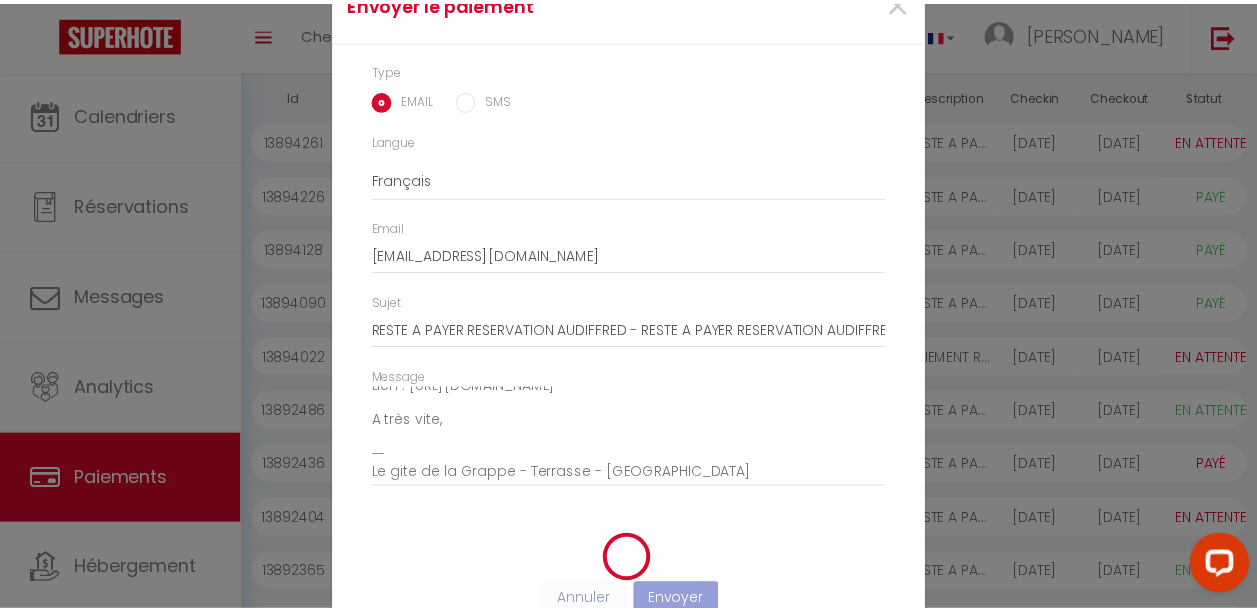 scroll, scrollTop: 49, scrollLeft: 0, axis: vertical 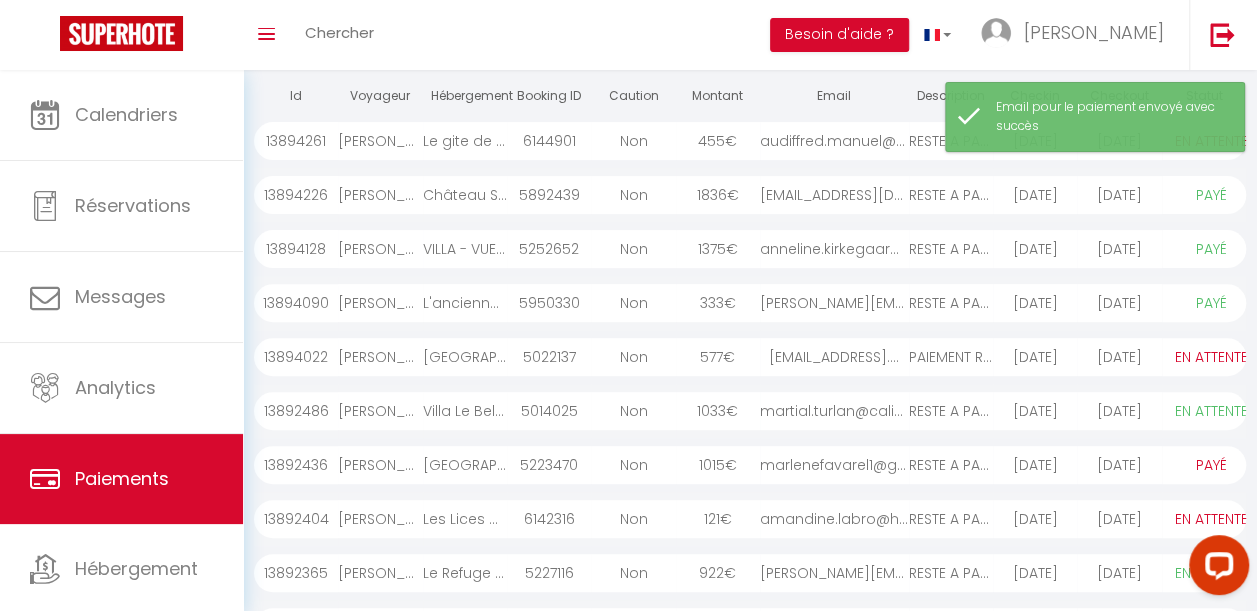 click on "[DATE]" at bounding box center [1119, 357] 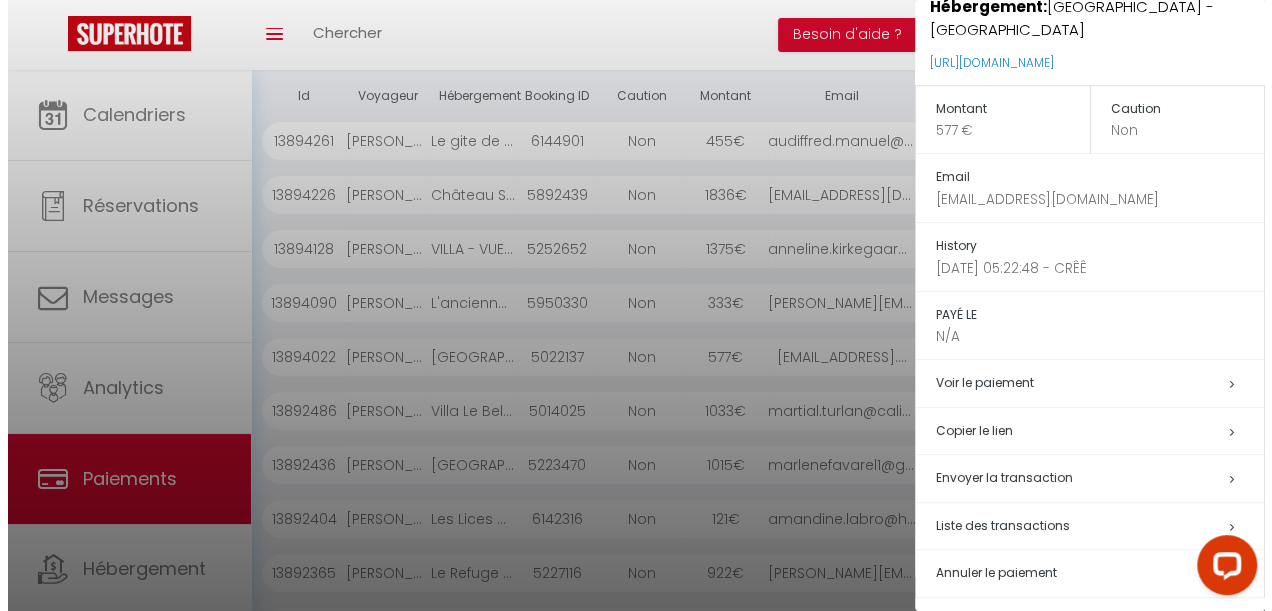 scroll, scrollTop: 211, scrollLeft: 0, axis: vertical 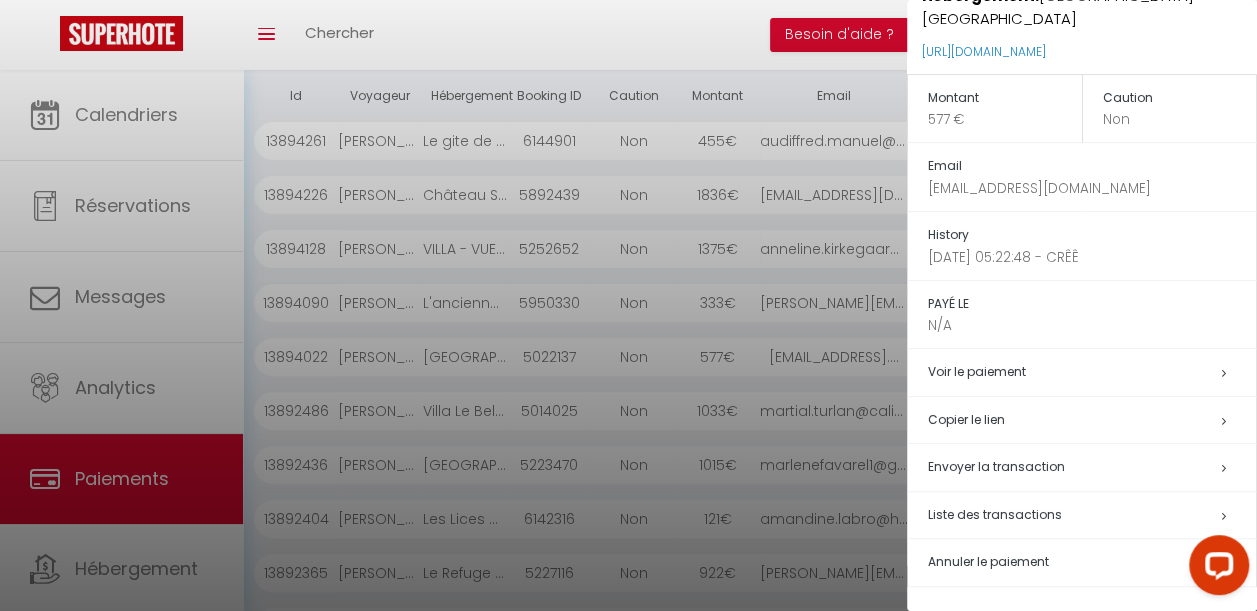 click on "Envoyer la transaction" at bounding box center (1092, 467) 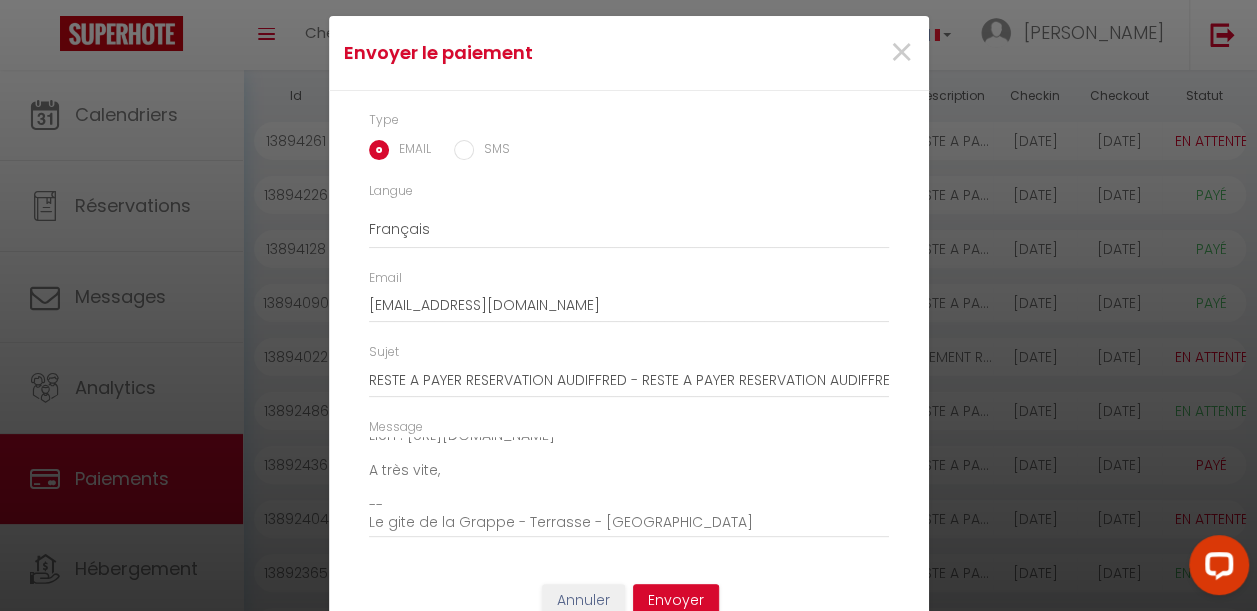 type on "[EMAIL_ADDRESS][DOMAIN_NAME]" 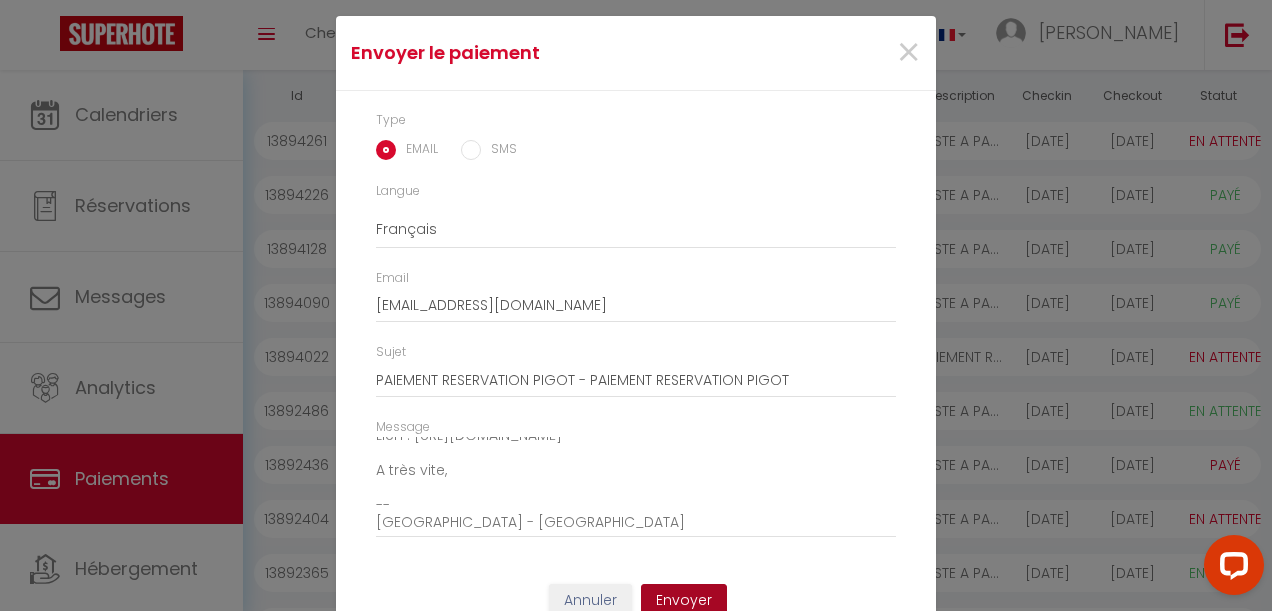click on "Envoyer" at bounding box center [684, 601] 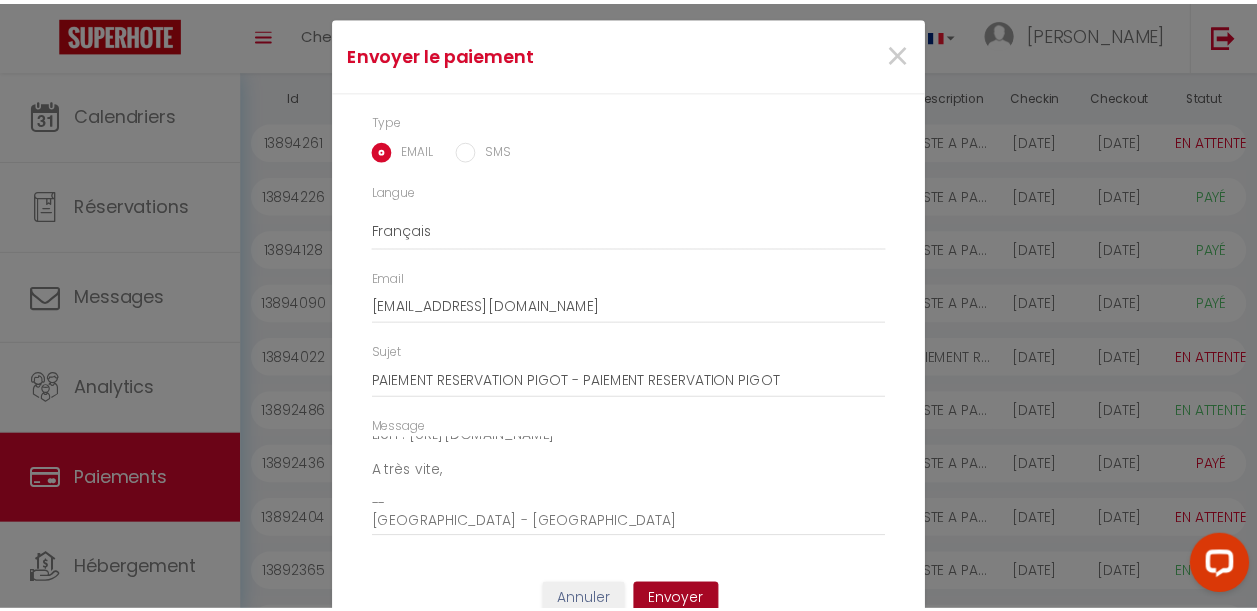 scroll, scrollTop: 24, scrollLeft: 0, axis: vertical 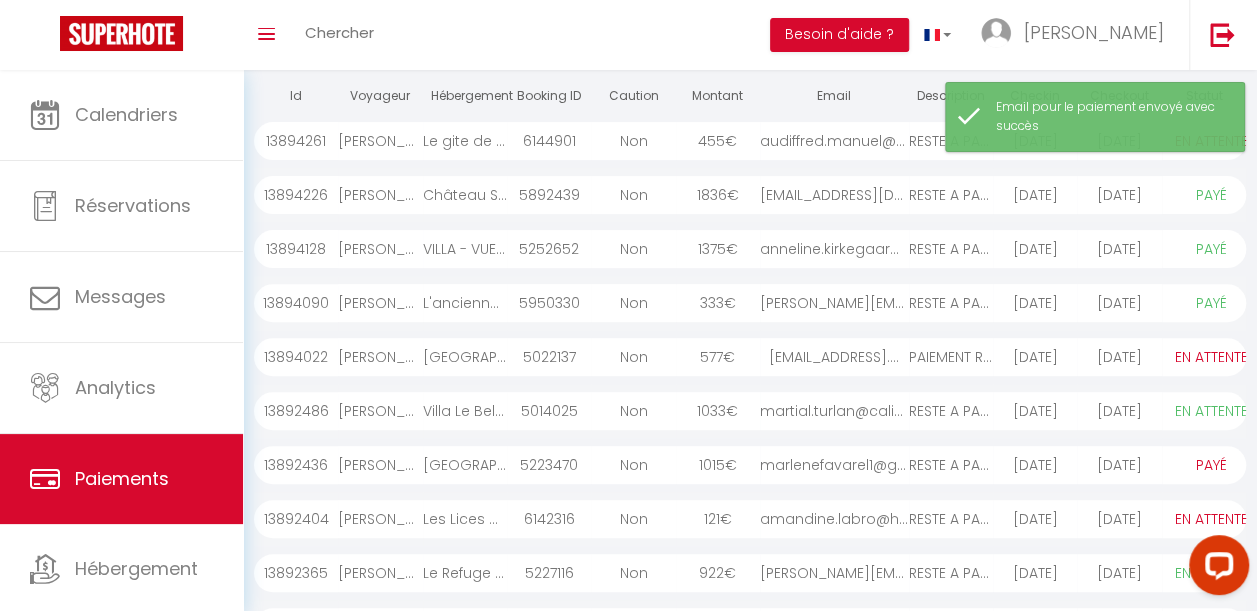 click on "RESTE A PAYER RESERV..." at bounding box center (951, 465) 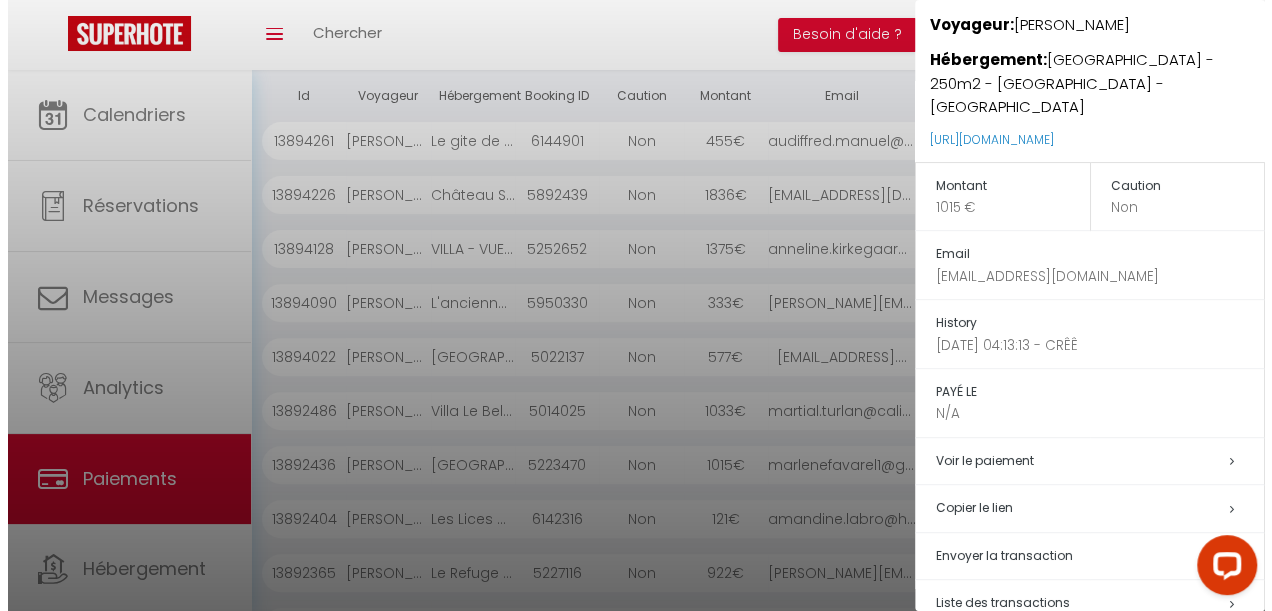 scroll, scrollTop: 234, scrollLeft: 0, axis: vertical 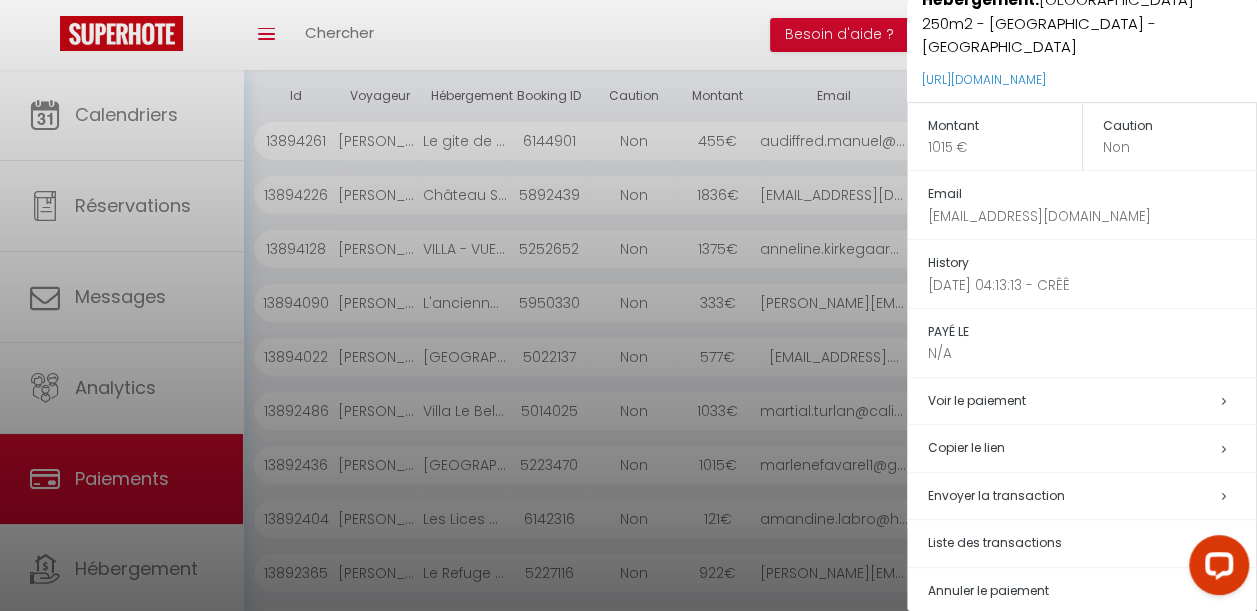 click on "Envoyer la transaction" at bounding box center [996, 495] 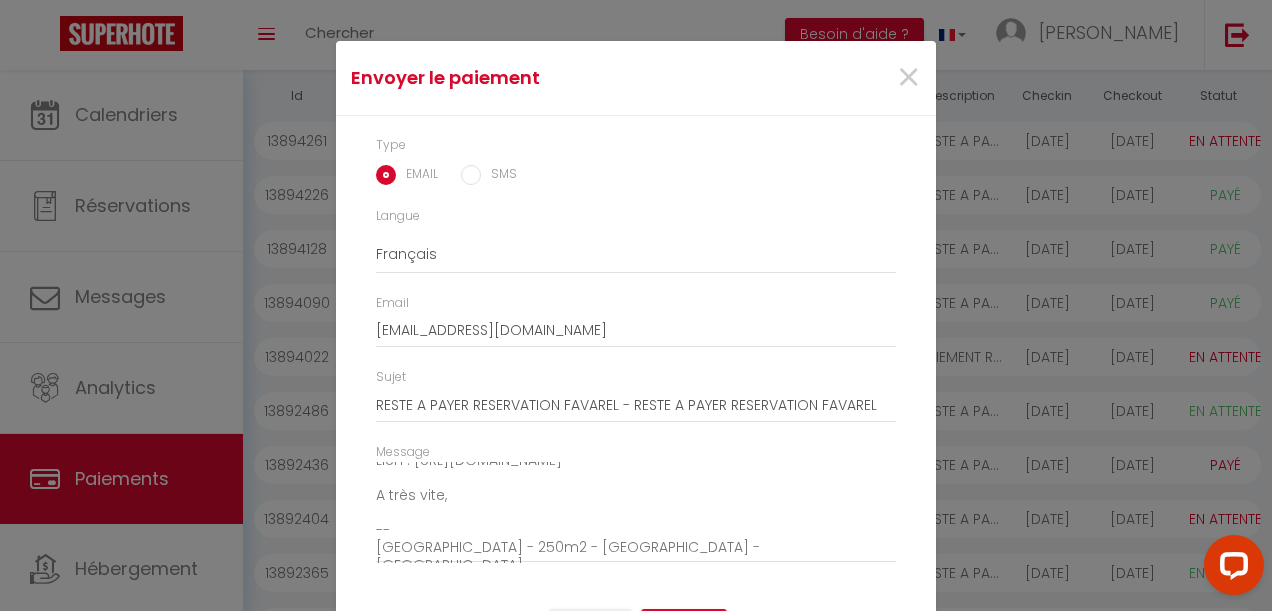 scroll, scrollTop: 74, scrollLeft: 0, axis: vertical 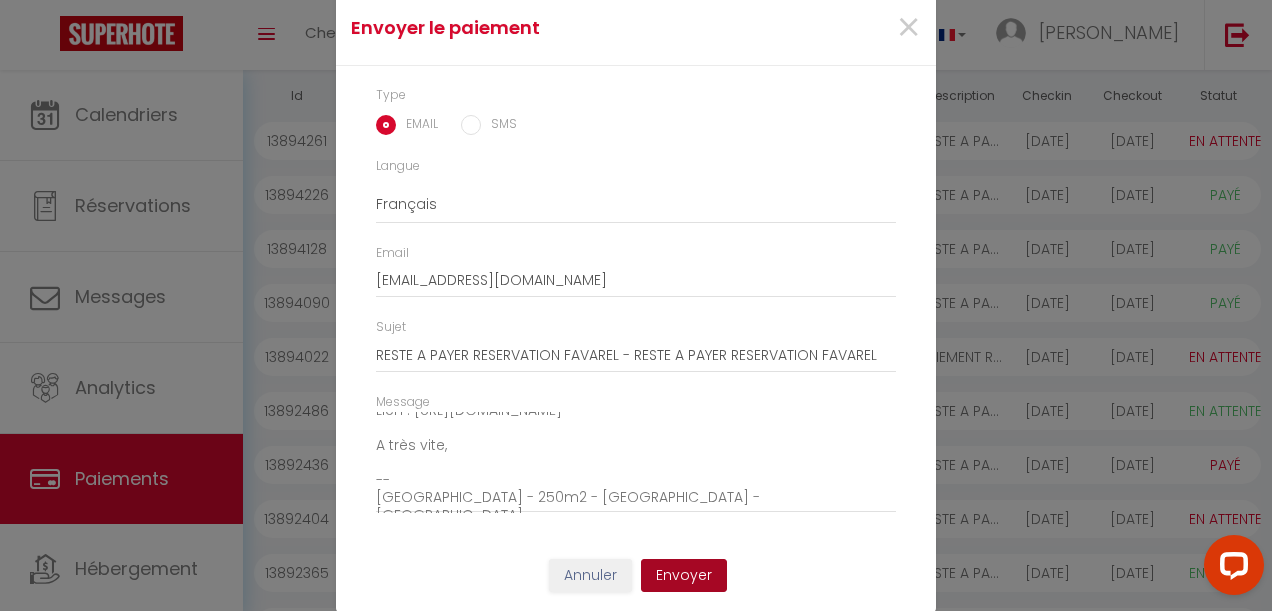 click on "Envoyer" at bounding box center (684, 576) 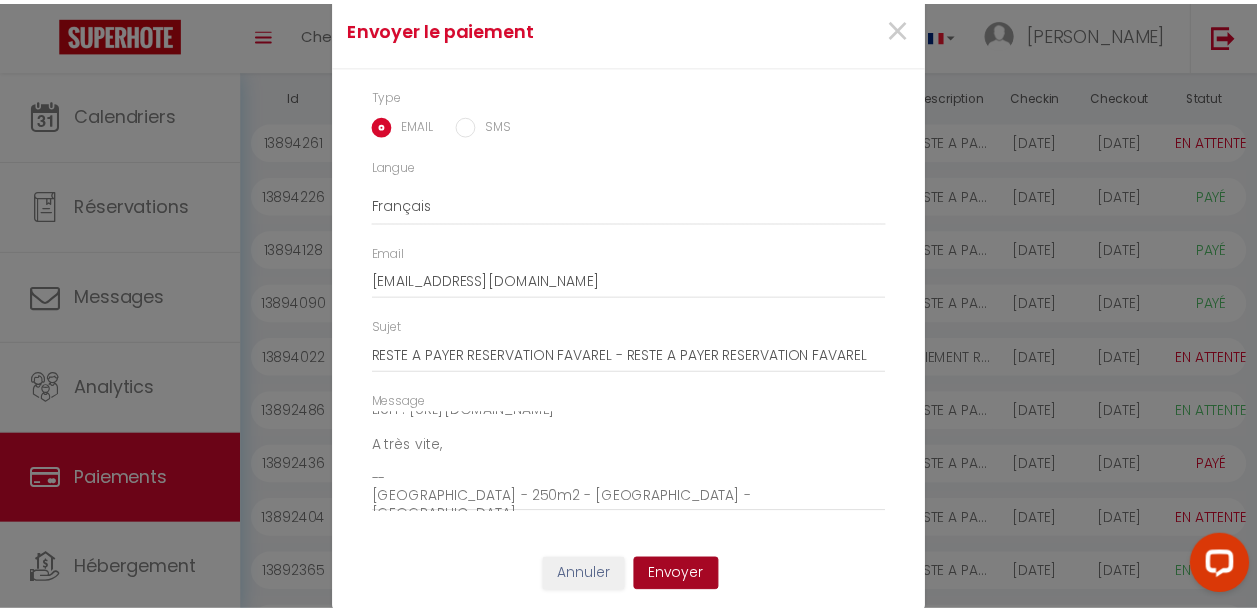 scroll, scrollTop: 49, scrollLeft: 0, axis: vertical 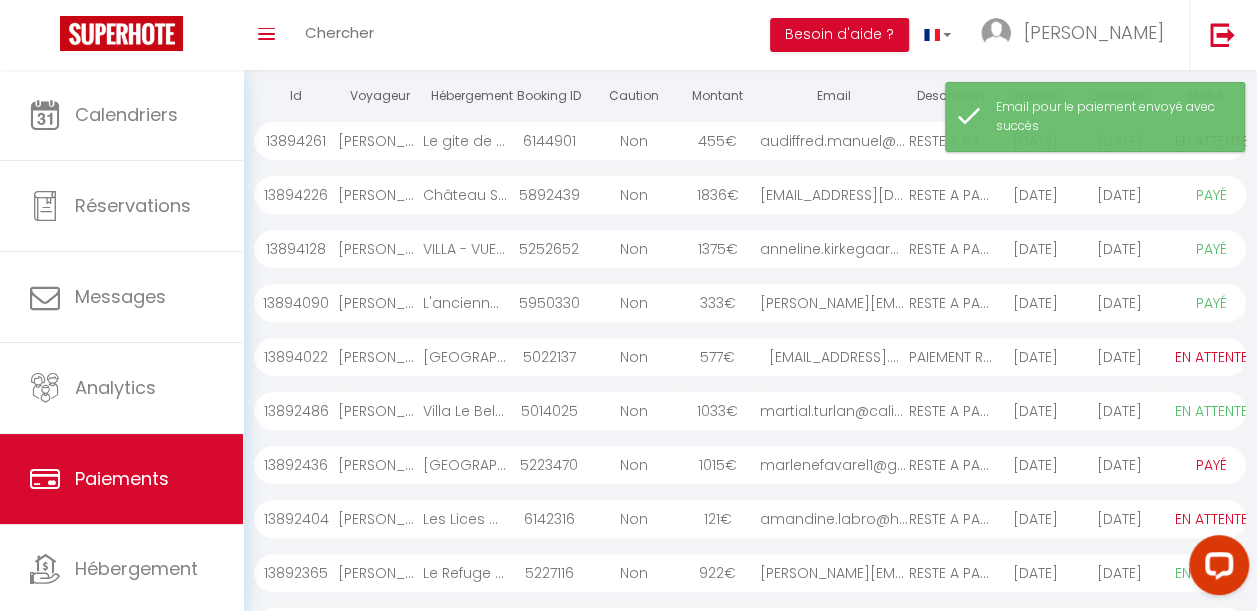 click on "[DATE]" at bounding box center (1119, 465) 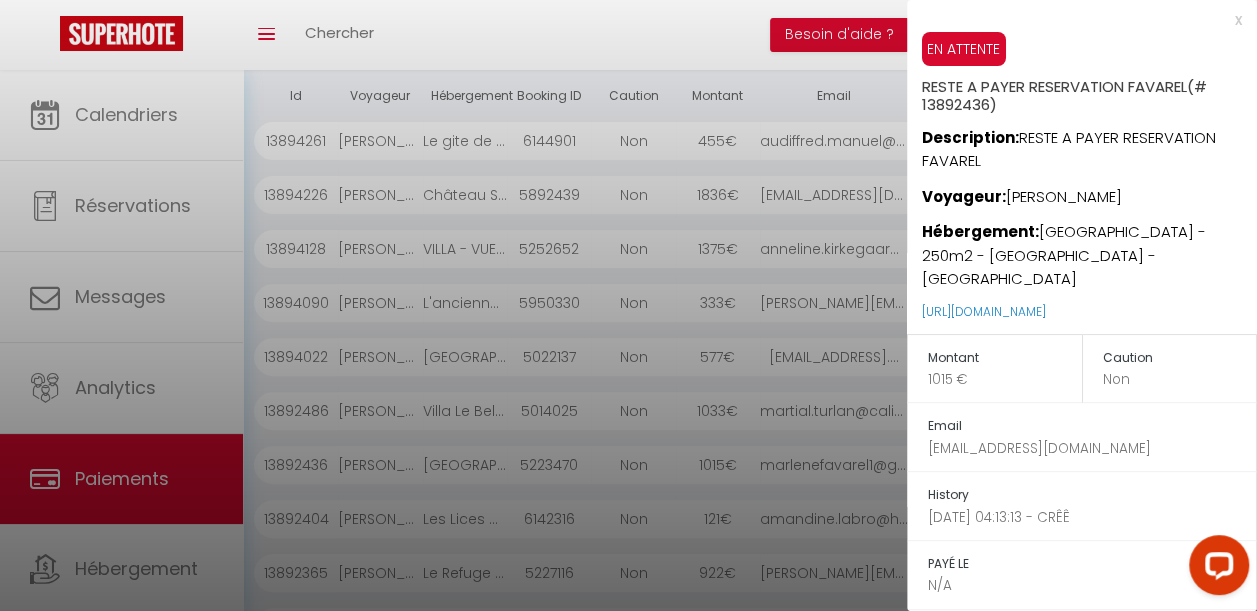 scroll, scrollTop: 0, scrollLeft: 0, axis: both 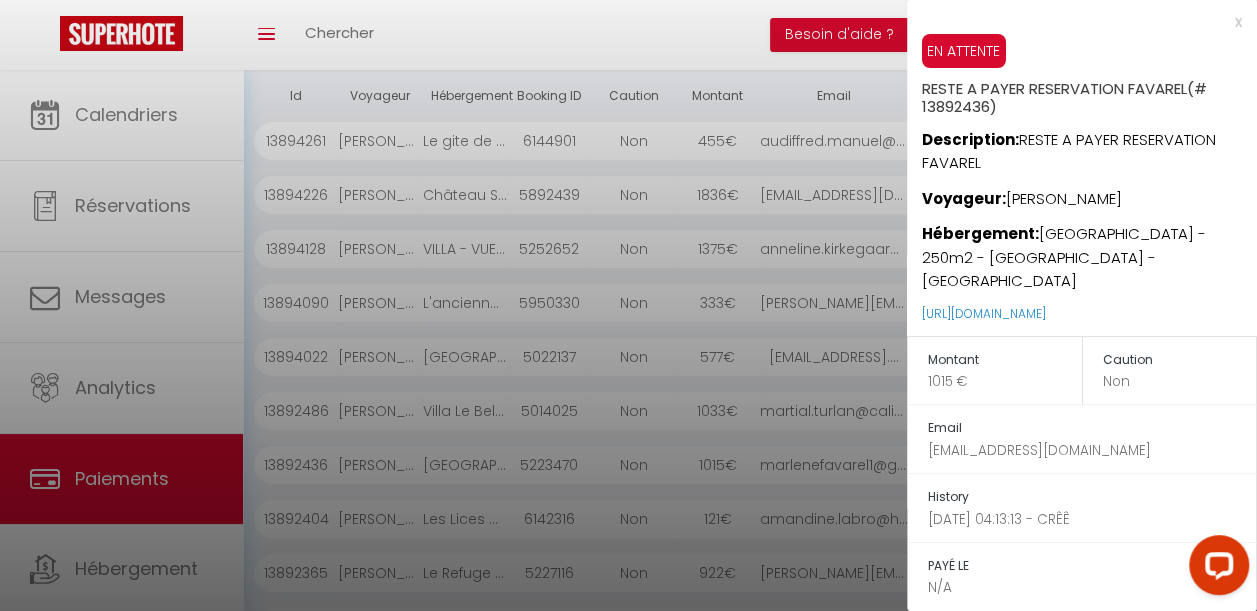 click at bounding box center [628, 305] 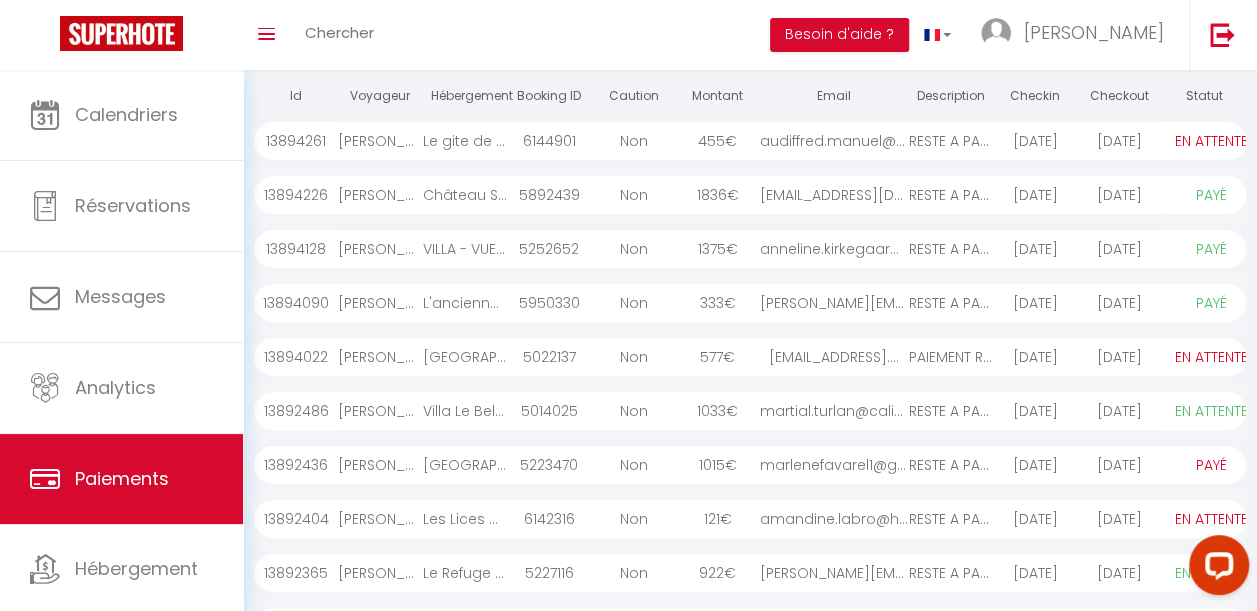 click on "[DATE]" at bounding box center [1035, 519] 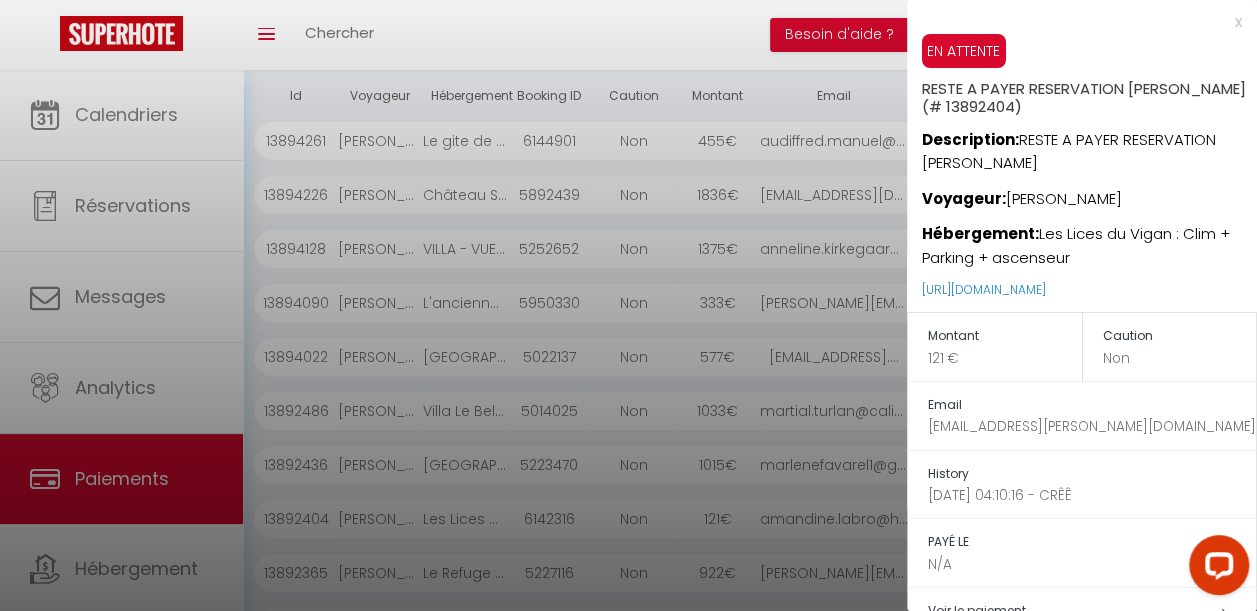 scroll, scrollTop: 234, scrollLeft: 0, axis: vertical 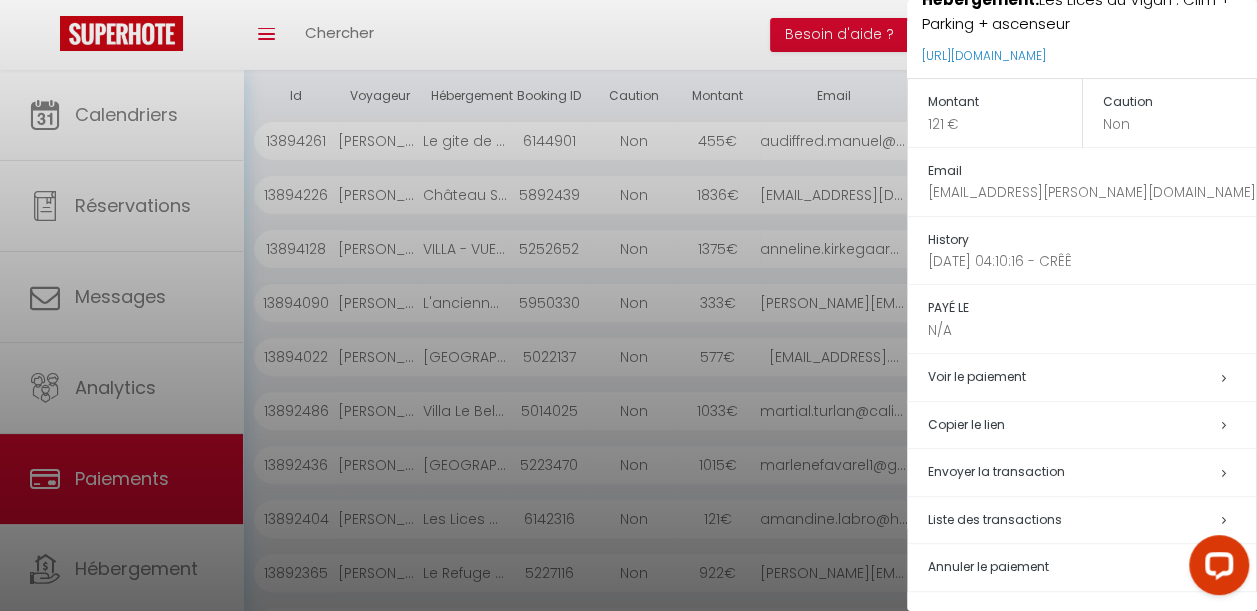 click on "Liste des transactions" at bounding box center [995, 519] 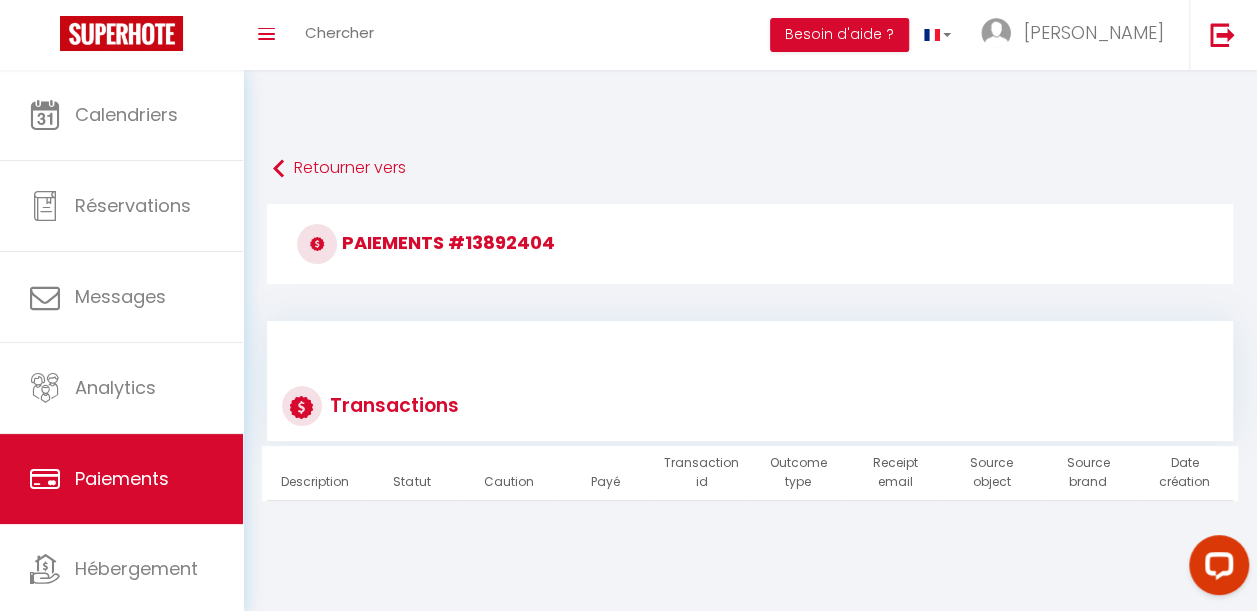 click on "Retourner vers" at bounding box center [750, 128] 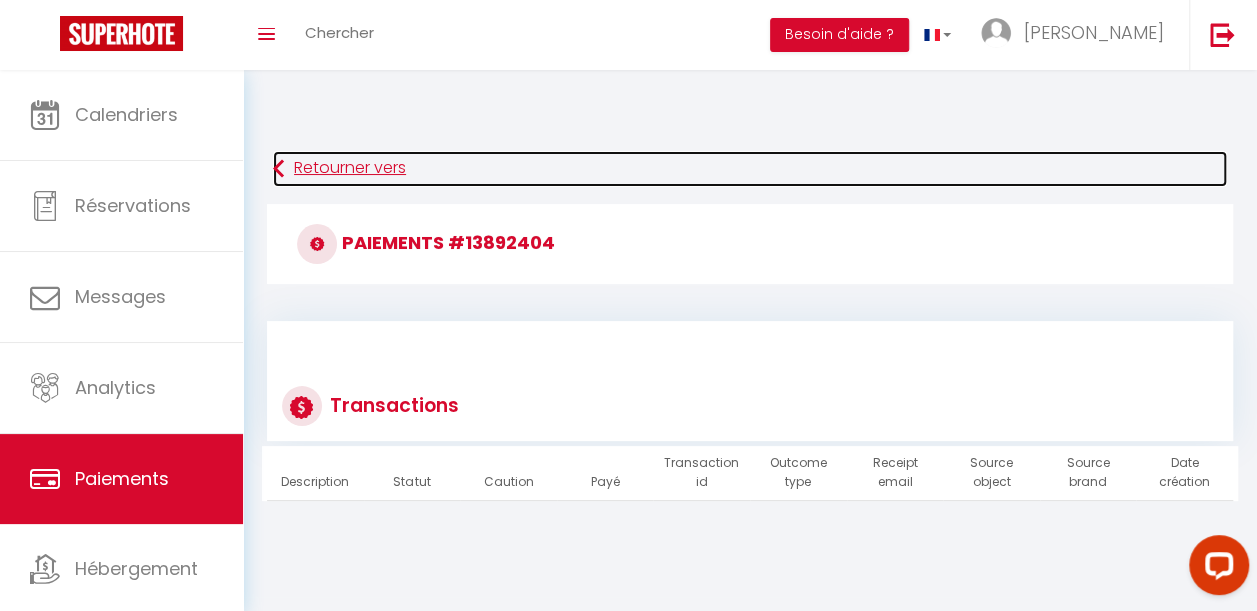 click on "Retourner vers" at bounding box center (750, 169) 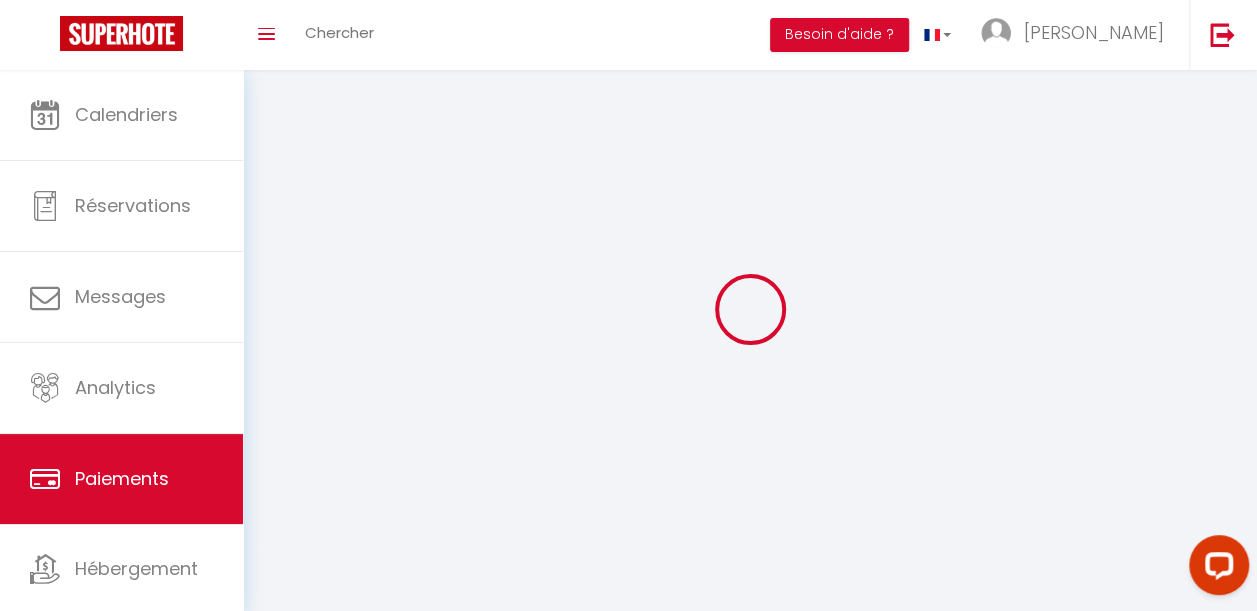 select on "2" 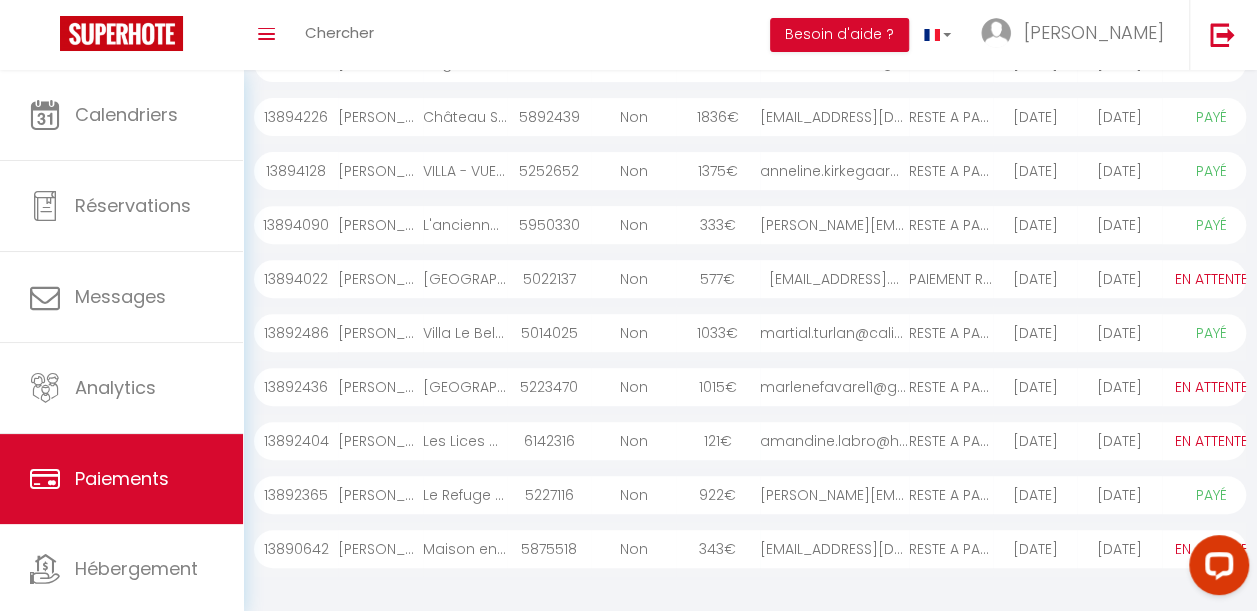 scroll, scrollTop: 352, scrollLeft: 0, axis: vertical 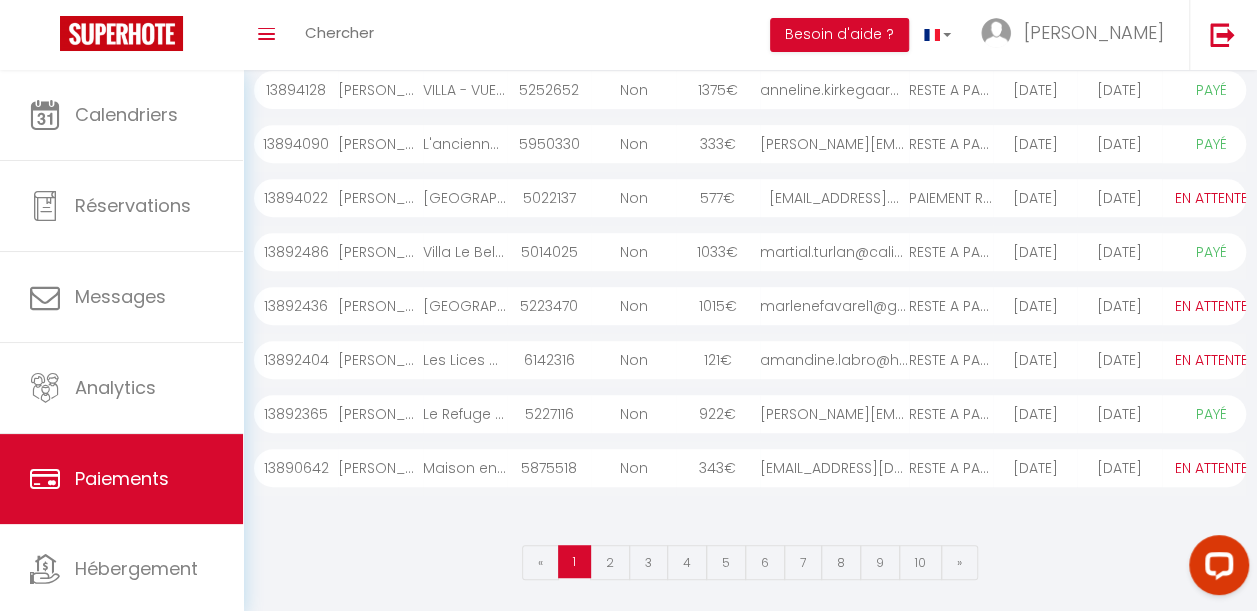click on "amandine.labro@hotma..." at bounding box center [834, 360] 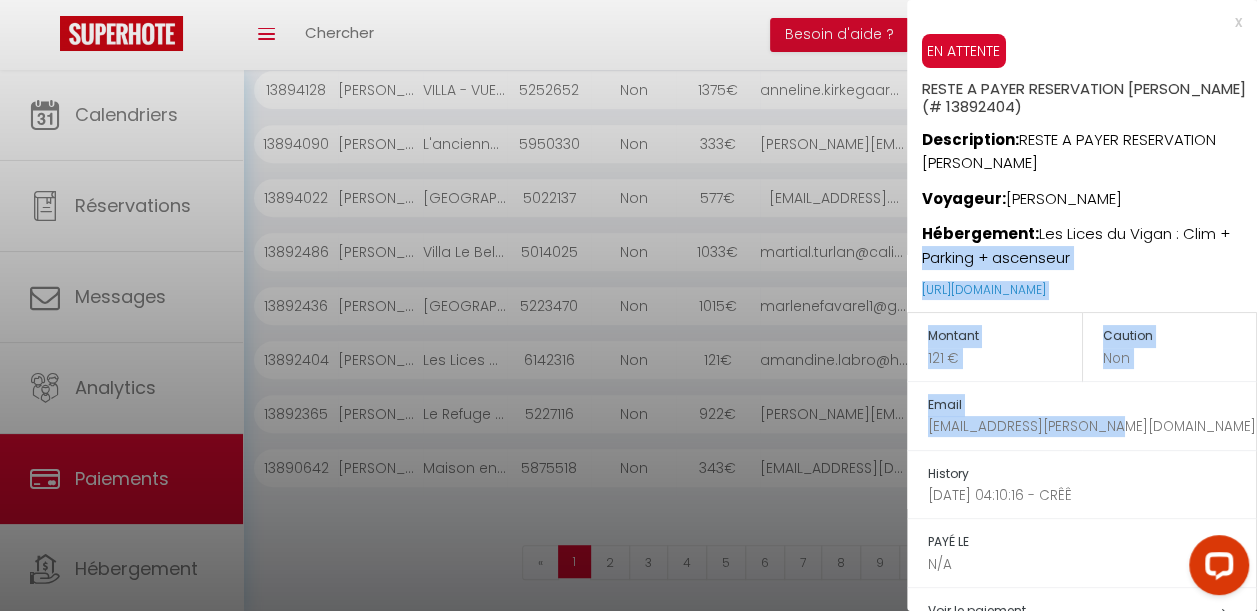 drag, startPoint x: 1240, startPoint y: 242, endPoint x: 1185, endPoint y: 441, distance: 206.46065 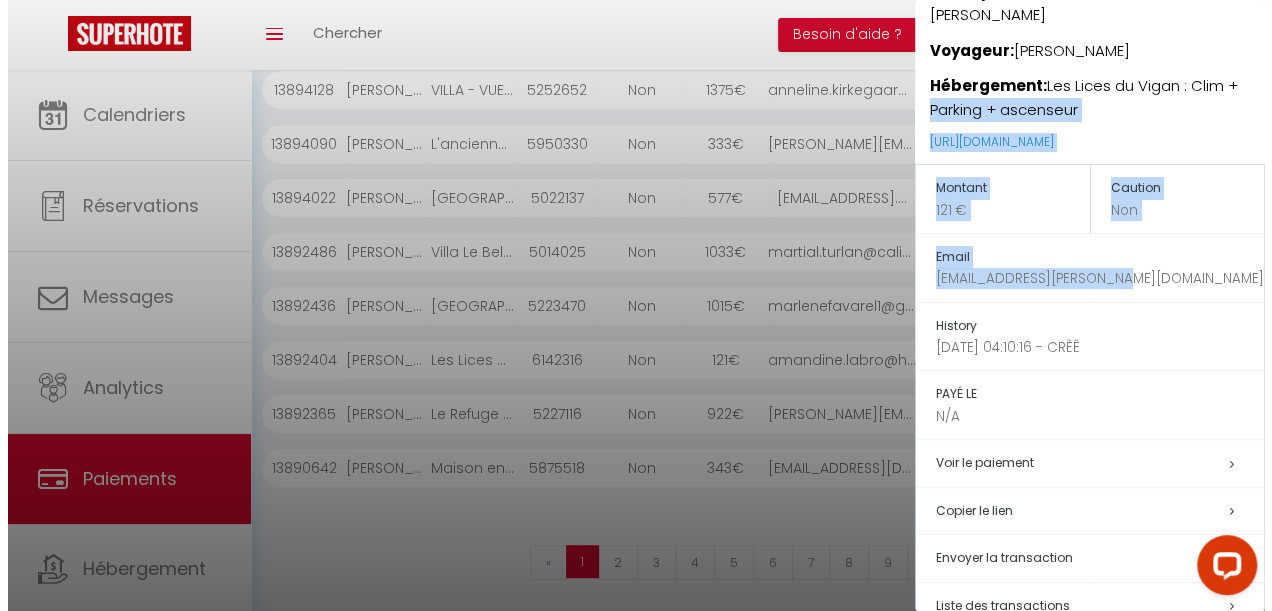 scroll, scrollTop: 234, scrollLeft: 0, axis: vertical 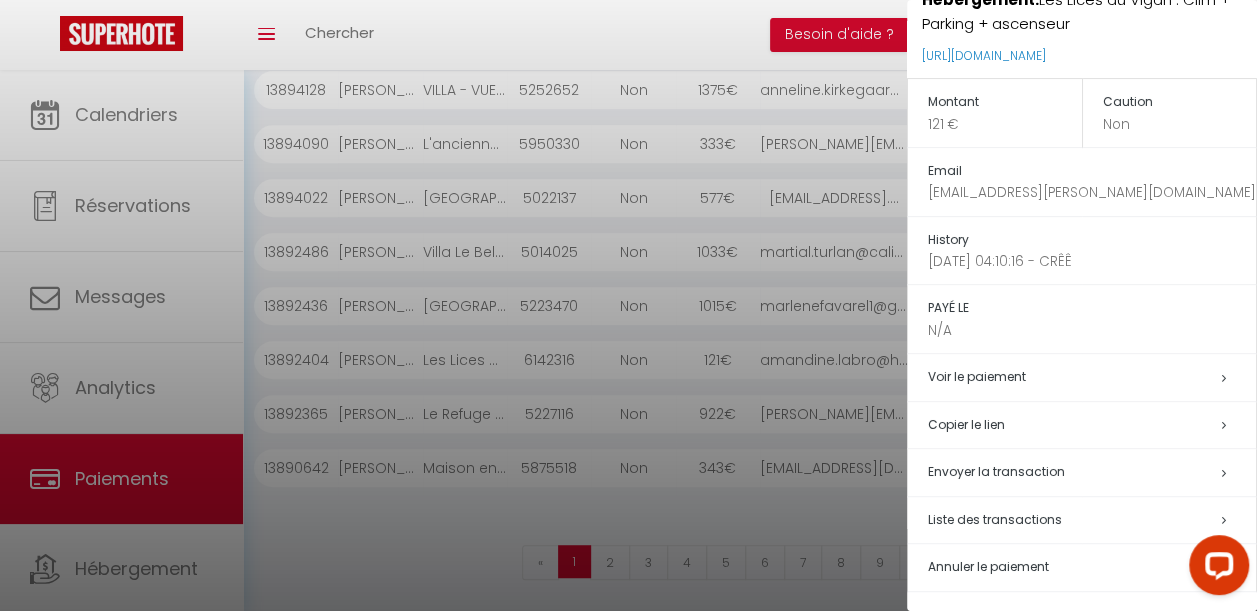 click on "Envoyer la transaction" at bounding box center (996, 471) 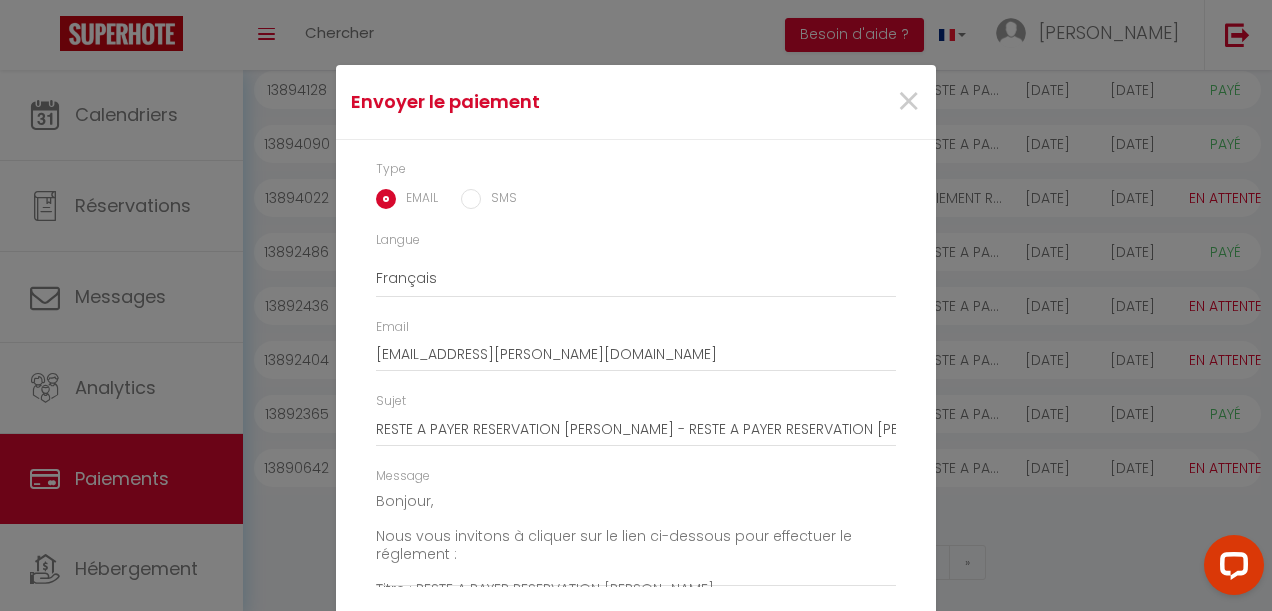 scroll, scrollTop: 74, scrollLeft: 0, axis: vertical 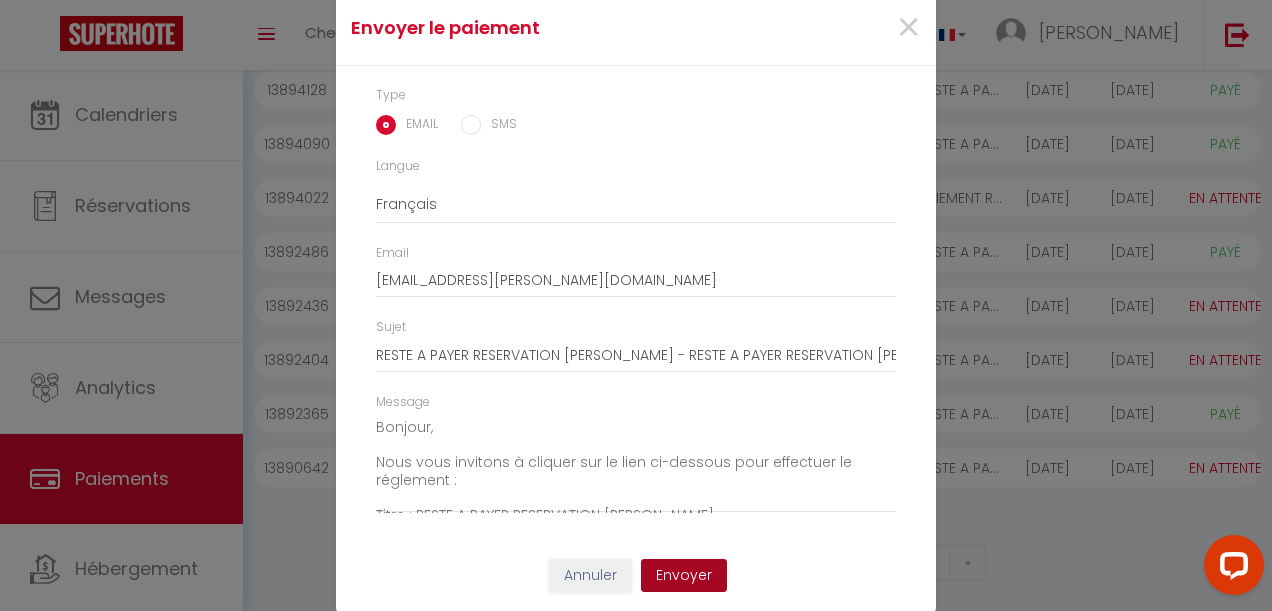 click on "Envoyer" at bounding box center [684, 576] 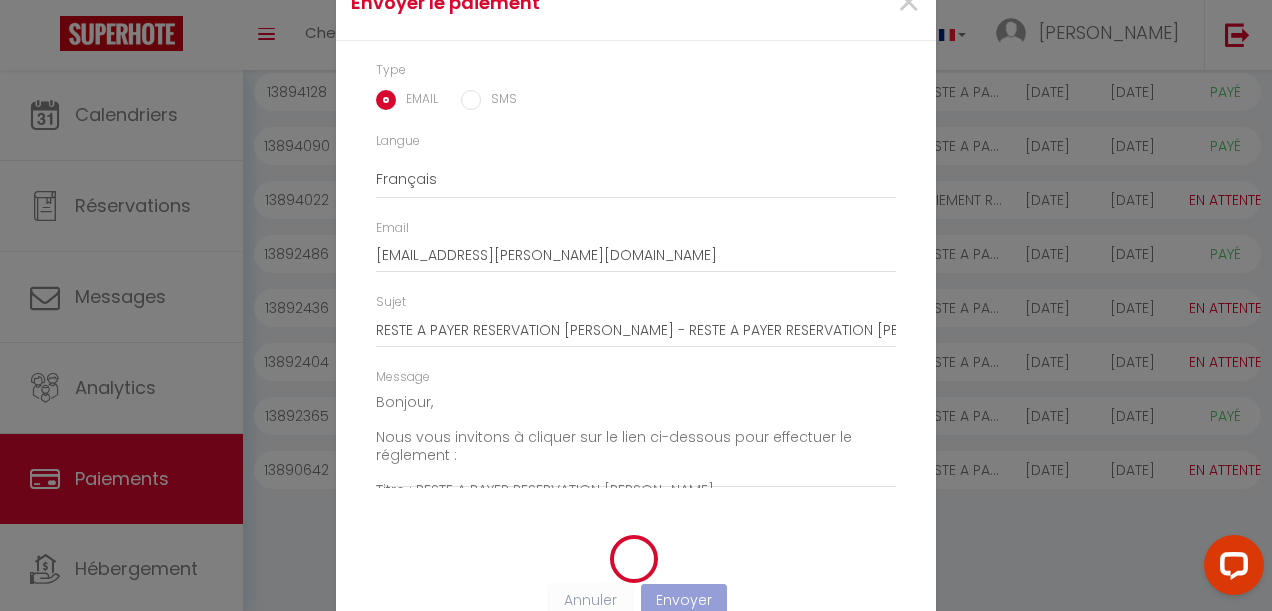 scroll, scrollTop: 349, scrollLeft: 0, axis: vertical 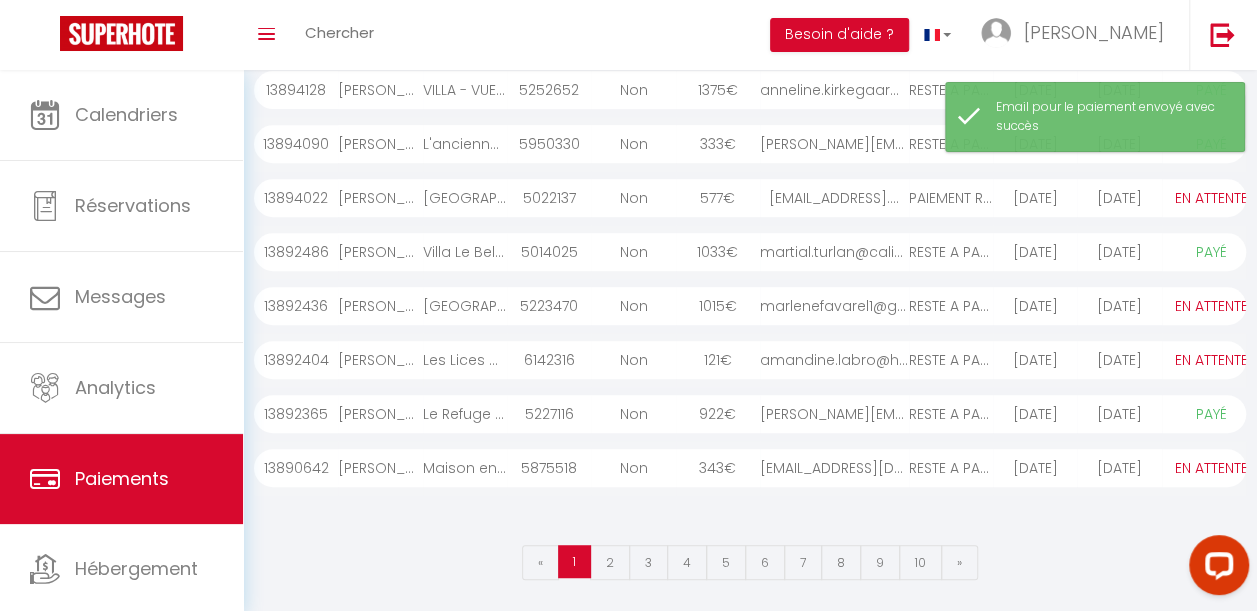click on "[DATE]" at bounding box center (1035, 468) 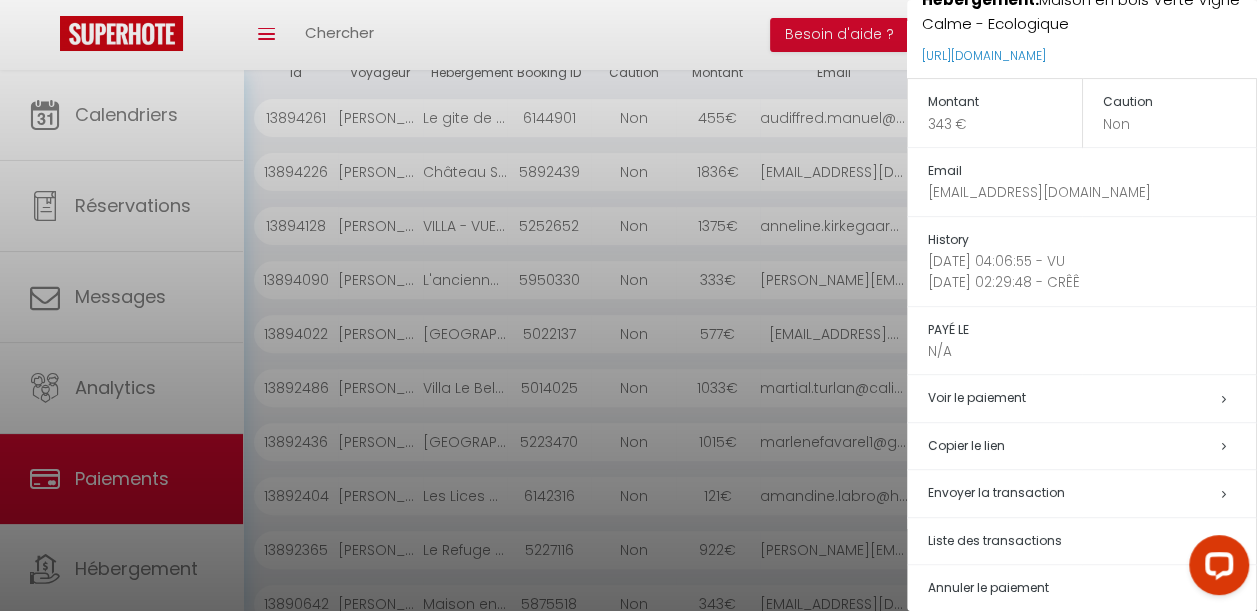 scroll, scrollTop: 214, scrollLeft: 0, axis: vertical 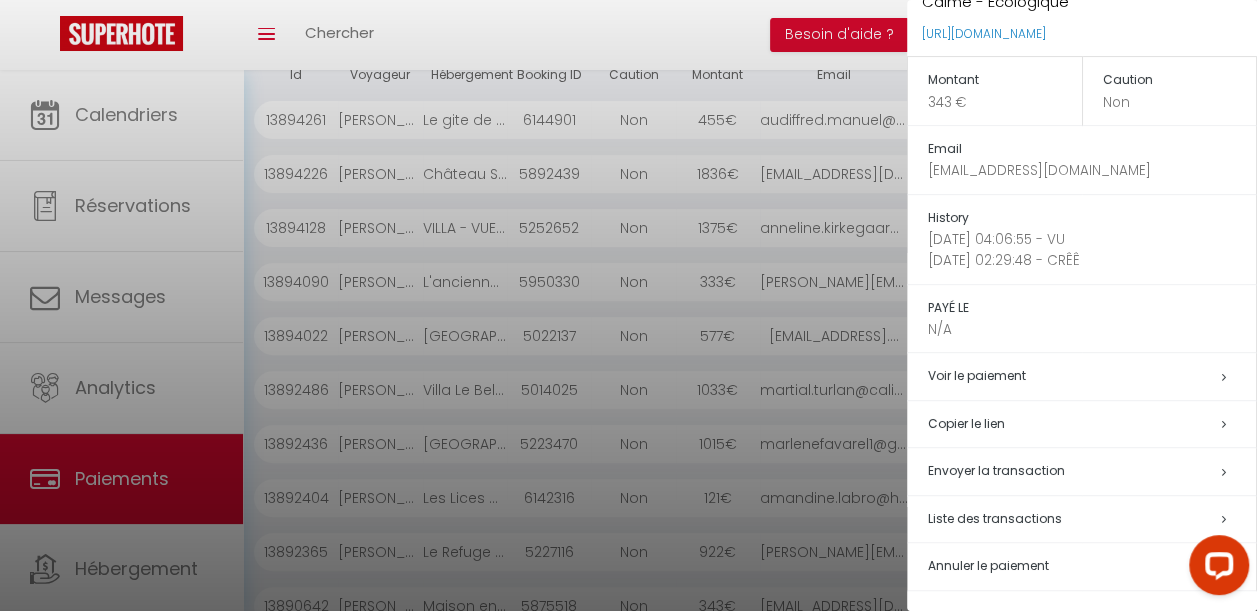 click on "Envoyer la transaction" at bounding box center (996, 470) 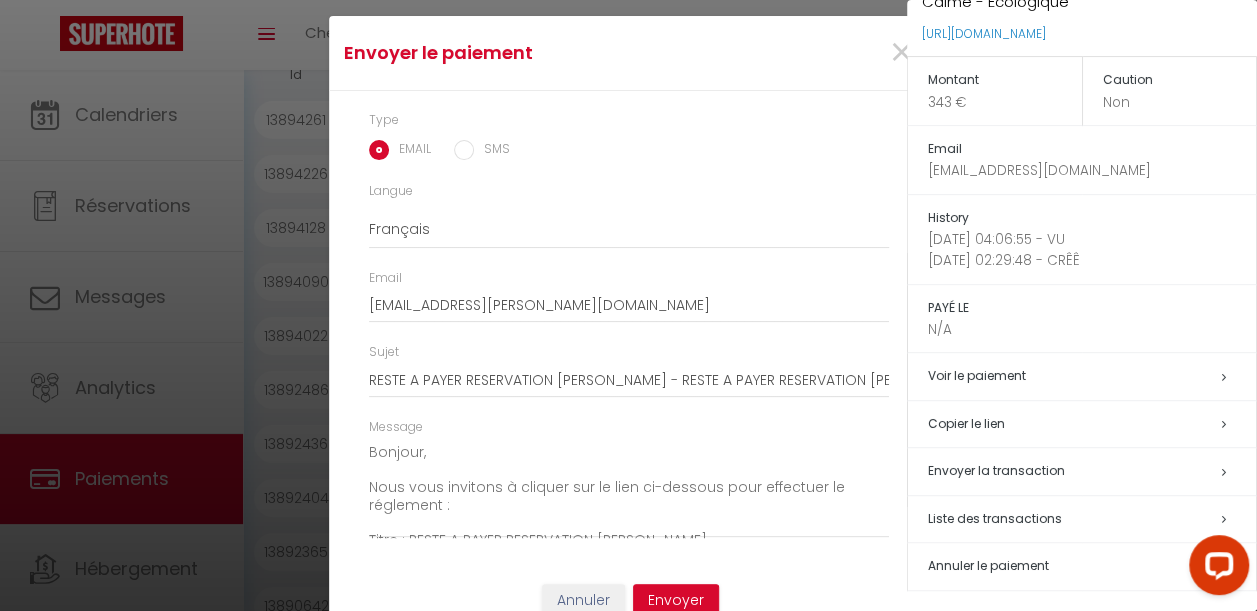 type on "[EMAIL_ADDRESS][DOMAIN_NAME]" 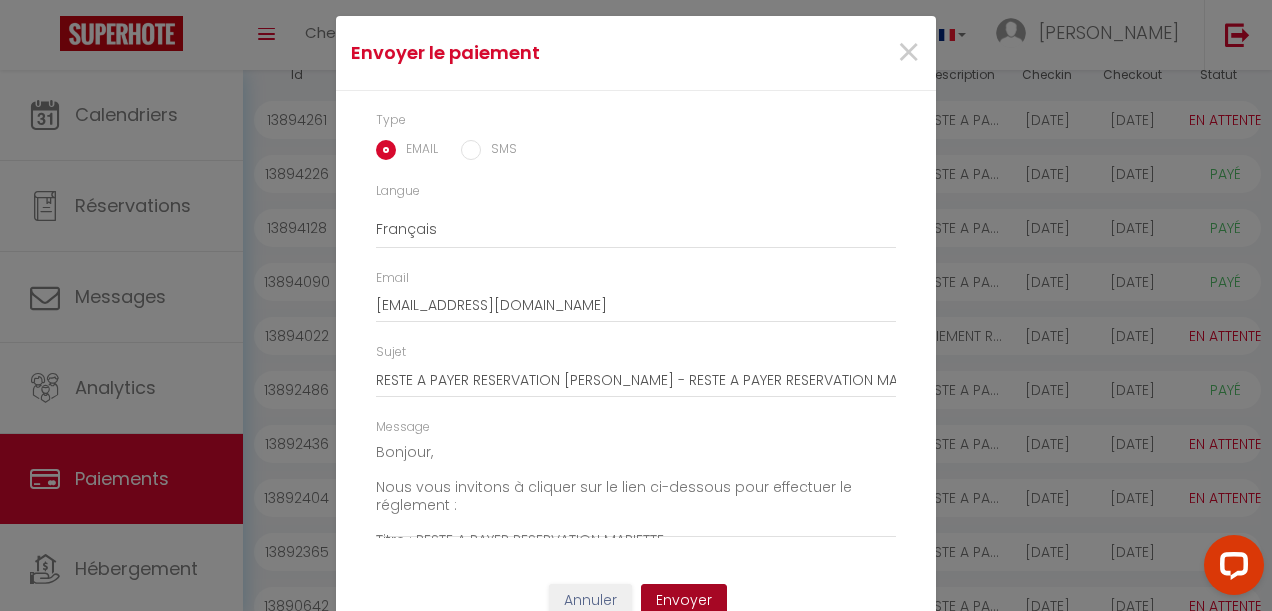 click on "Envoyer" at bounding box center [684, 601] 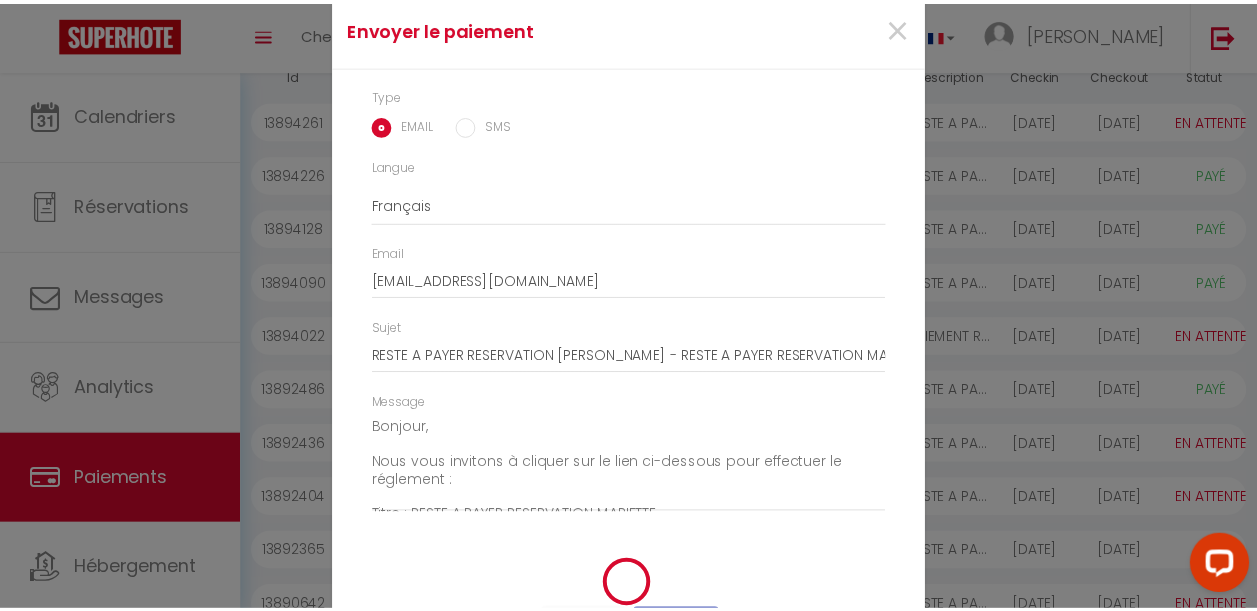 scroll, scrollTop: 24, scrollLeft: 0, axis: vertical 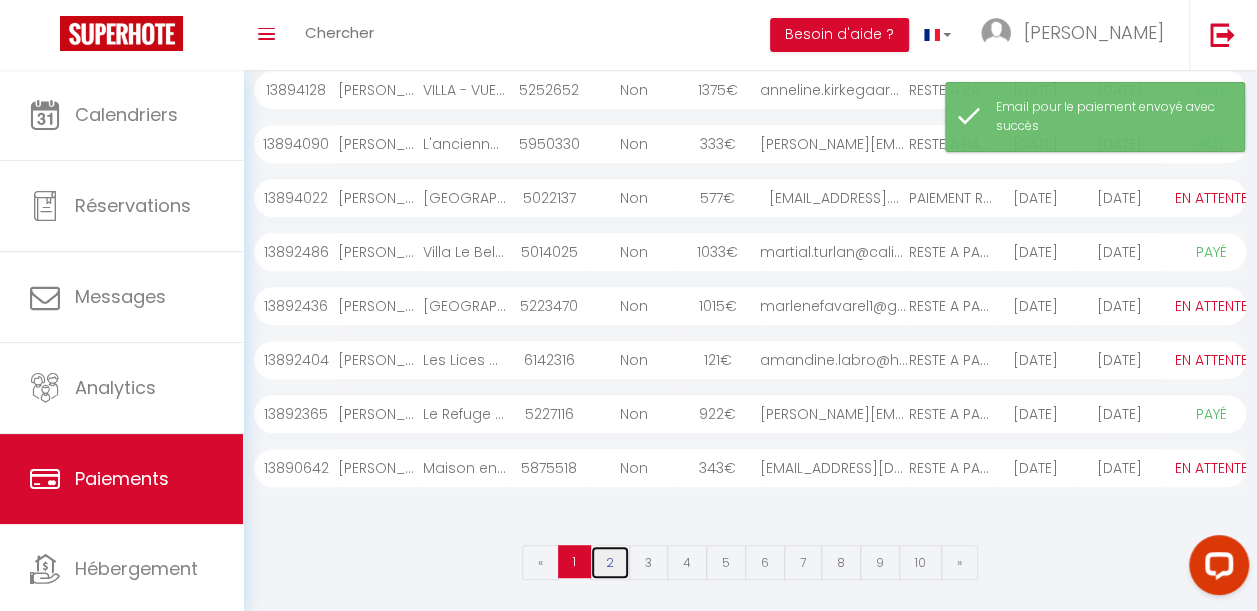 click on "2" at bounding box center (610, 562) 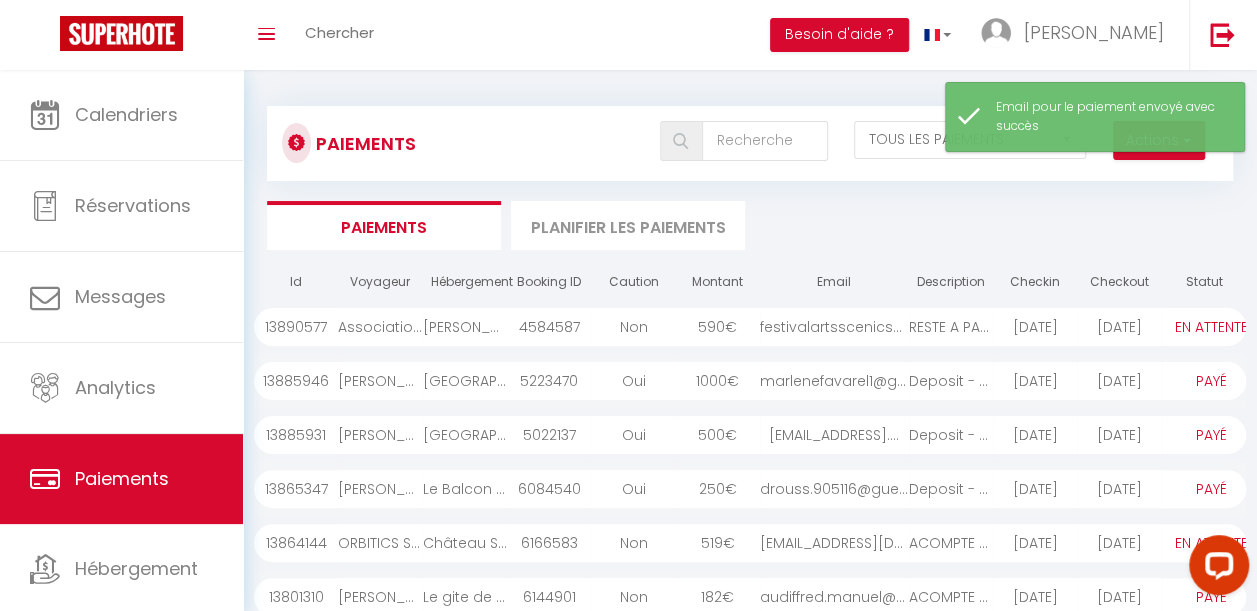 scroll, scrollTop: 0, scrollLeft: 0, axis: both 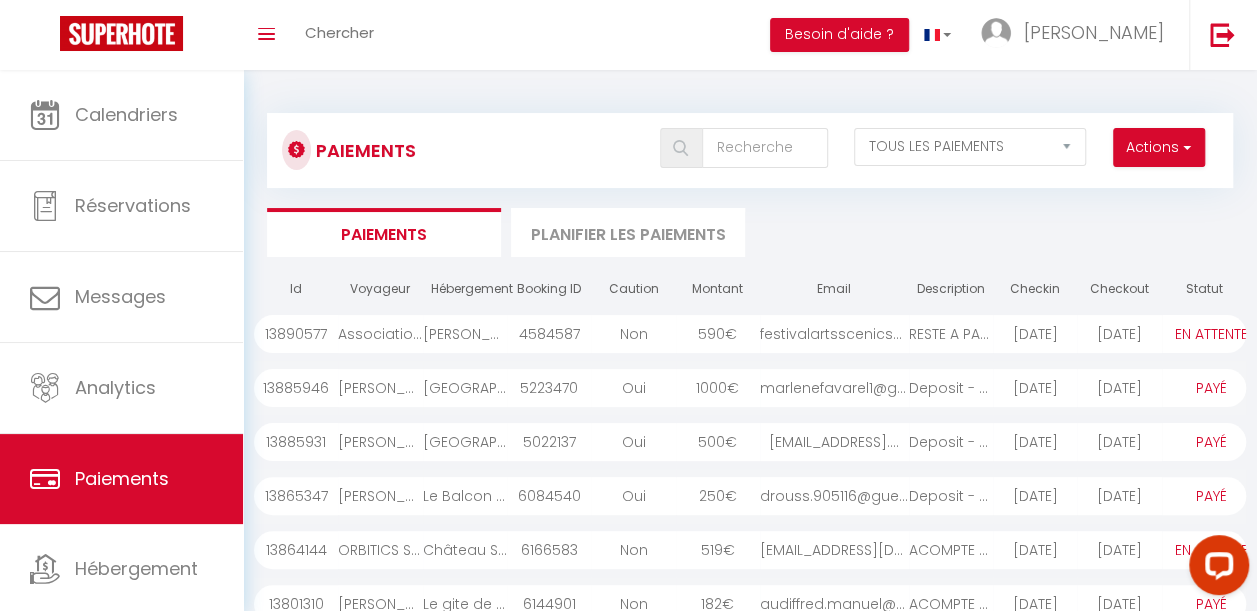 click on "[DATE]" at bounding box center [1119, 334] 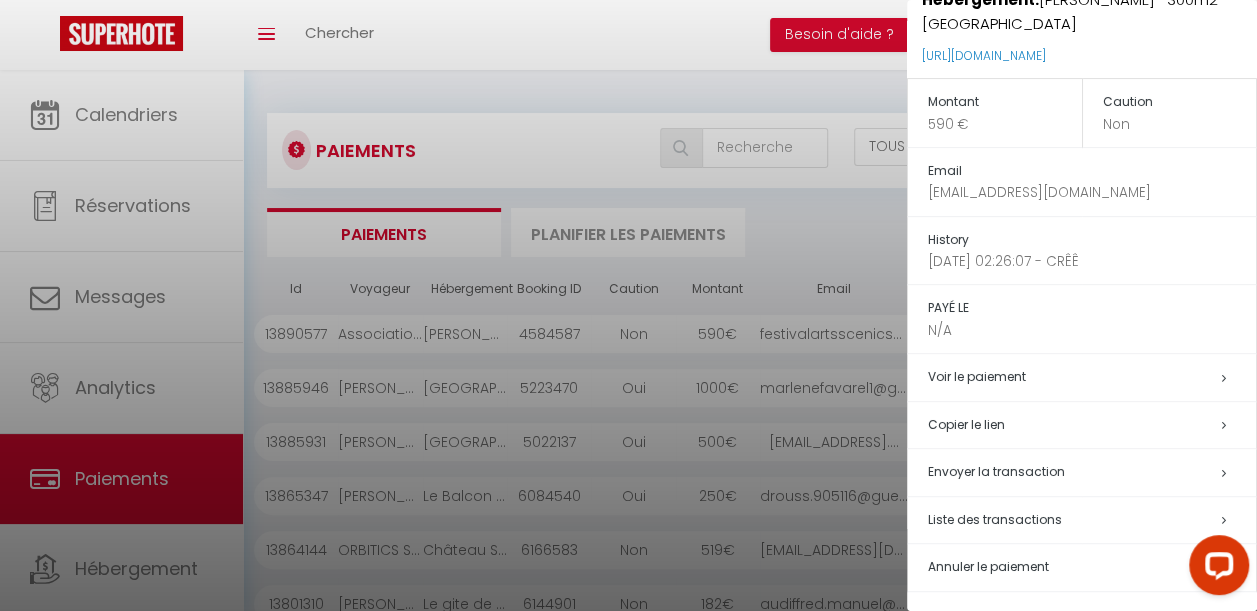 click at bounding box center [628, 305] 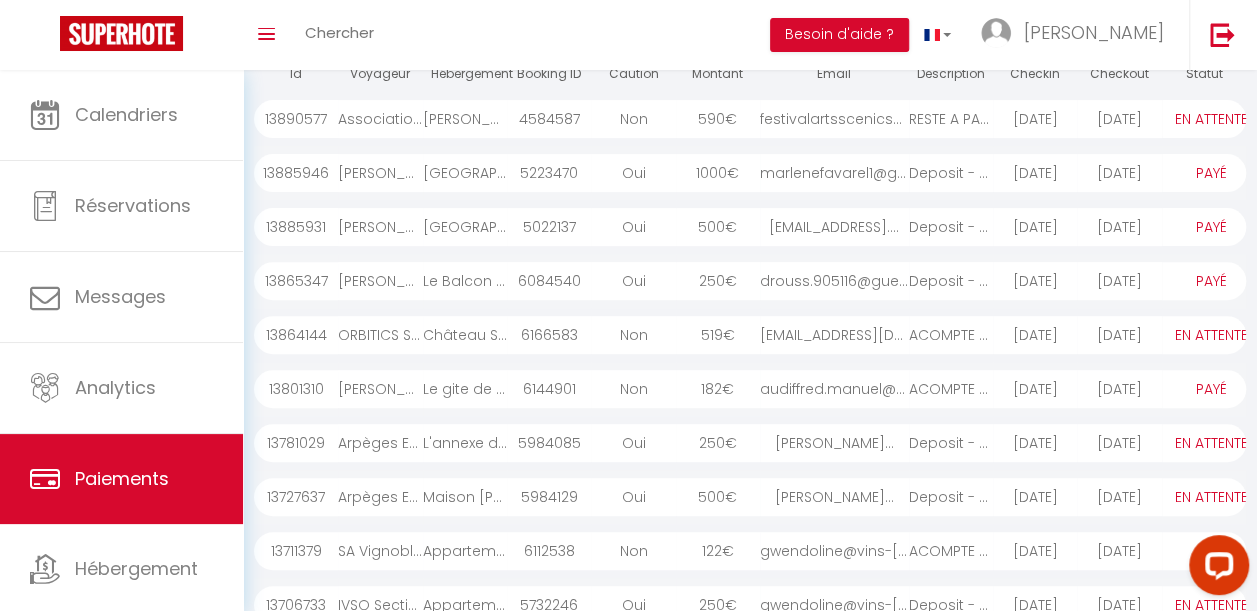 scroll, scrollTop: 216, scrollLeft: 0, axis: vertical 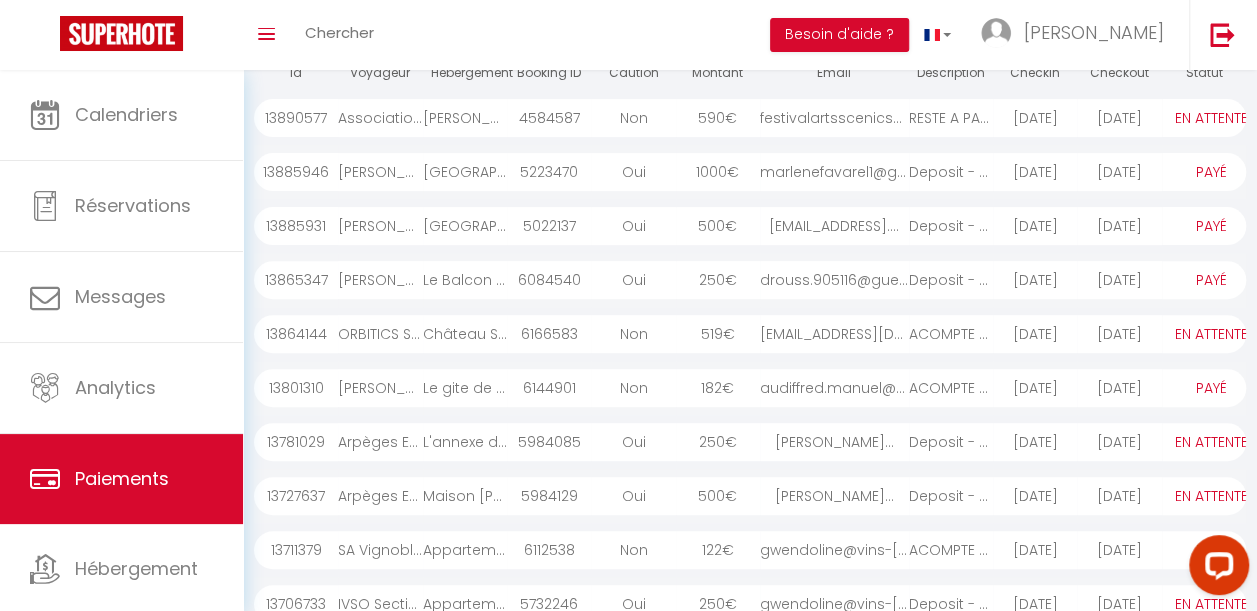 click on "[DATE]" at bounding box center [1035, 388] 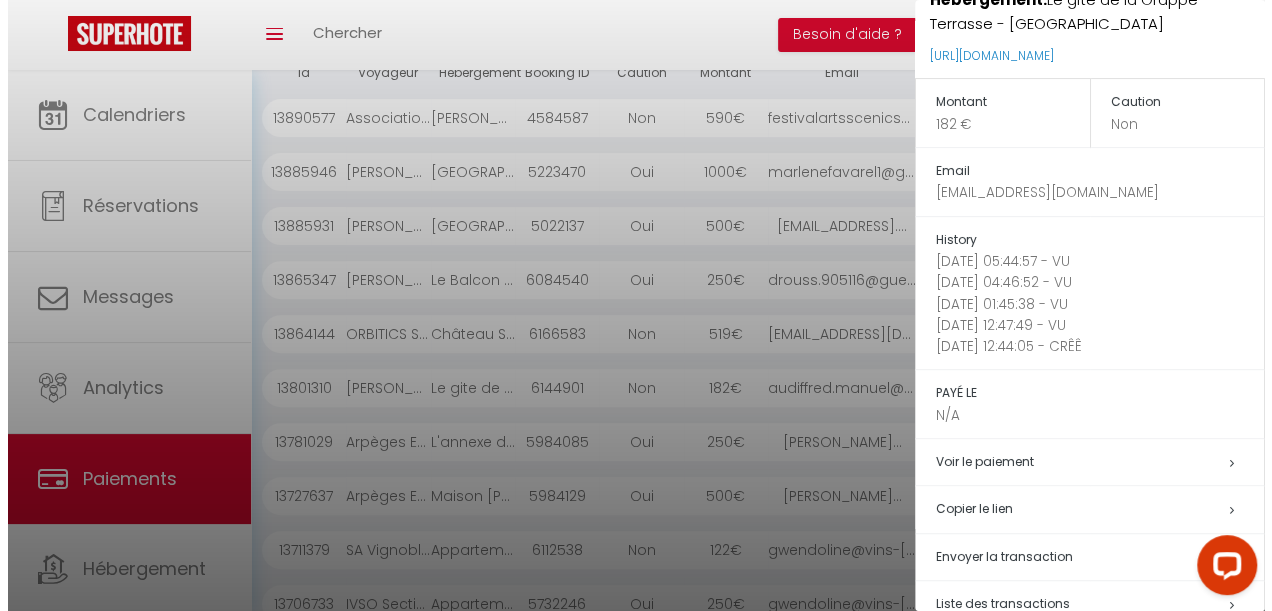 scroll, scrollTop: 320, scrollLeft: 0, axis: vertical 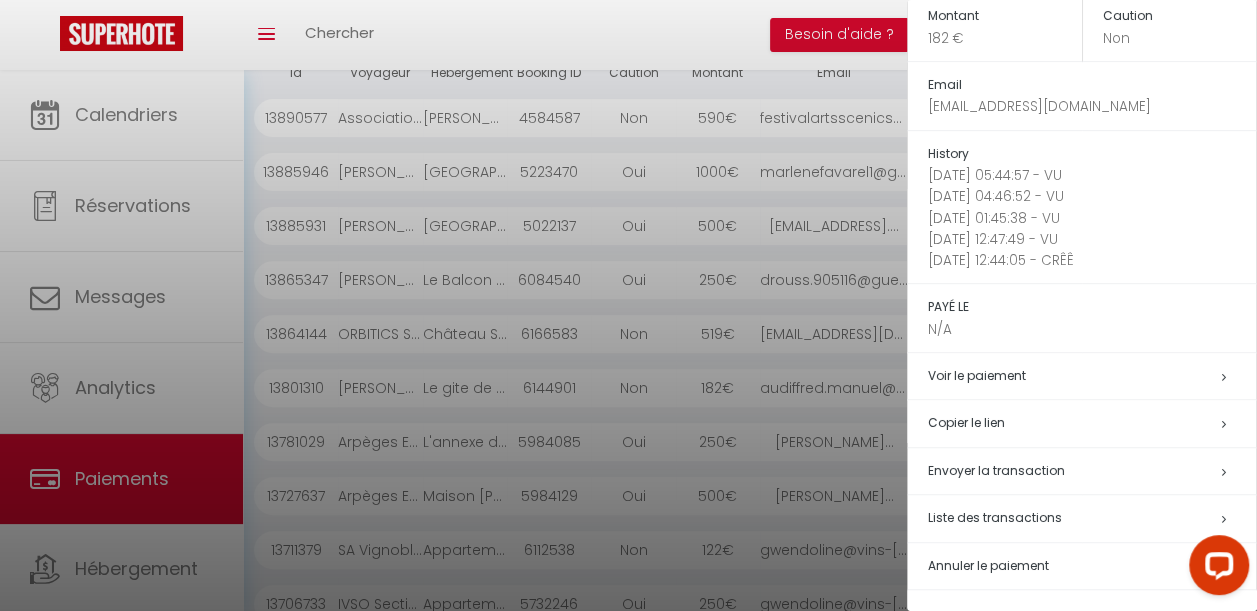 click on "Envoyer la transaction" at bounding box center [996, 470] 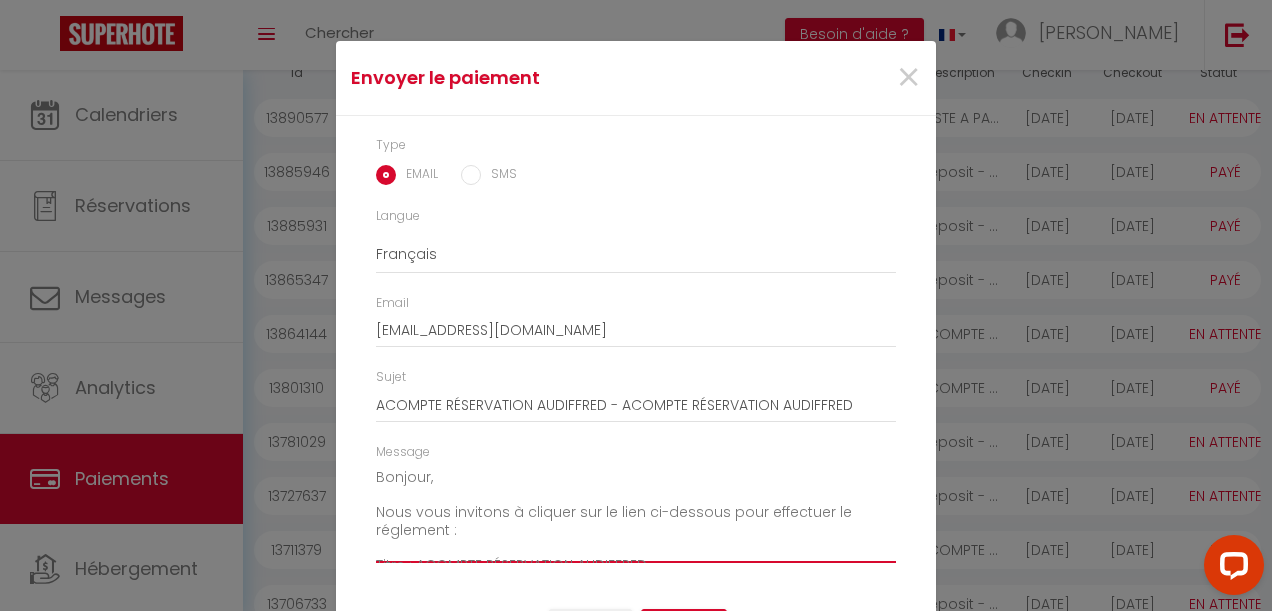 scroll, scrollTop: 140, scrollLeft: 0, axis: vertical 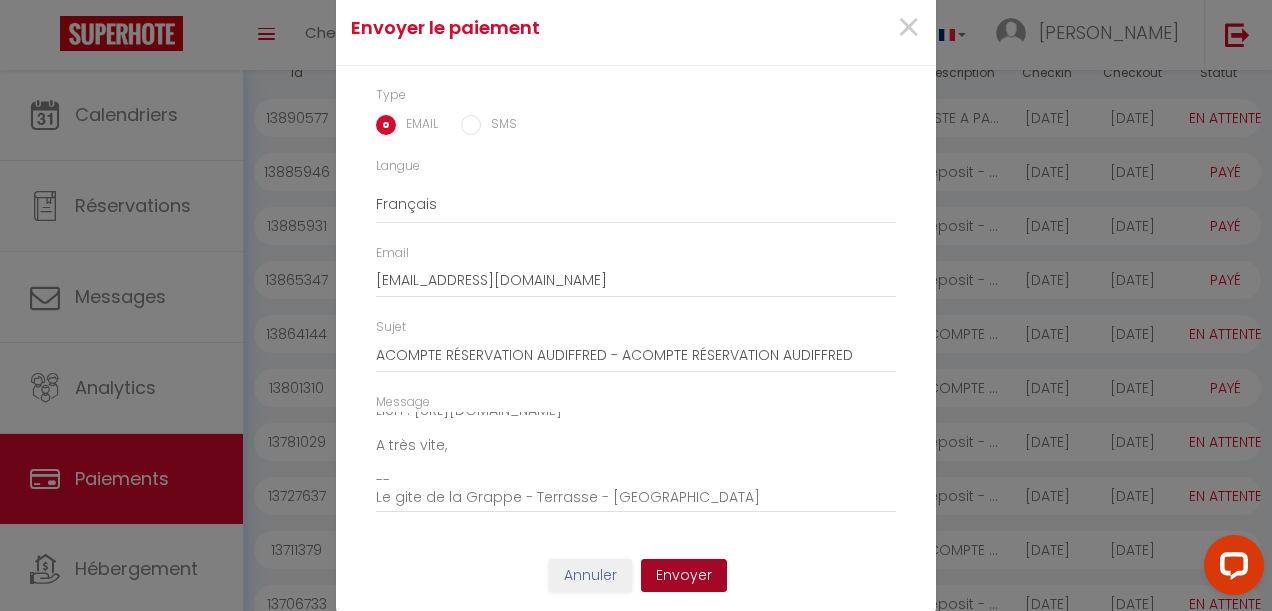 click on "Envoyer" at bounding box center [684, 576] 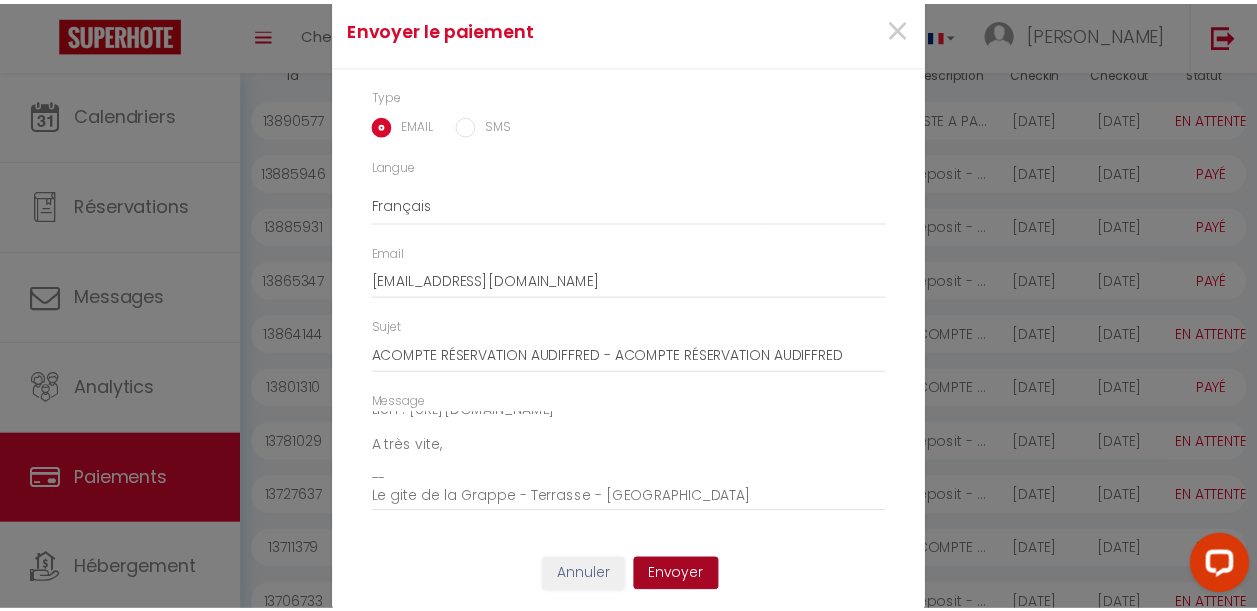 scroll, scrollTop: 49, scrollLeft: 0, axis: vertical 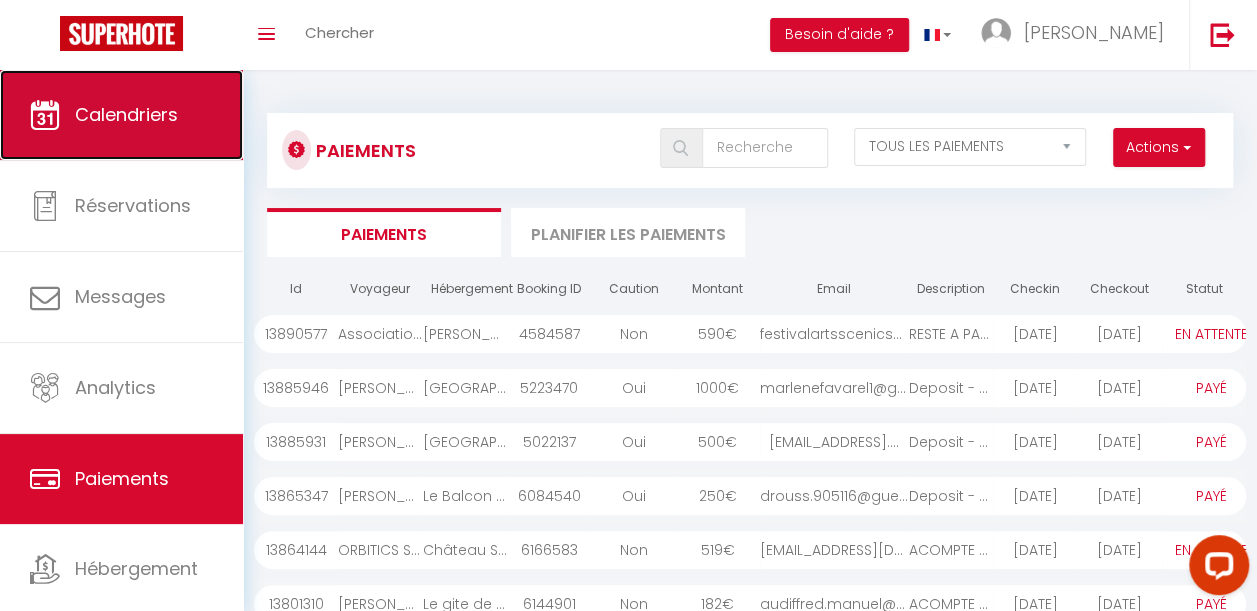 click on "Calendriers" at bounding box center [121, 115] 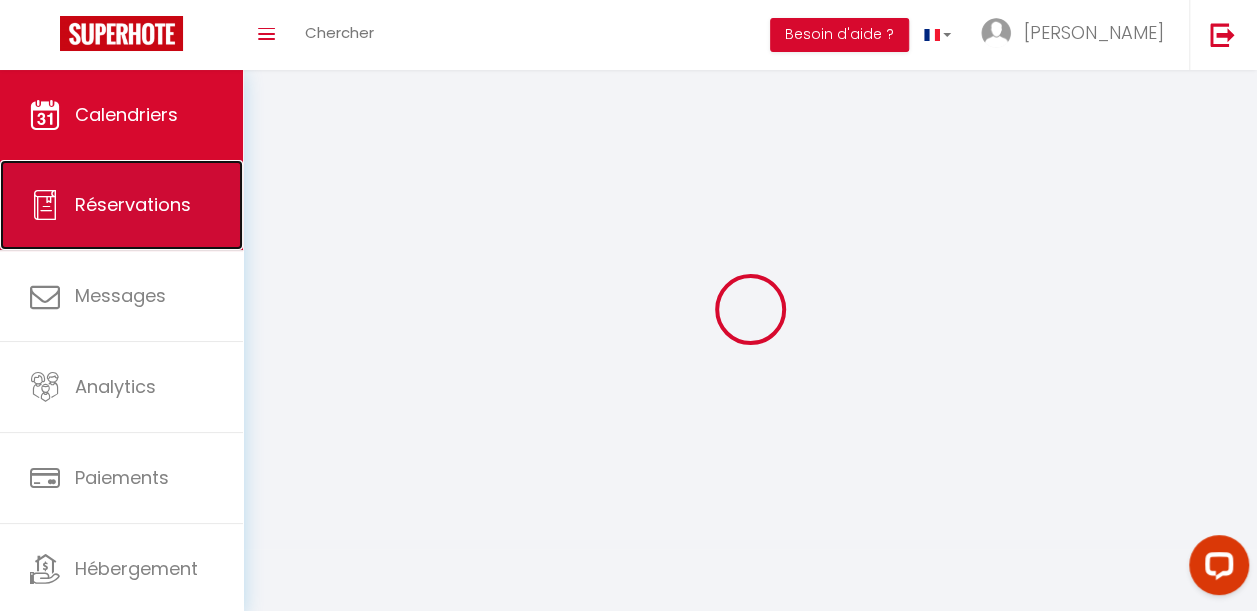 click on "Réservations" at bounding box center [133, 204] 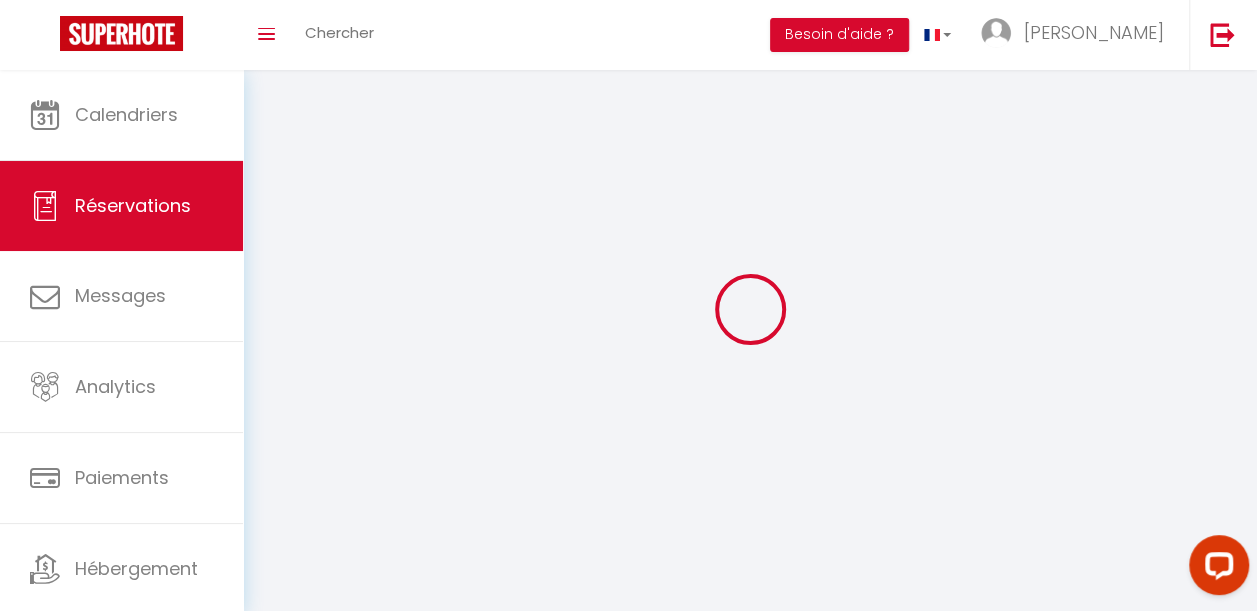 select on "all" 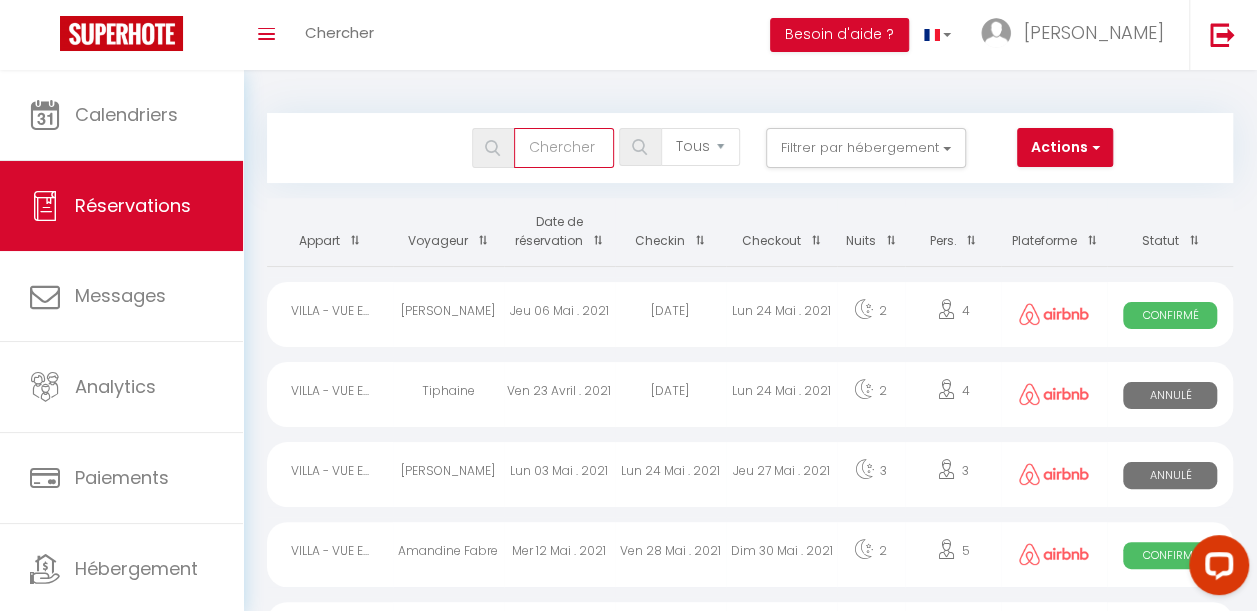 click at bounding box center [564, 148] 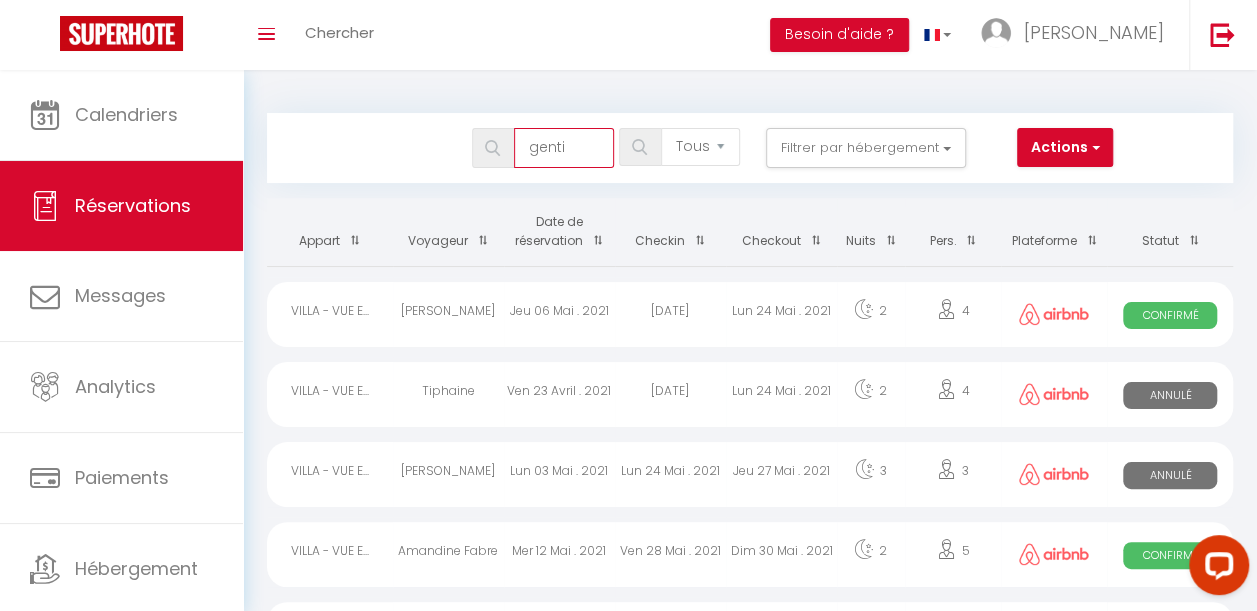 type on "gentil" 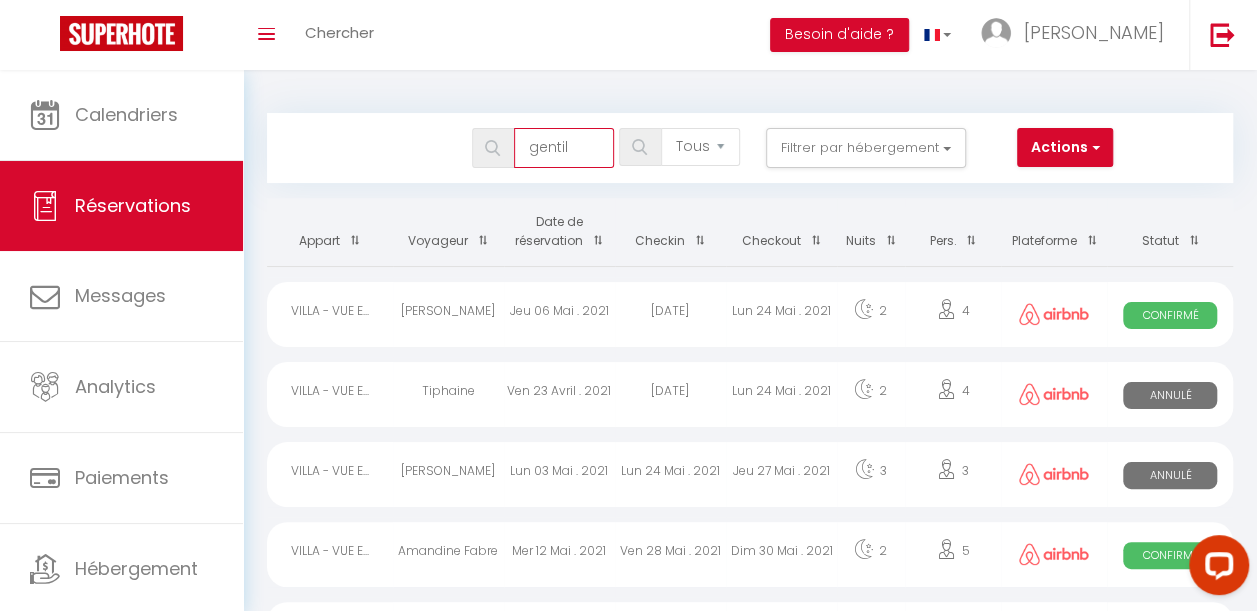 select 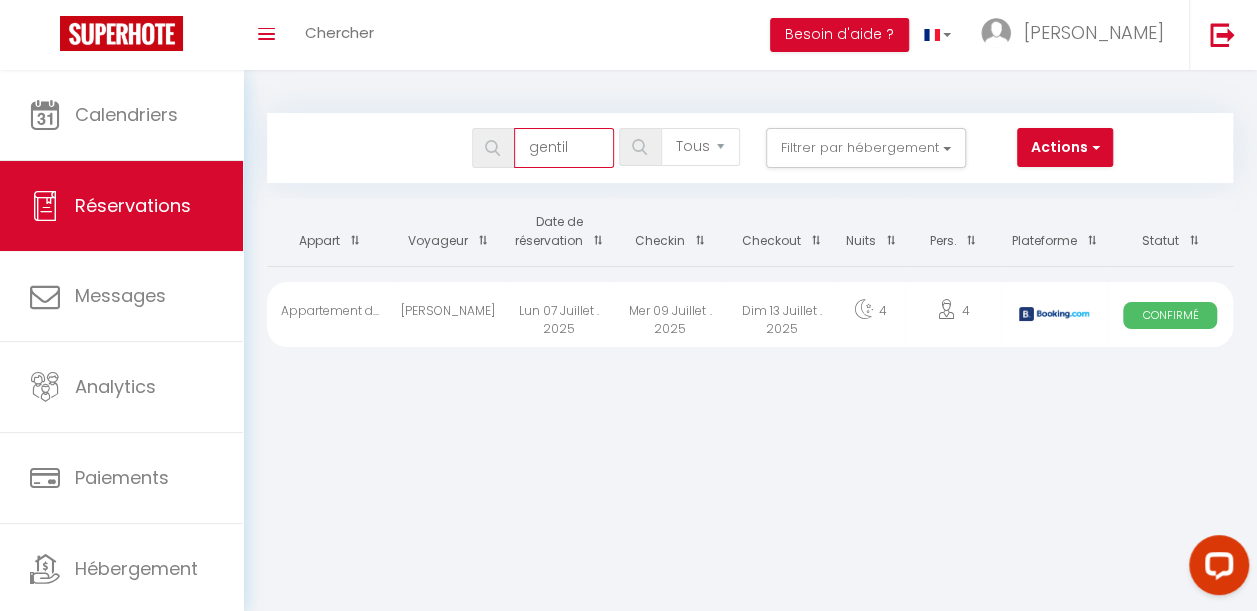 type on "gentil" 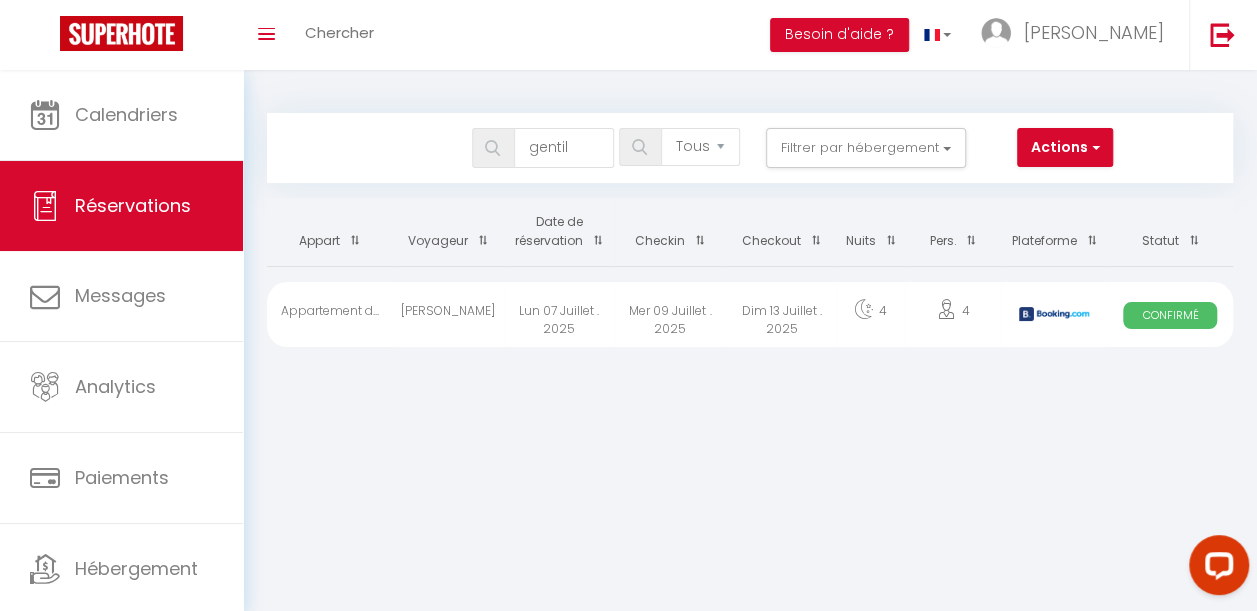 click on "Mer 09 Juillet . 2025" at bounding box center [670, 314] 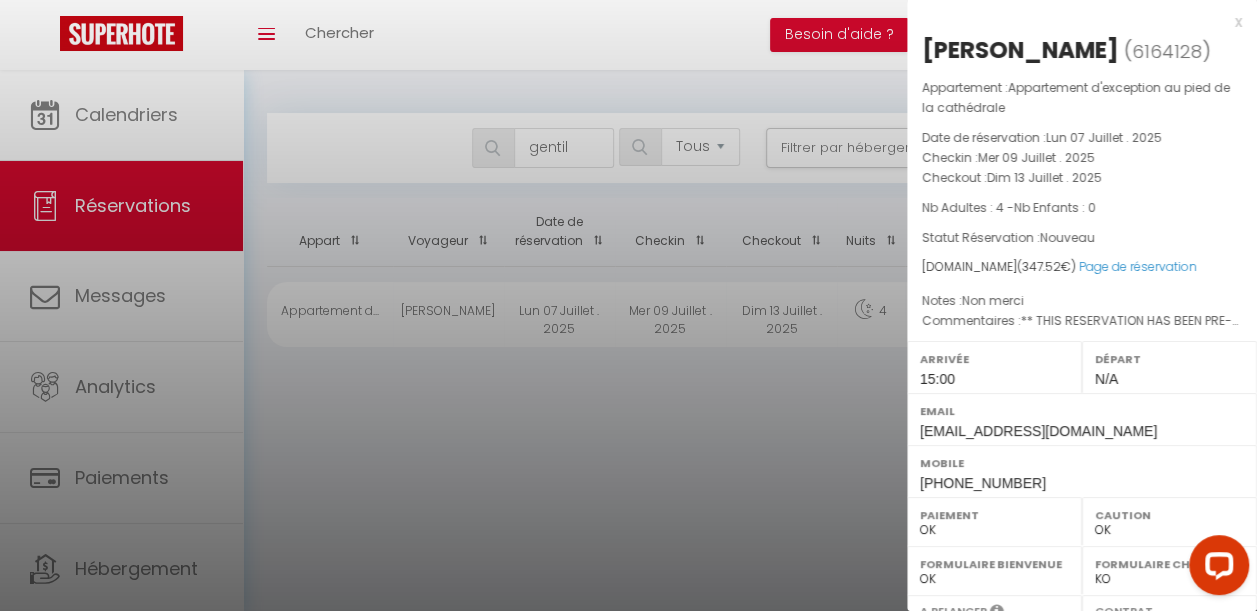 click at bounding box center [628, 305] 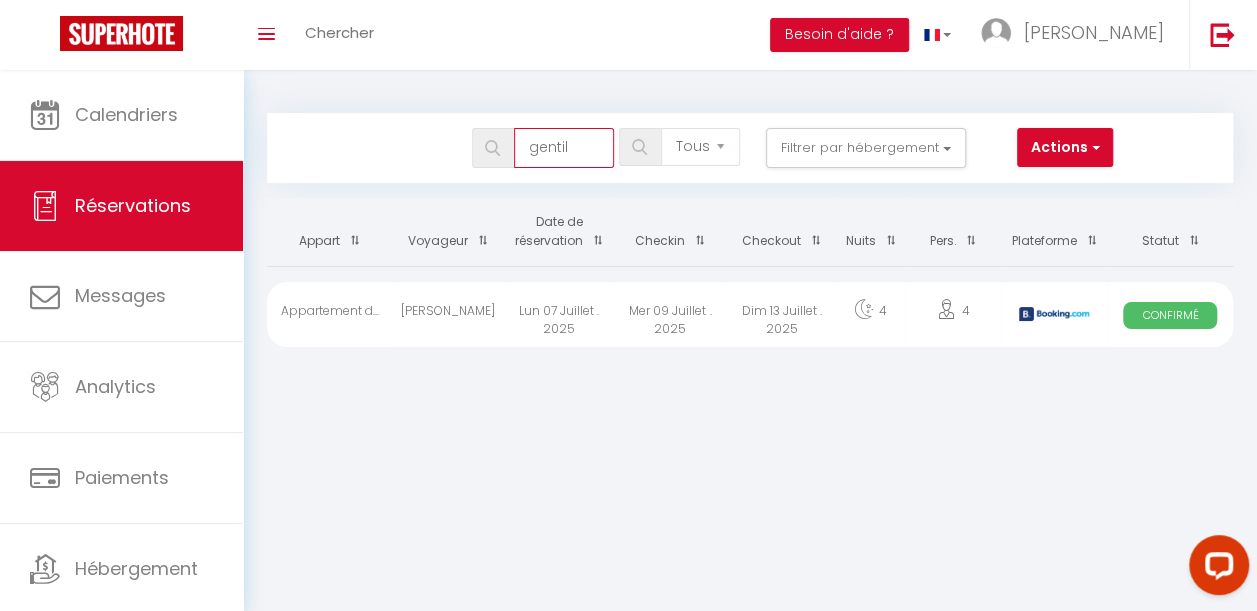 drag, startPoint x: 576, startPoint y: 142, endPoint x: 371, endPoint y: 145, distance: 205.02196 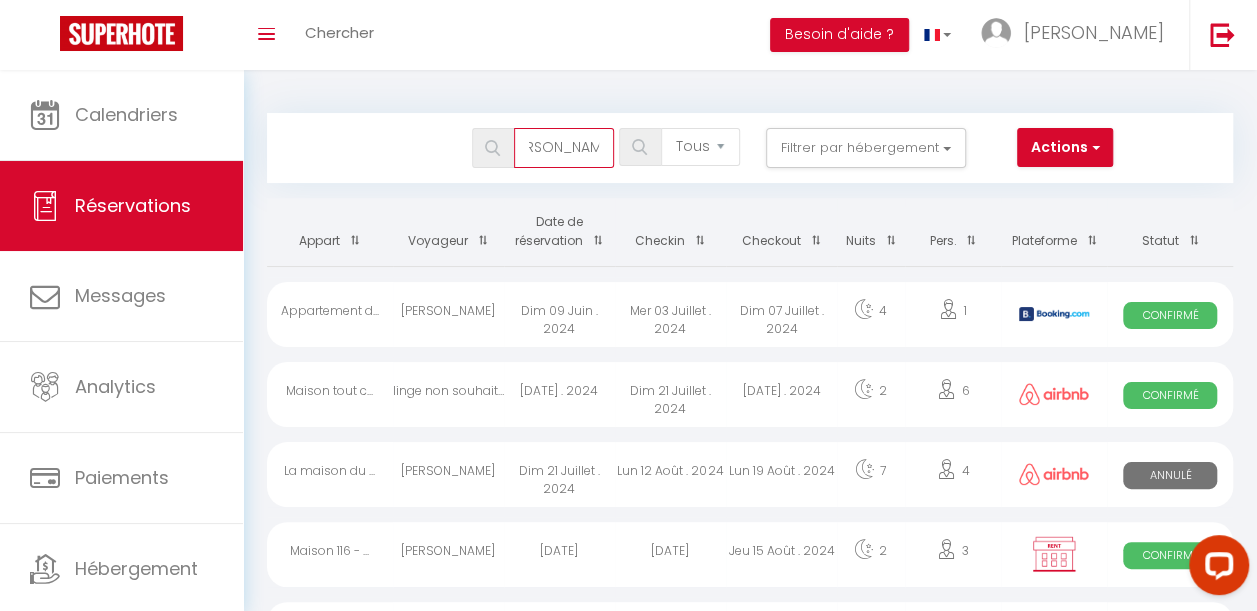 scroll, scrollTop: 0, scrollLeft: 32, axis: horizontal 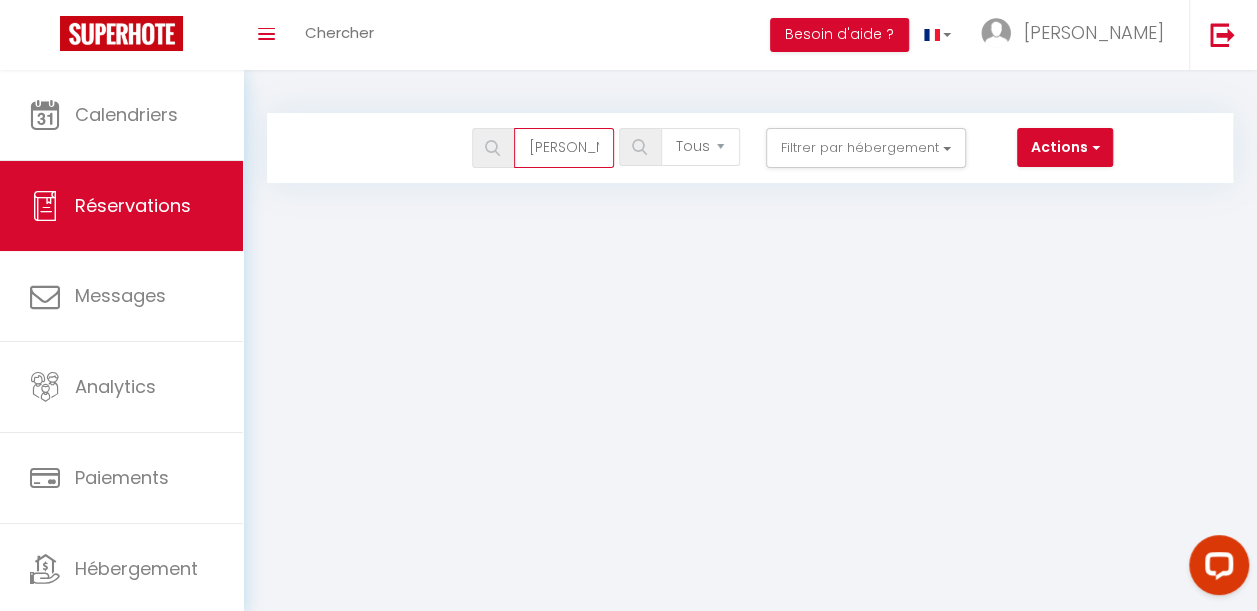 drag, startPoint x: 610, startPoint y: 148, endPoint x: 430, endPoint y: 126, distance: 181.33946 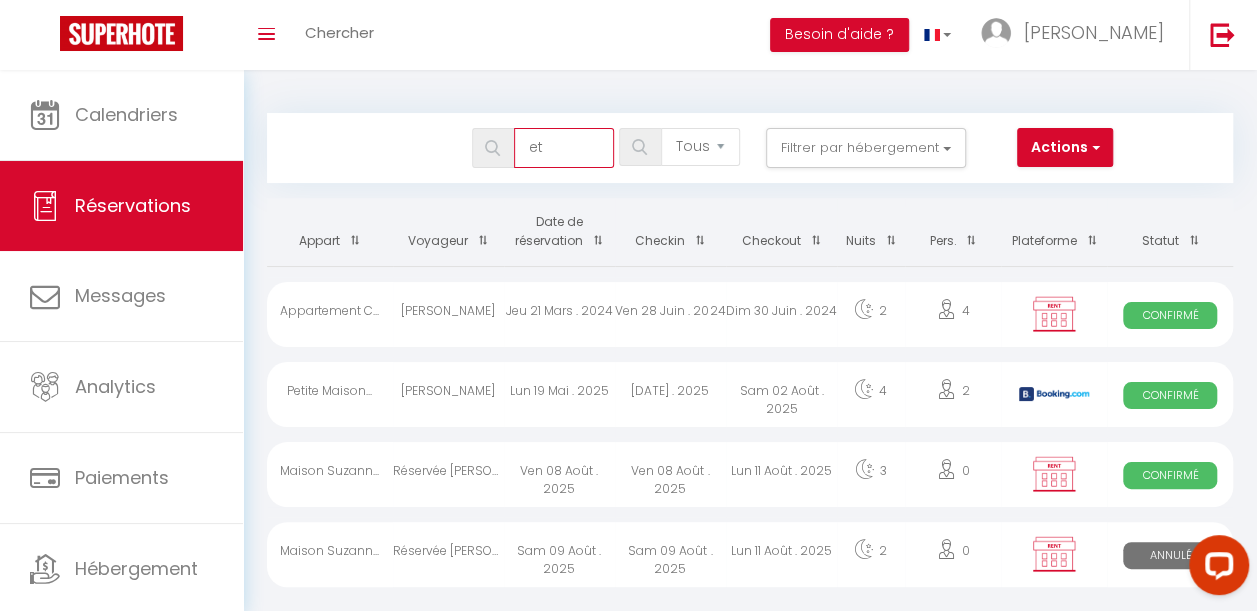 type on "e" 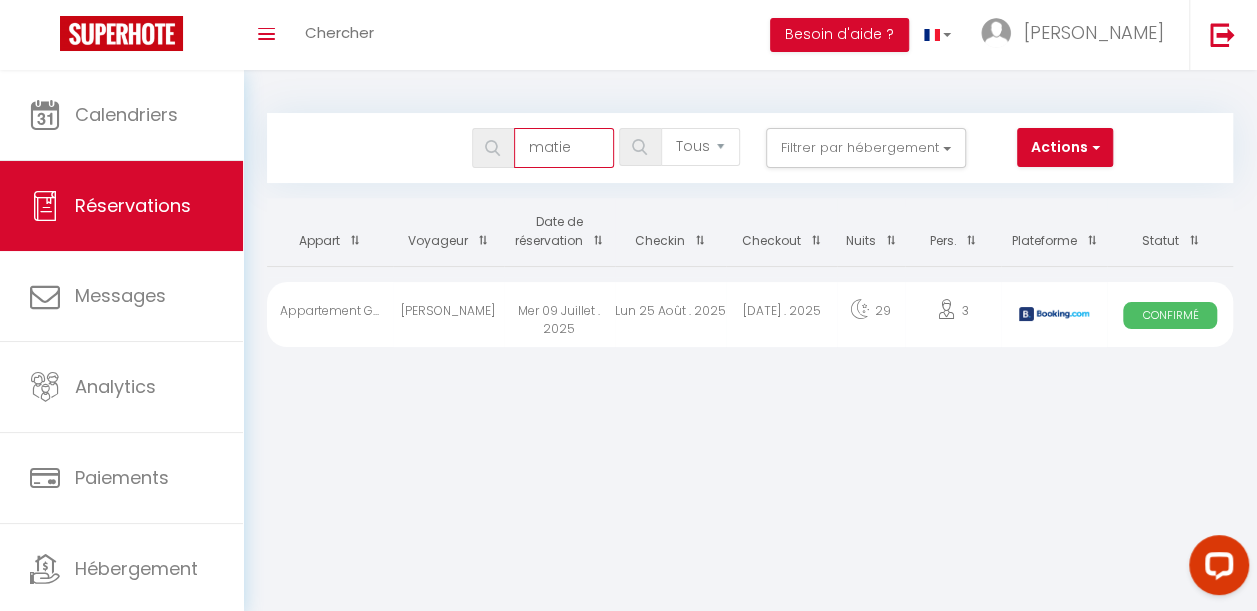 type on "matie" 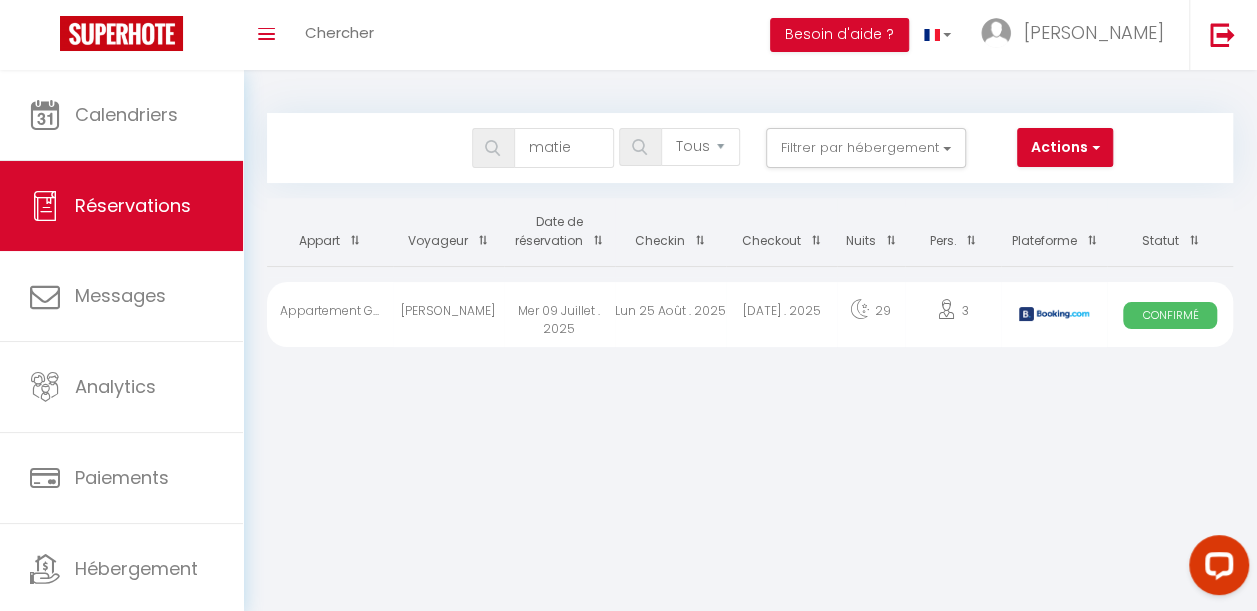 click on "Lun 25 Août . 2025" at bounding box center [670, 314] 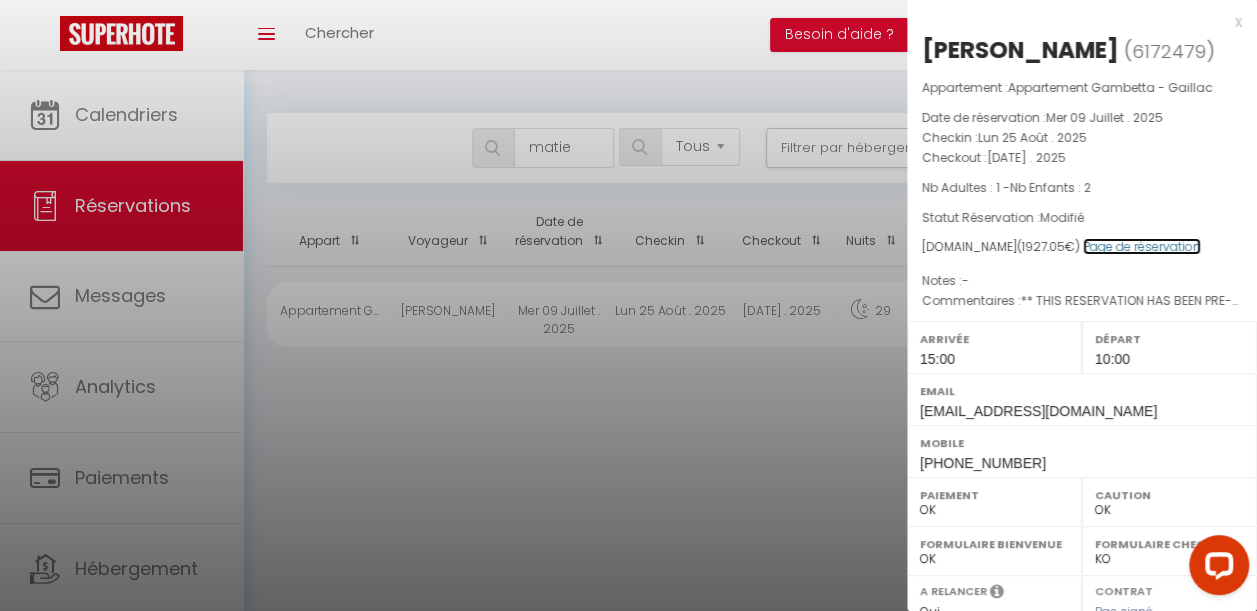 click on "Page de réservation" at bounding box center [1142, 246] 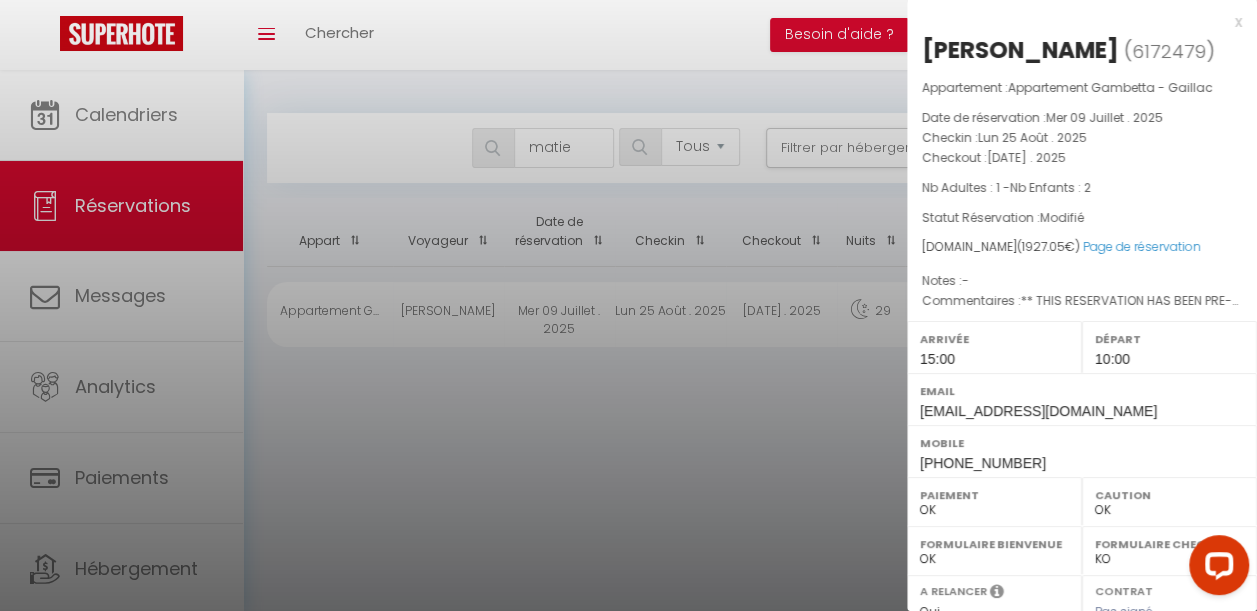 drag, startPoint x: 541, startPoint y: 122, endPoint x: 552, endPoint y: 134, distance: 16.27882 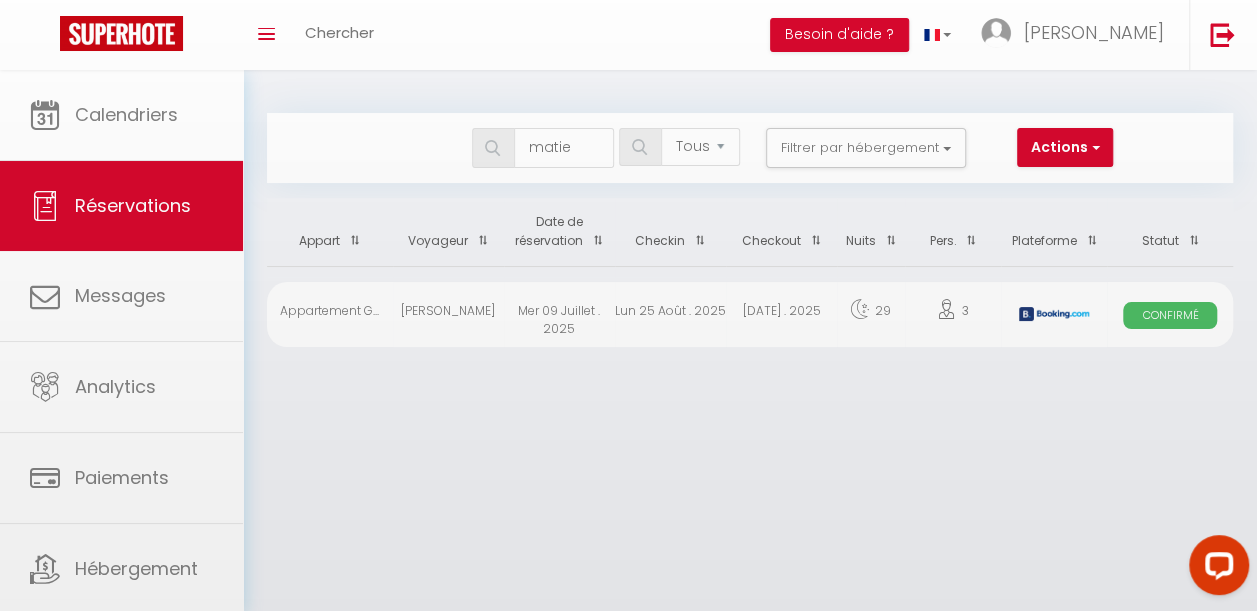 click on "Coaching SuperHote ce soir à 18h00, pour participer:  [URL][DOMAIN_NAME][SECURITY_DATA]   ×     Toggle navigation       Toggle Search     Toggle menubar     Chercher   BUTTON
Besoin d'aide ?
[PERSON_NAME]        Équipe     Résultat de la recherche   Aucun résultat     Calendriers     Réservations     Messages     Analytics      Paiements     Hébergement     Notifications                 Résultat de la recherche   Id   Appart   Voyageur    Checkin   Checkout   Nuits   Pers.   Plateforme   Statut     Résultat de la recherche   Aucun résultat         Bookings     matie     Tous les statuts   Annulé   Confirmé   Non Confirmé   Tout sauf annulé   No Show   Request
Filtrer par hébergement
Tous
Maison en bois Verte Vigne - Calme - Ecologique" at bounding box center (628, 375) 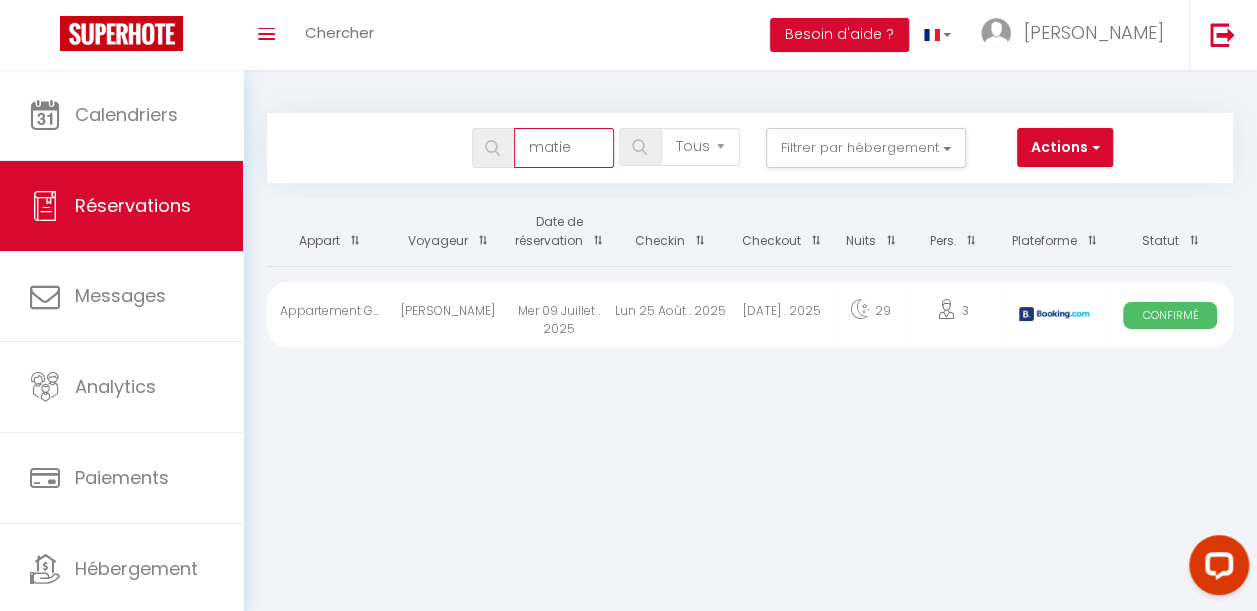 click on "matie" at bounding box center [564, 148] 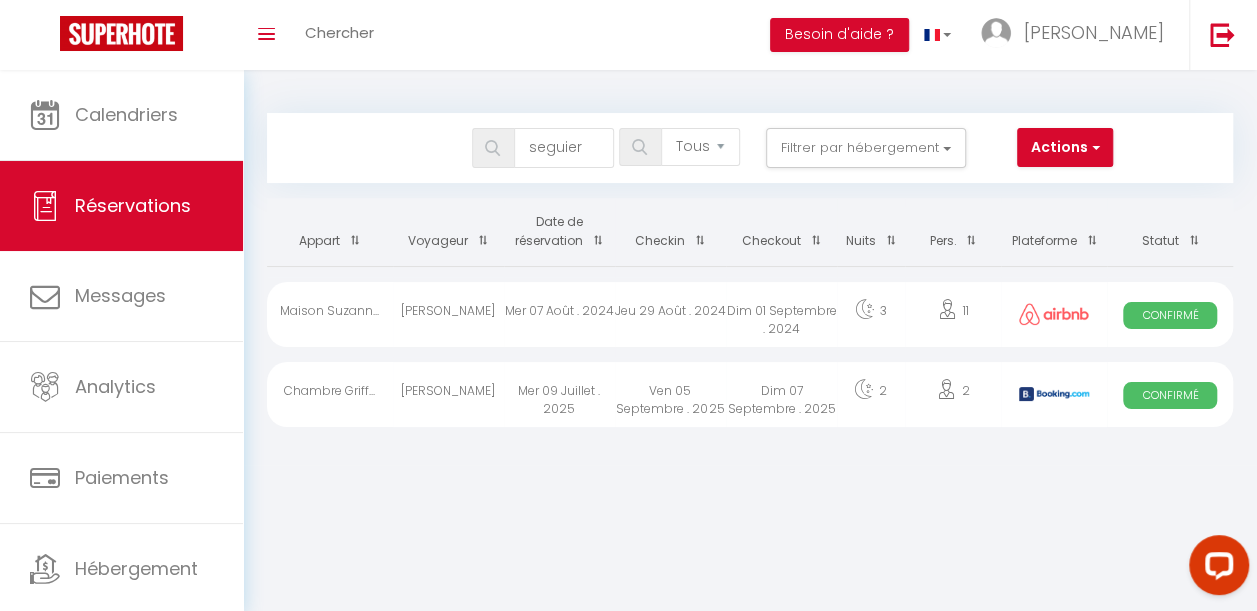 click on "Ven 05 Septembre . 2025" at bounding box center [670, 394] 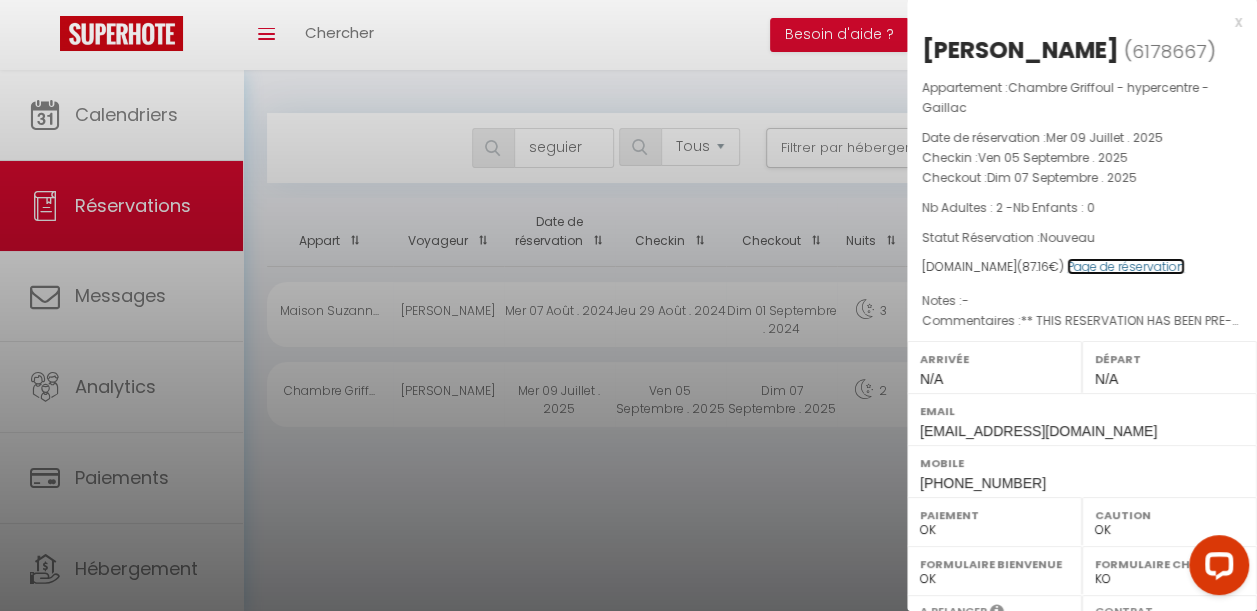click on "Page de réservation" at bounding box center (1126, 266) 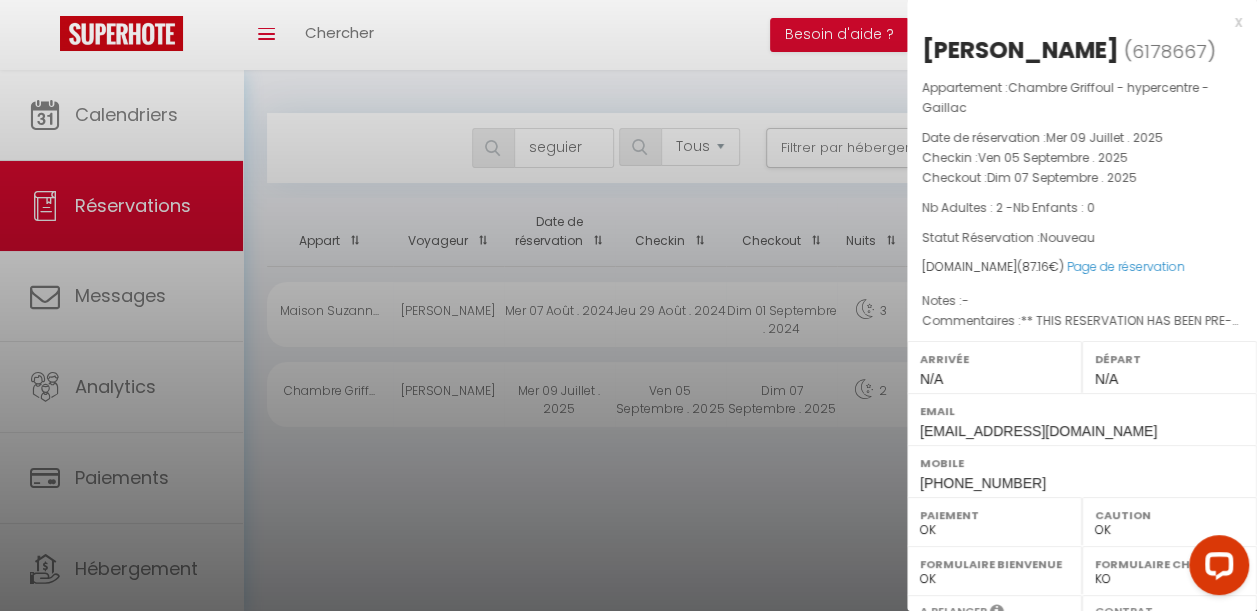 click at bounding box center (628, 305) 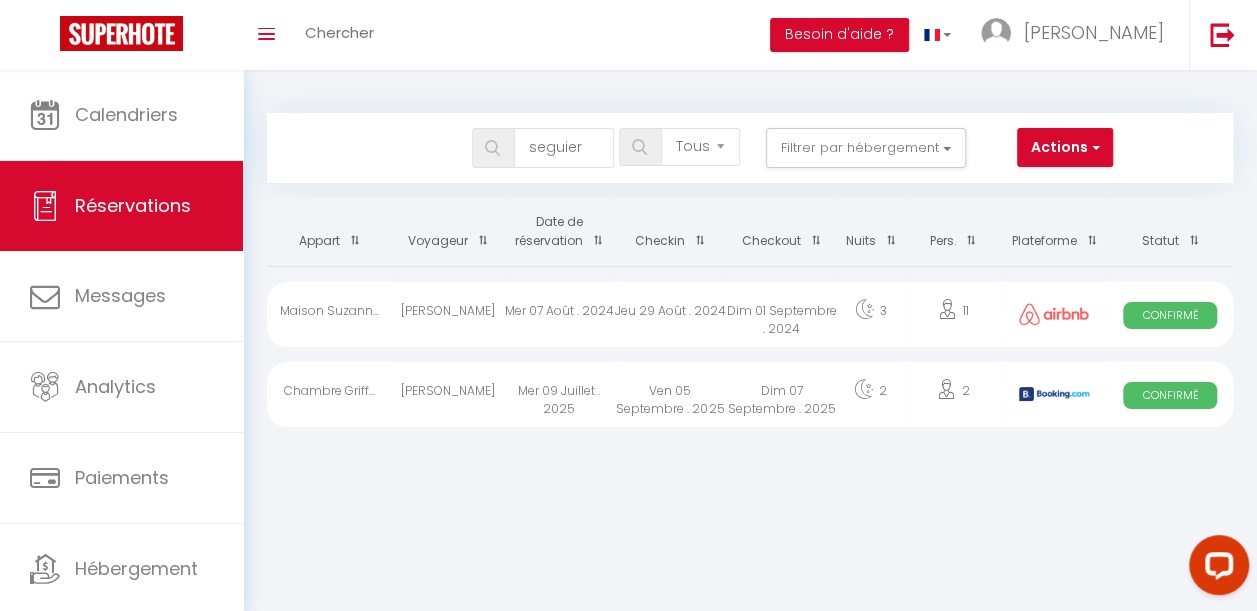 click on "Coaching SuperHote ce soir à 18h00, pour participer:  [URL][DOMAIN_NAME][SECURITY_DATA]   ×     Toggle navigation       Toggle Search     Toggle menubar     Chercher   BUTTON
Besoin d'aide ?
[PERSON_NAME]        Équipe     Résultat de la recherche   Aucun résultat     Calendriers     Réservations     Messages     Analytics      Paiements     Hébergement     Notifications                 Résultat de la recherche   Id   Appart   Voyageur    Checkin   Checkout   Nuits   Pers.   Plateforme   Statut     Résultat de la recherche   Aucun résultat         Bookings     seguier     Tous les statuts   Annulé   Confirmé   Non Confirmé   Tout sauf annulé   No Show   Request
Filtrer par hébergement
Tous
Maison en bois Verte Vigne - Calme - Ecologique" at bounding box center (628, 375) 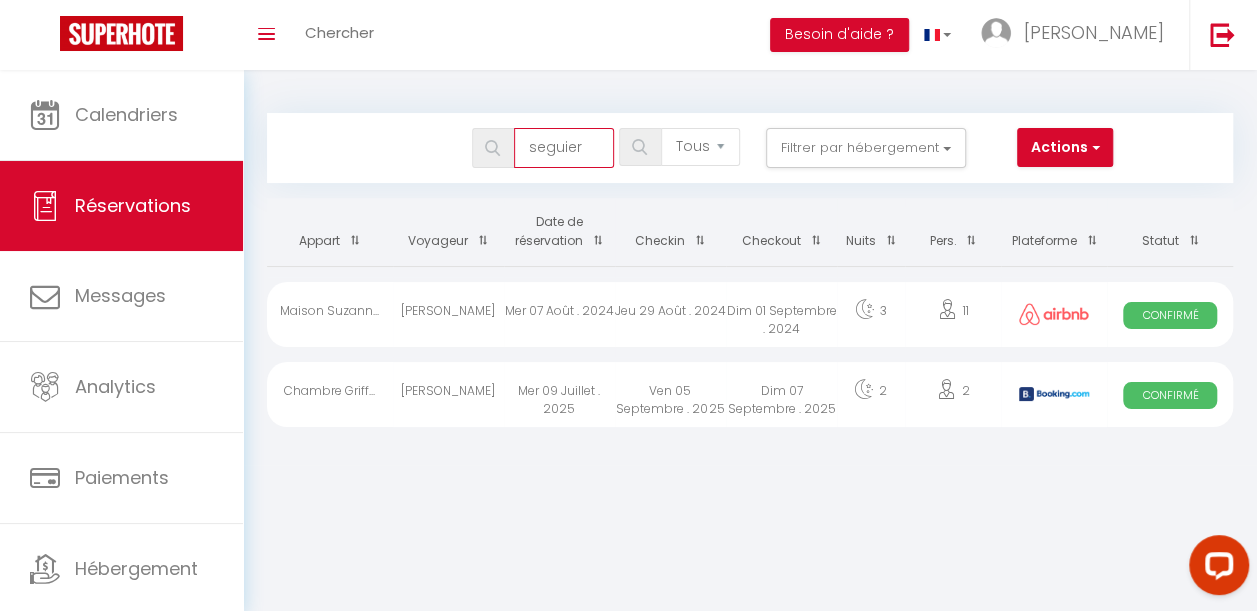 click on "seguier" at bounding box center (564, 148) 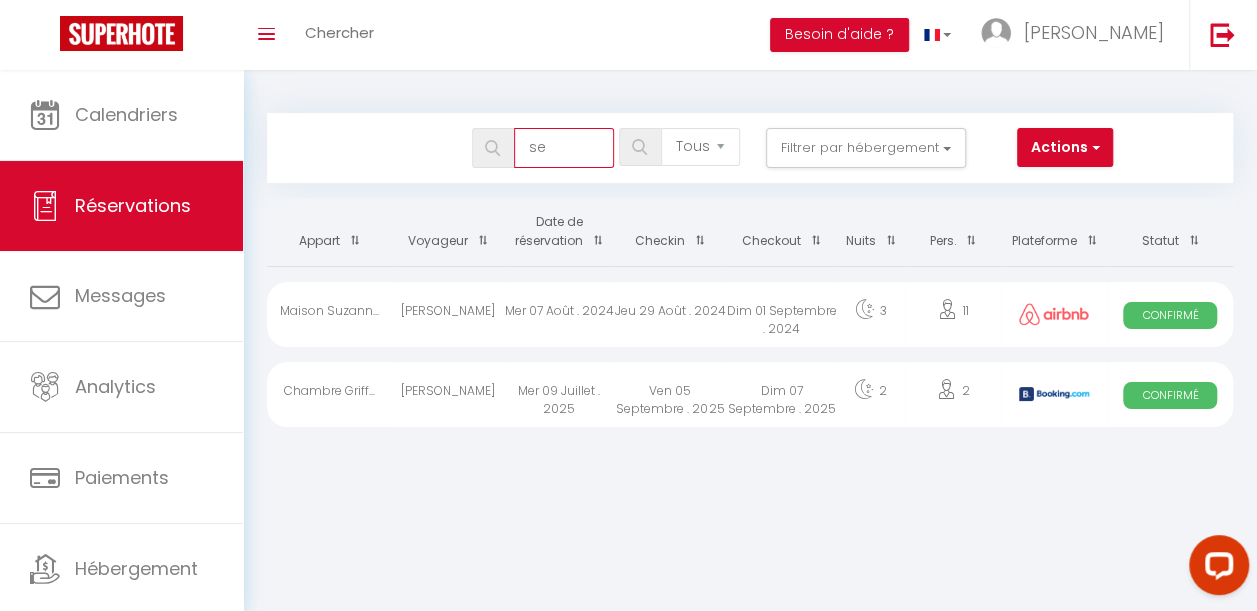 type on "s" 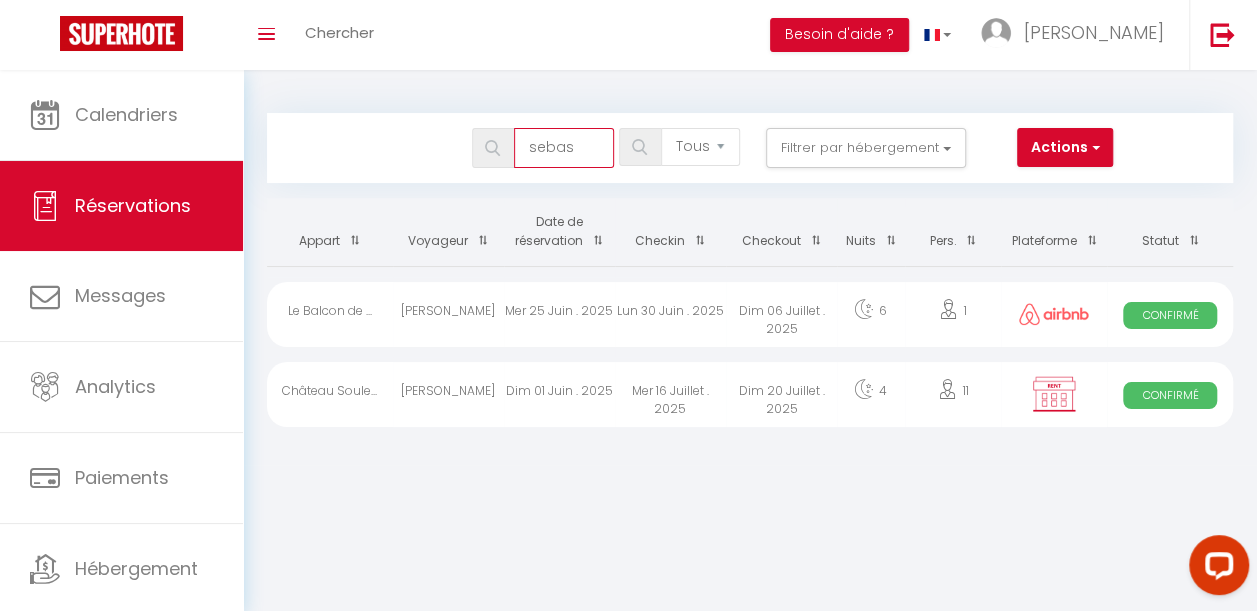 type on "sebas" 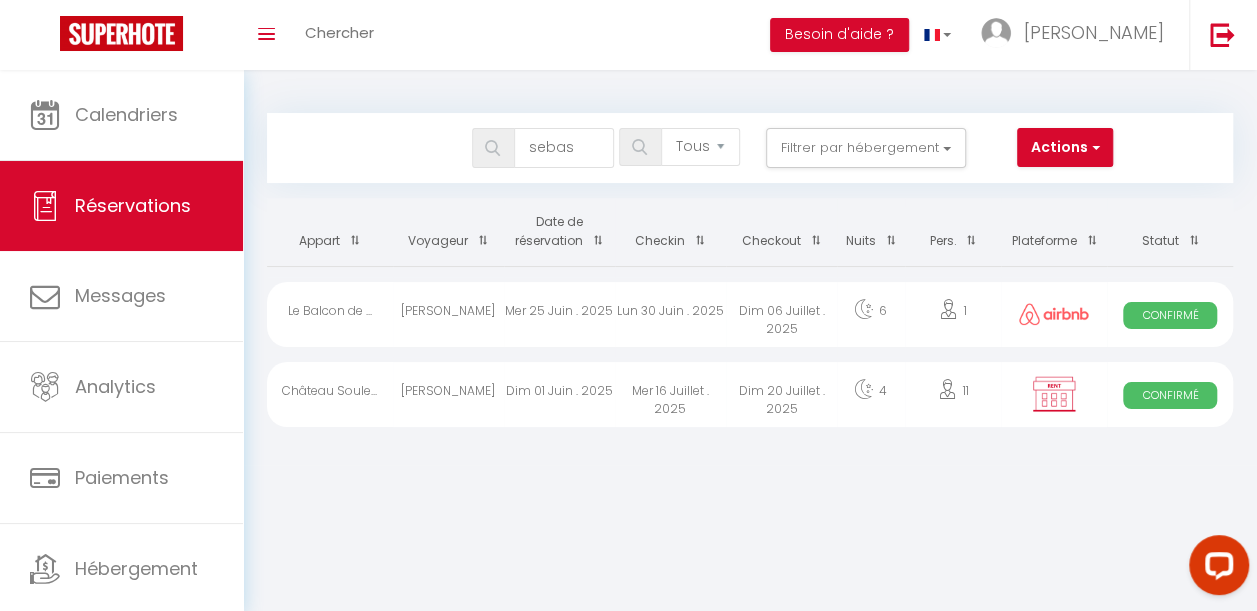 click on "Mer 16 Juillet . 2025" at bounding box center [670, 394] 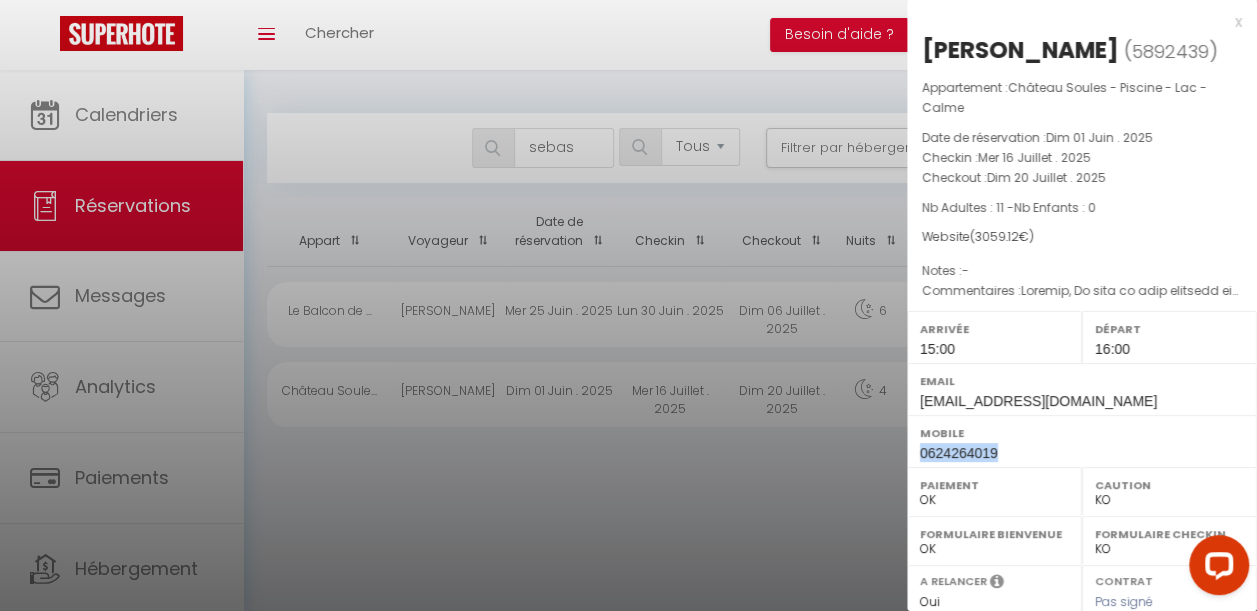 drag, startPoint x: 1005, startPoint y: 511, endPoint x: 918, endPoint y: 514, distance: 87.05171 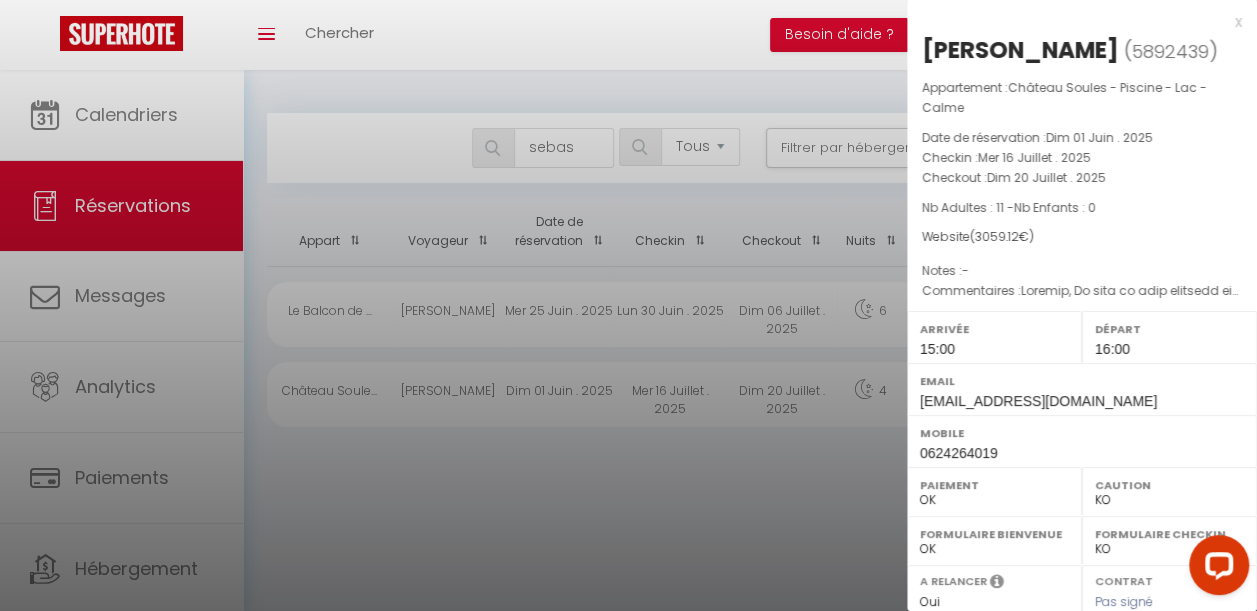 click at bounding box center [628, 305] 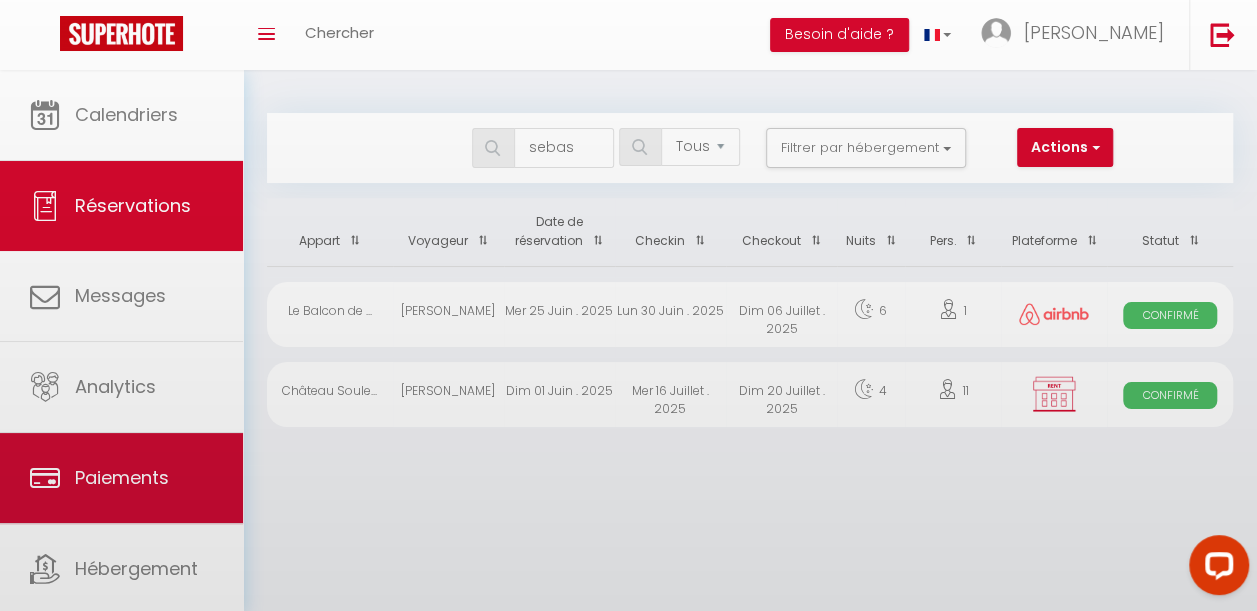 click on "Coaching SuperHote ce soir à 18h00, pour participer:  [URL][DOMAIN_NAME][SECURITY_DATA]   ×     Toggle navigation       Toggle Search     Toggle menubar     Chercher   BUTTON
Besoin d'aide ?
[PERSON_NAME]        Équipe     Résultat de la recherche   Aucun résultat     Calendriers     Réservations     Messages     Analytics      Paiements     Hébergement     Notifications                 Résultat de la recherche   Id   Appart   Voyageur    Checkin   Checkout   Nuits   Pers.   Plateforme   Statut     Résultat de la recherche   Aucun résultat         Bookings     sebas     Tous les statuts   Annulé   Confirmé   Non Confirmé   Tout sauf annulé   No Show   Request
Filtrer par hébergement
Tous
Maison en bois Verte Vigne - Calme - Ecologique" at bounding box center (628, 375) 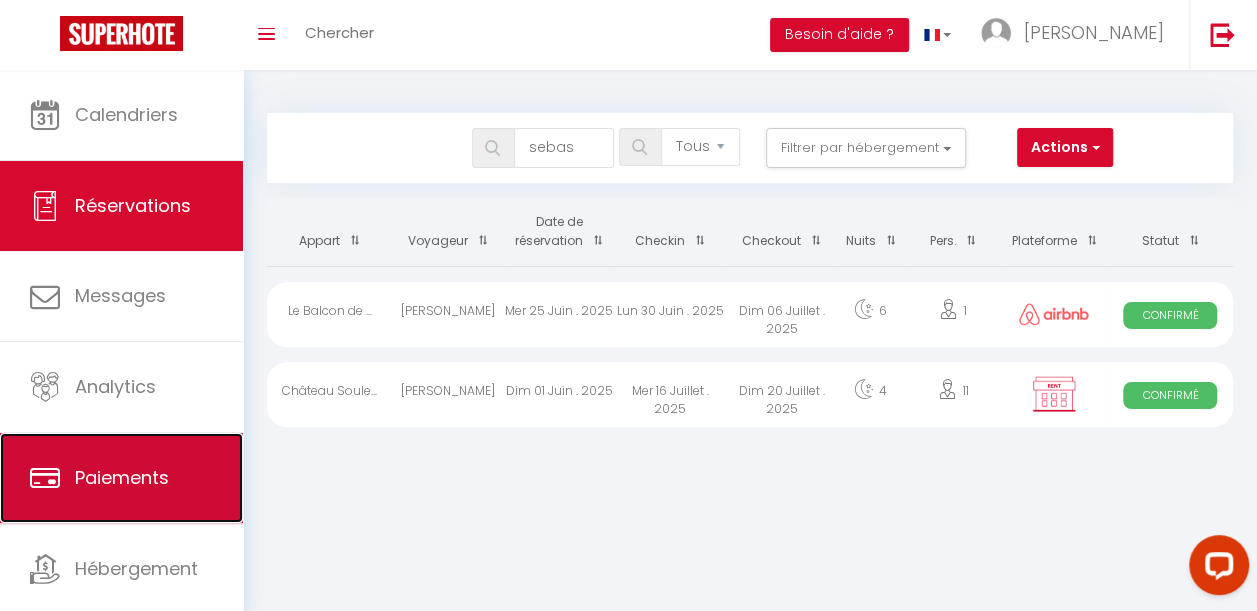 click on "Paiements" at bounding box center [121, 478] 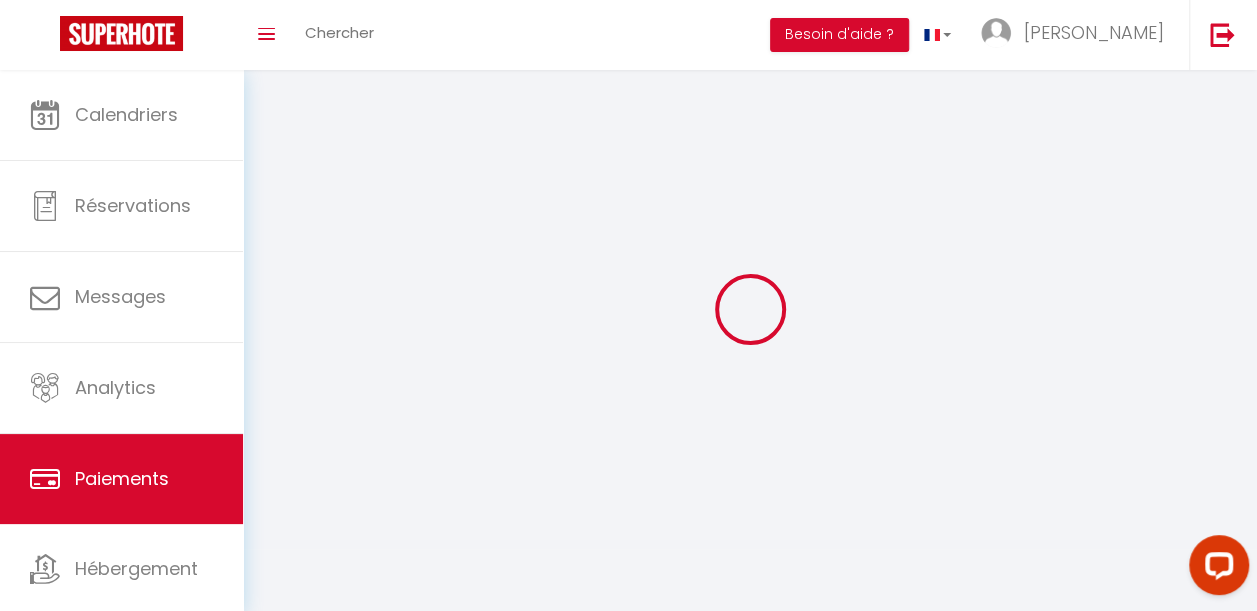 select on "2" 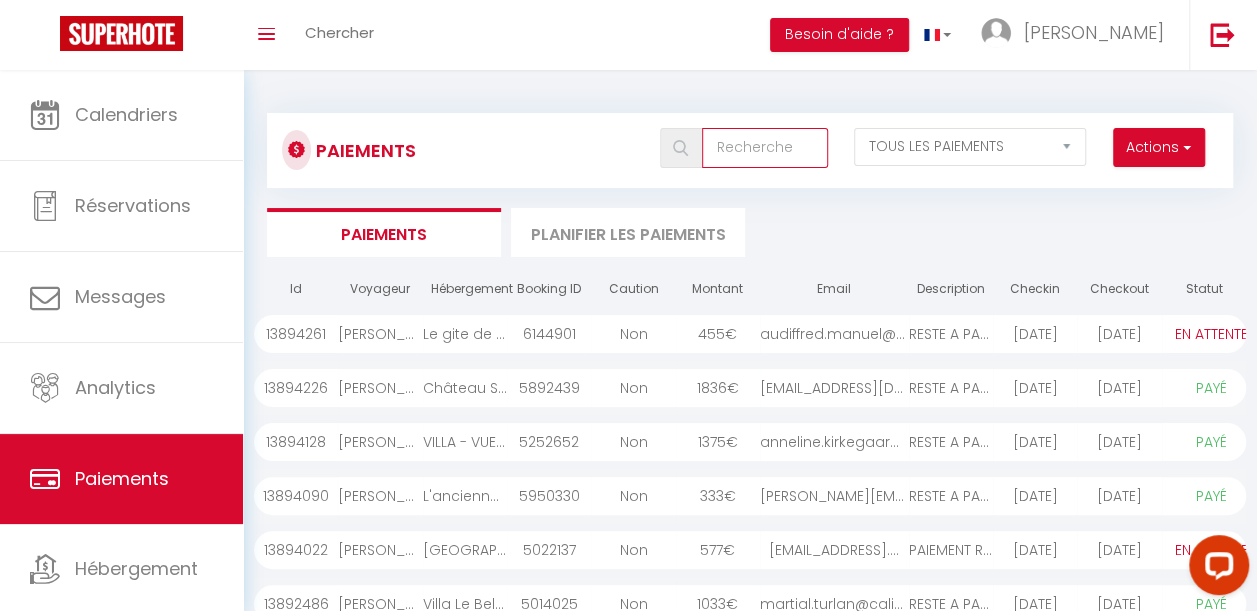 paste on "KIRKEGAARD" 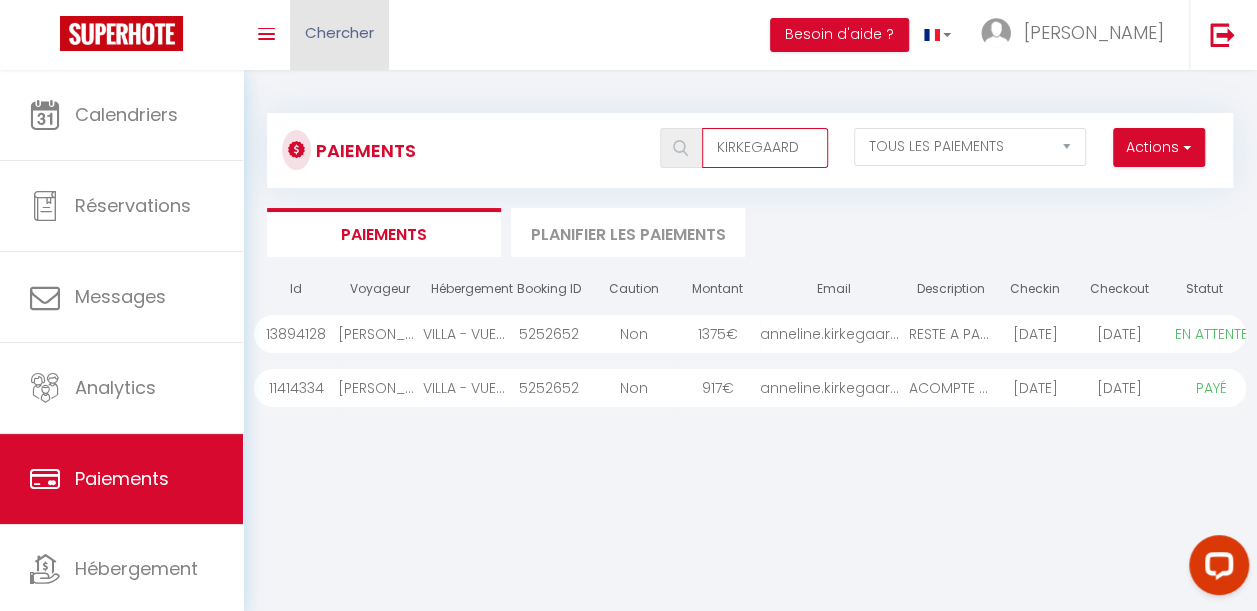 type on "KIRKEGAARD" 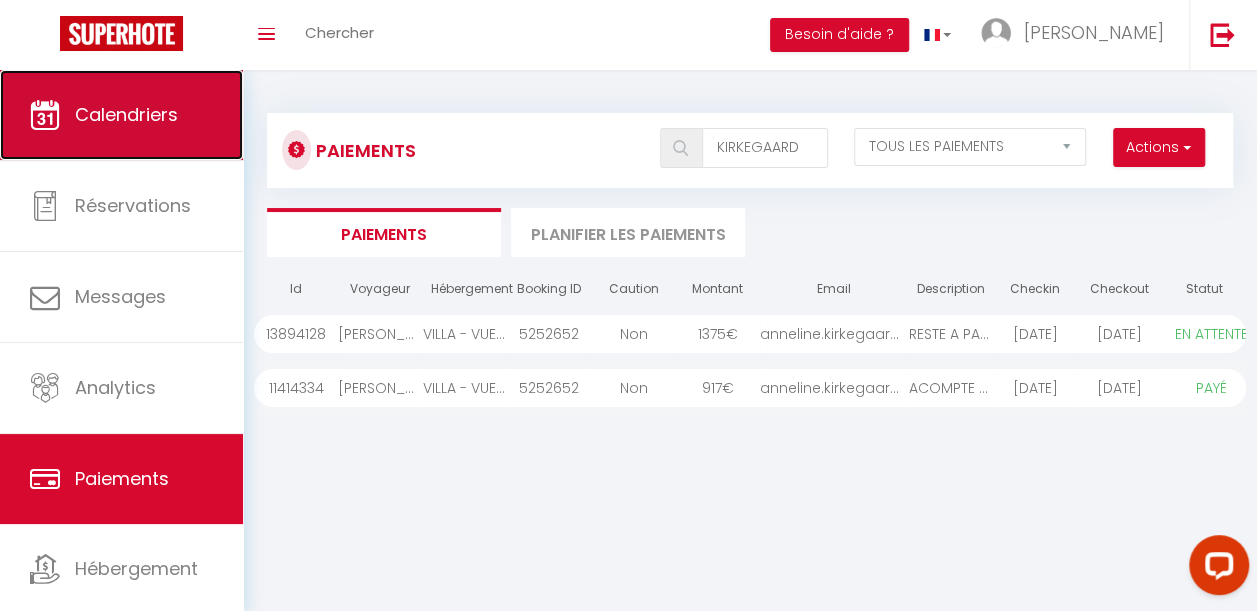 click on "Calendriers" at bounding box center (121, 115) 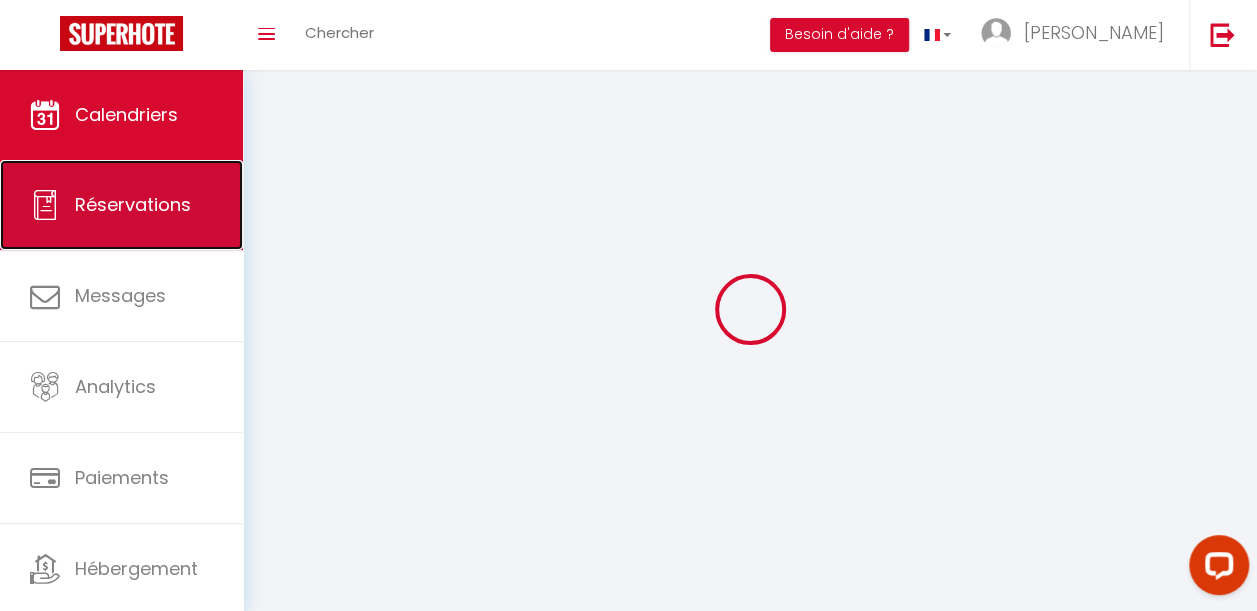 click on "Réservations" at bounding box center [121, 205] 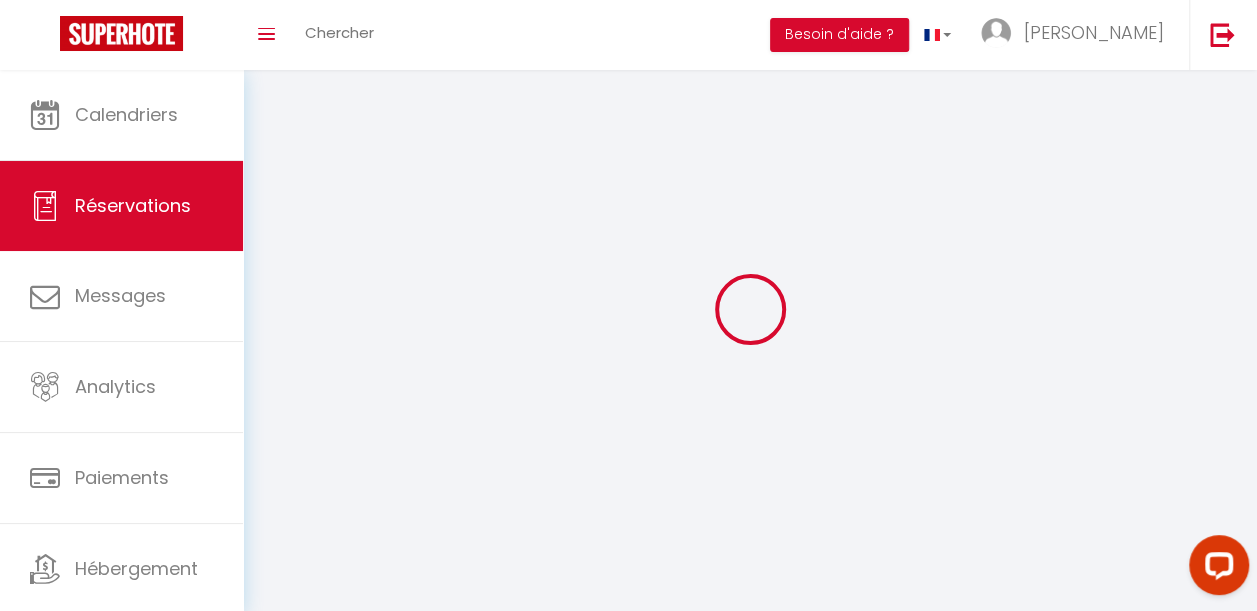 select on "all" 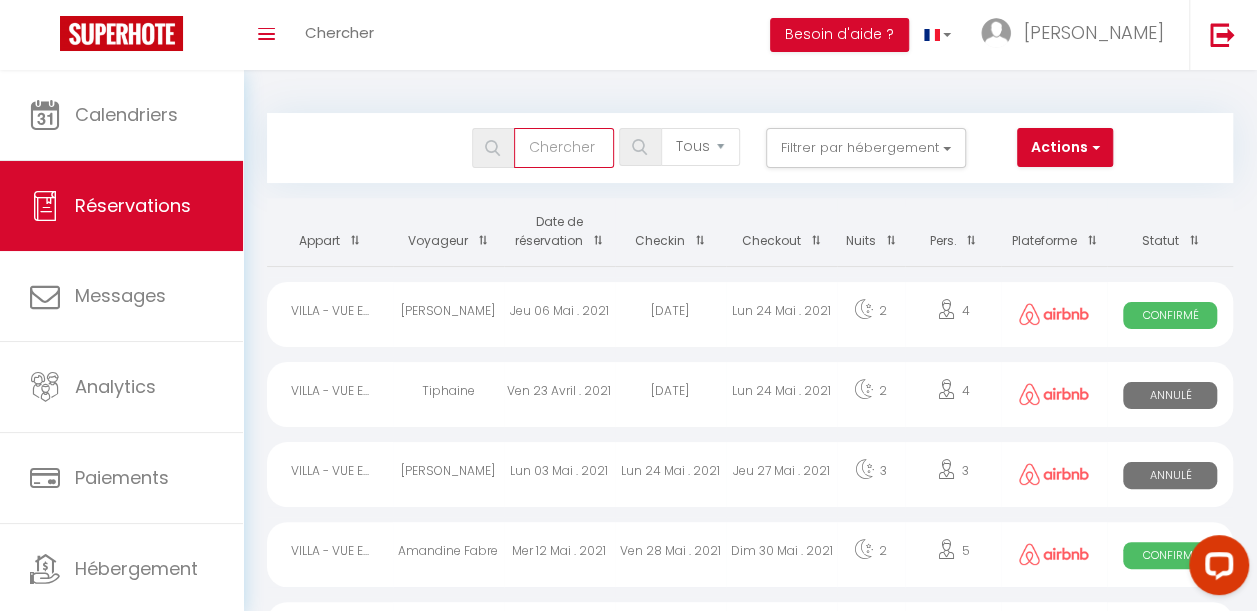 click at bounding box center (564, 148) 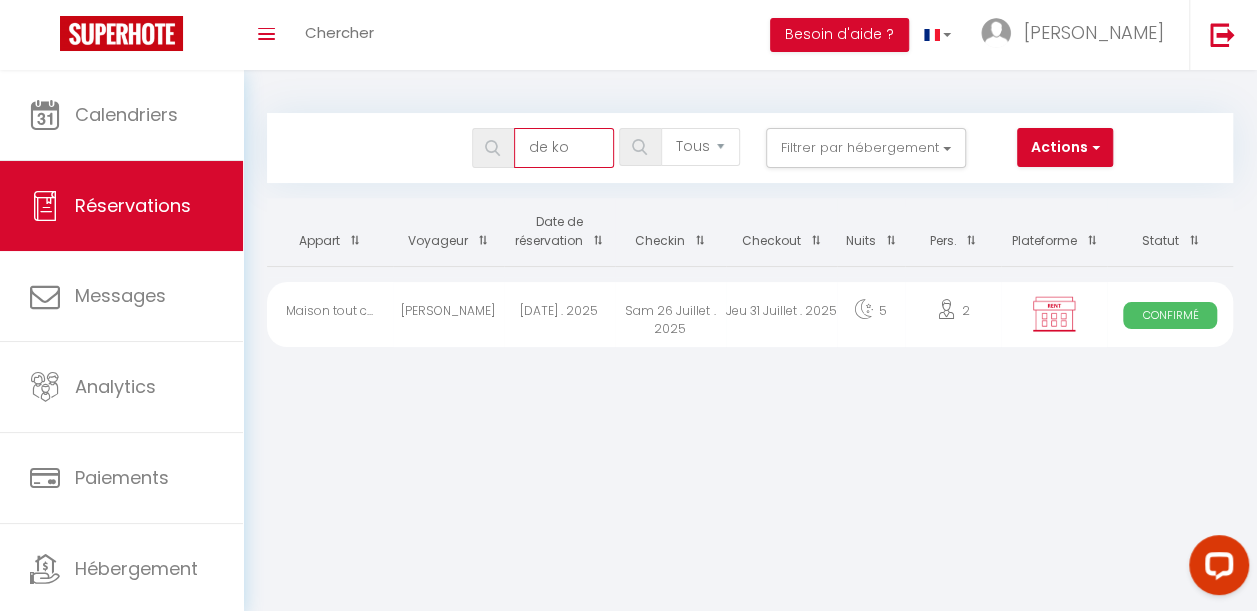 type on "de ko" 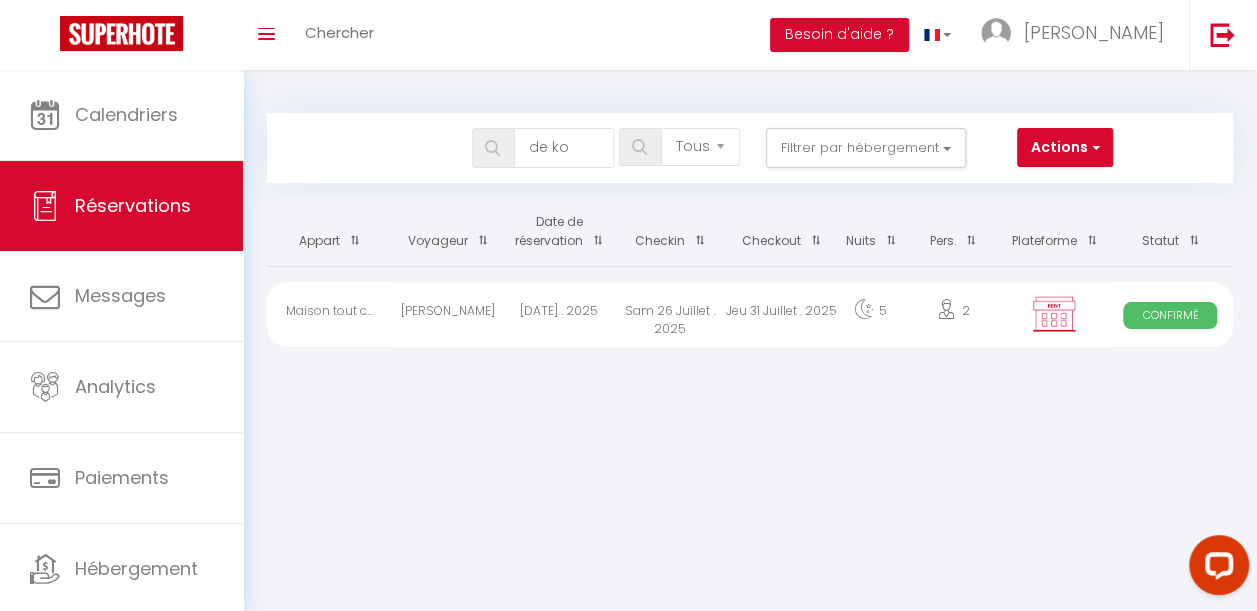 click on "Jeu 31 Juillet . 2025" at bounding box center (781, 314) 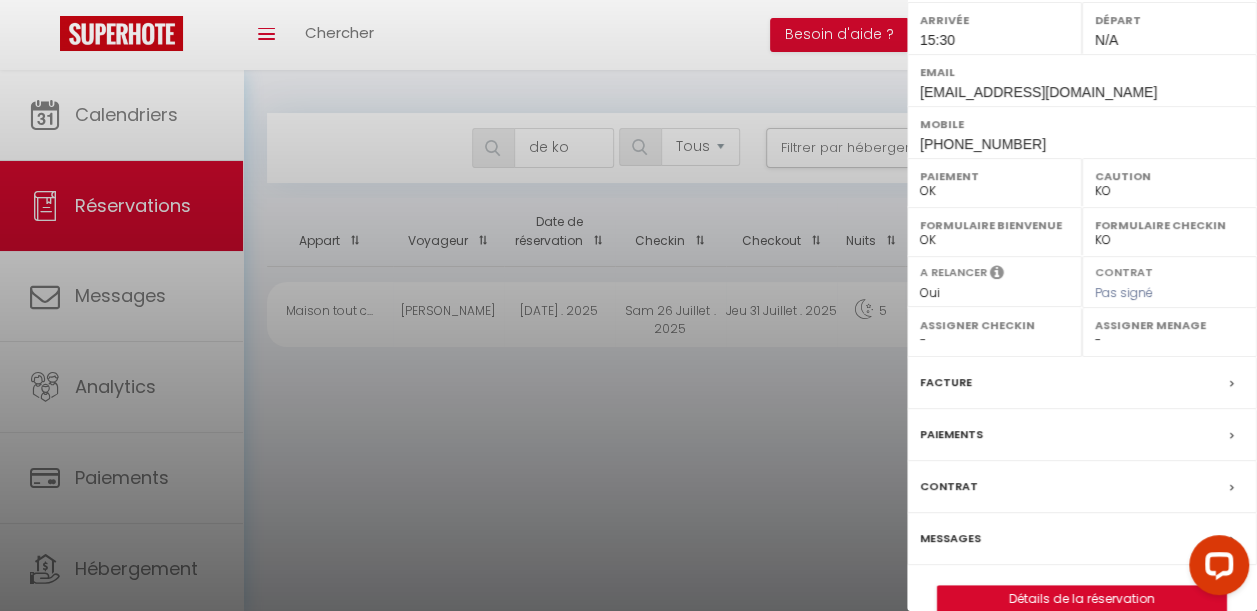 scroll, scrollTop: 336, scrollLeft: 0, axis: vertical 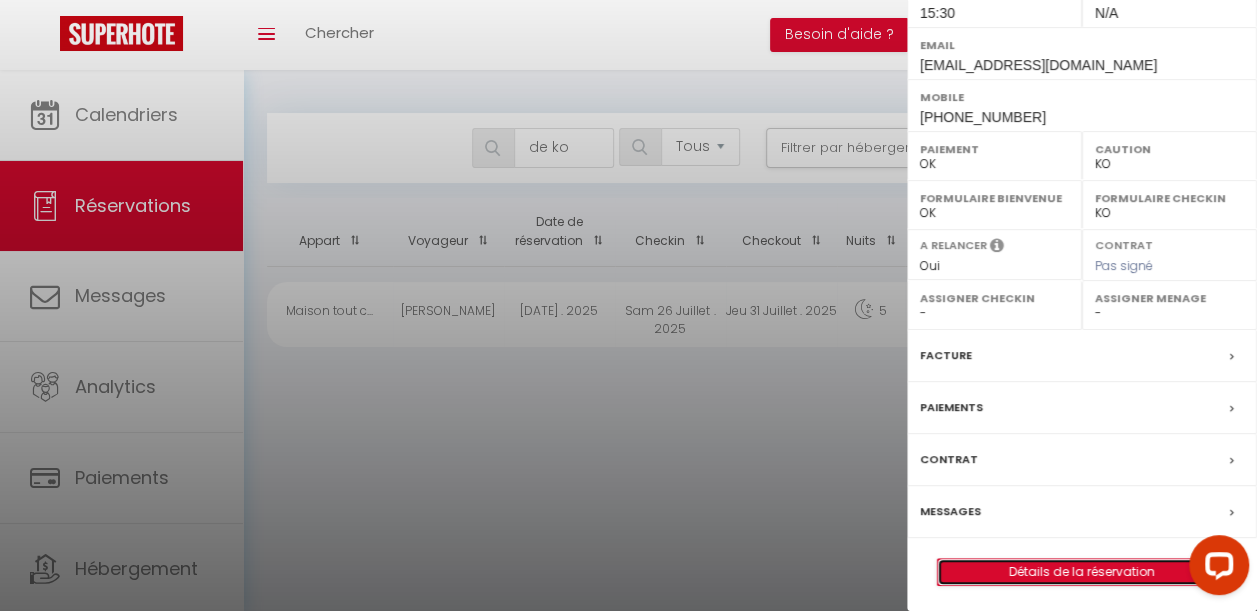 click on "Détails de la réservation" at bounding box center [1082, 572] 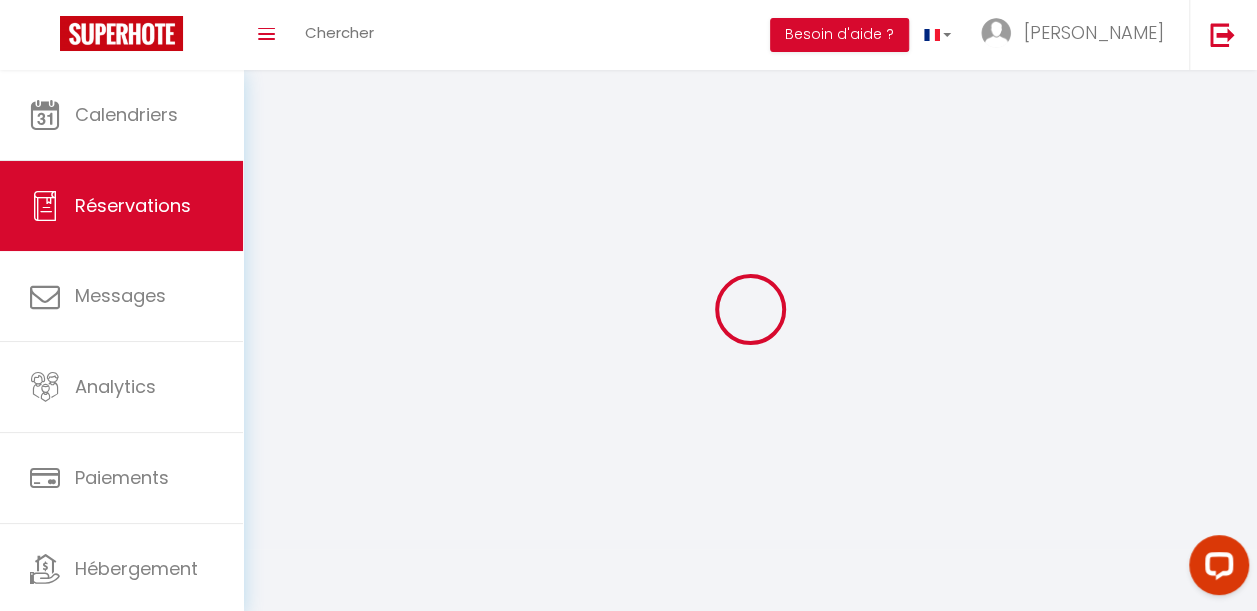 type on "[PERSON_NAME]" 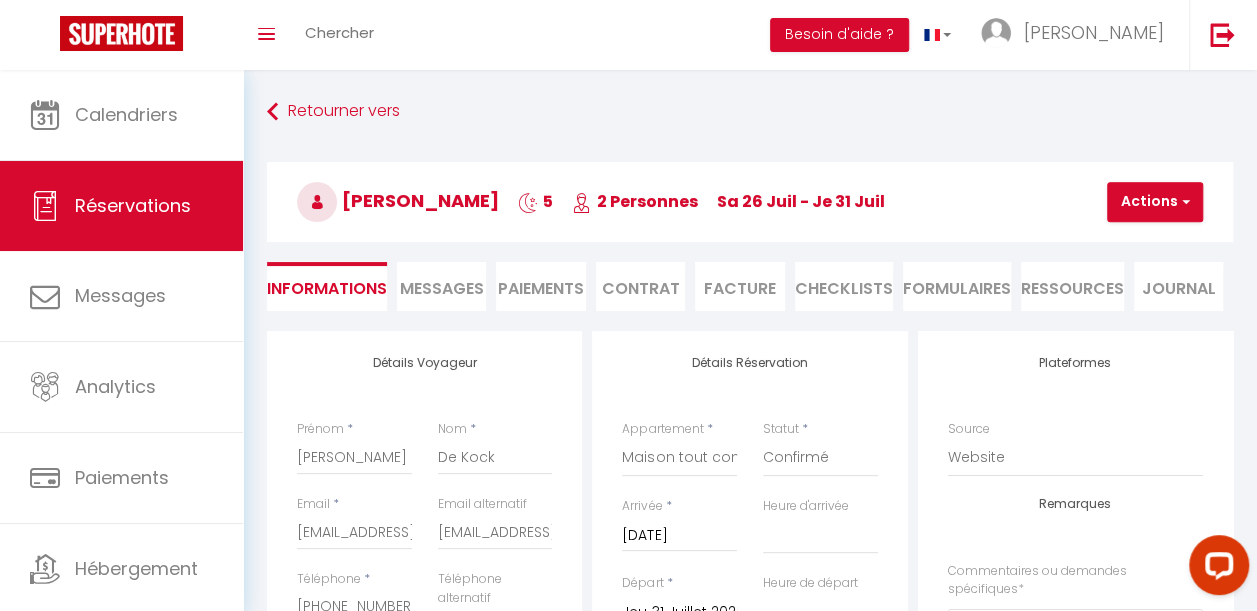 type on "108" 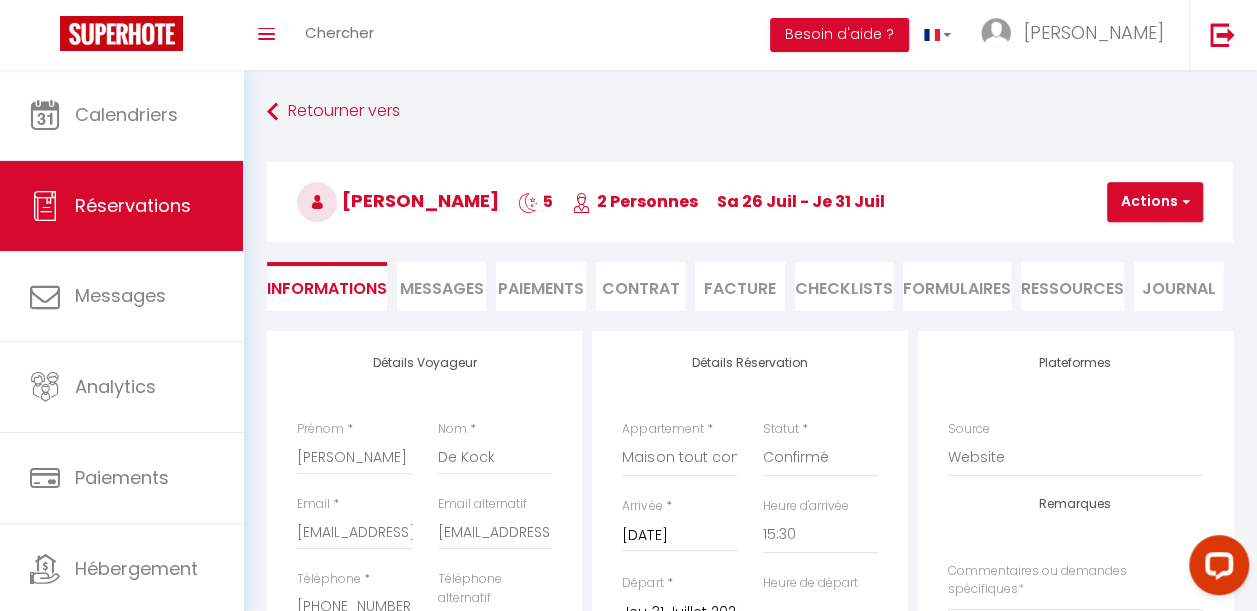 click on "Contrat" at bounding box center (640, 286) 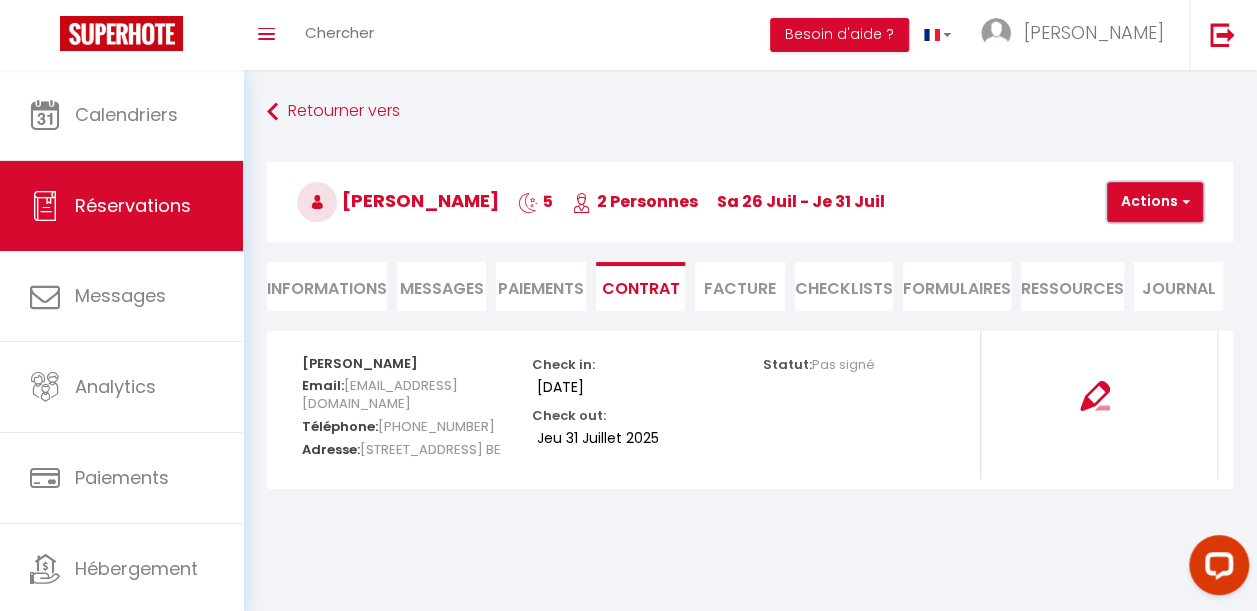 click on "Actions" at bounding box center [1155, 202] 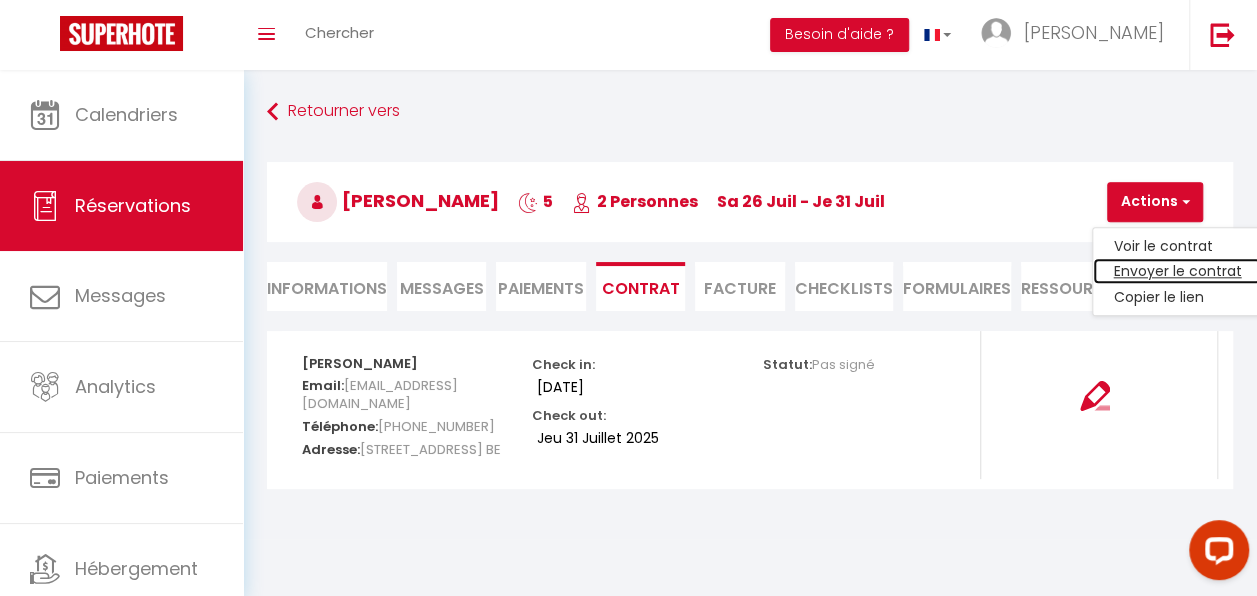 click on "Envoyer le contrat" at bounding box center [1177, 272] 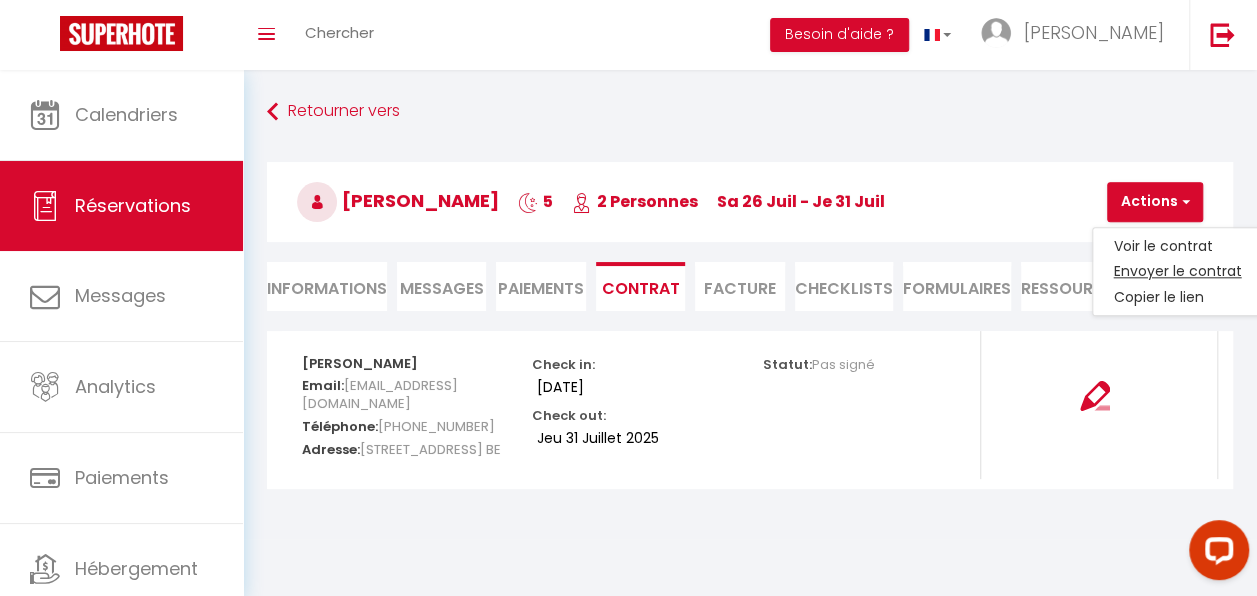 type on "[EMAIL_ADDRESS][DOMAIN_NAME]" 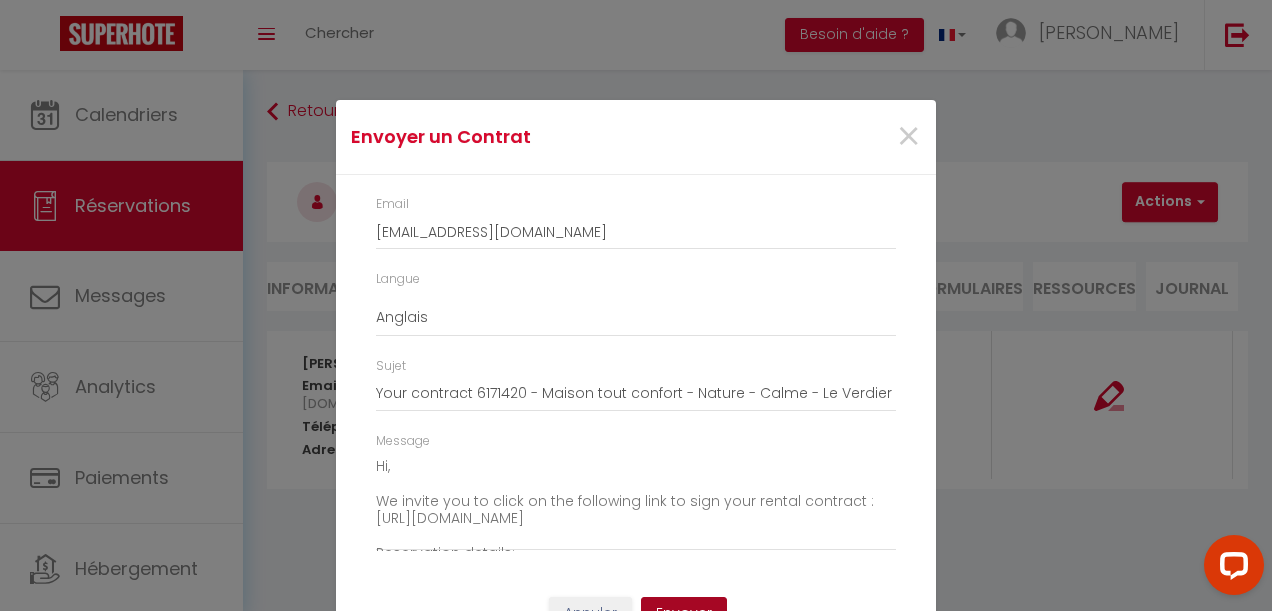 click on "Envoyer" at bounding box center [684, 614] 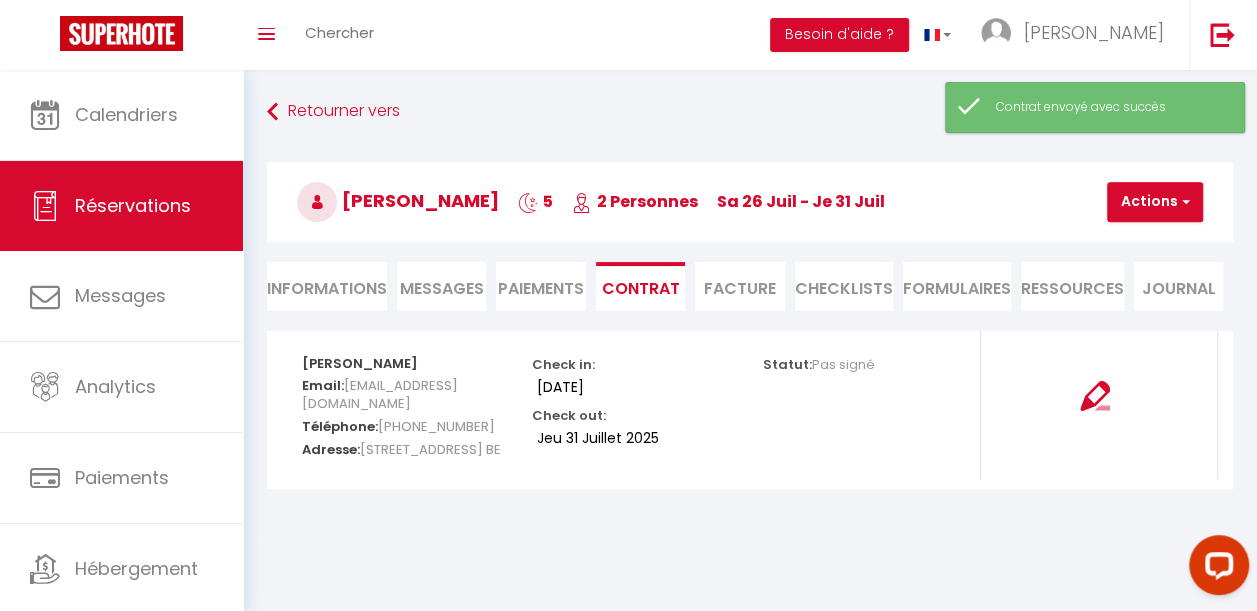 click on "Paiements" at bounding box center (540, 286) 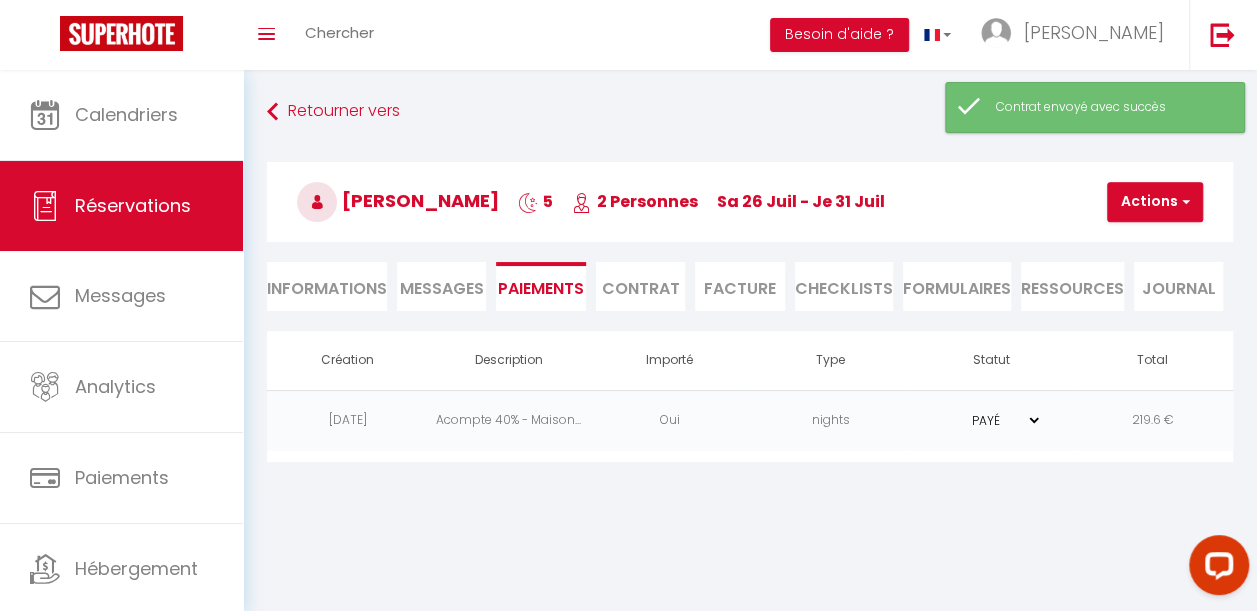 click on "Informations" at bounding box center (327, 286) 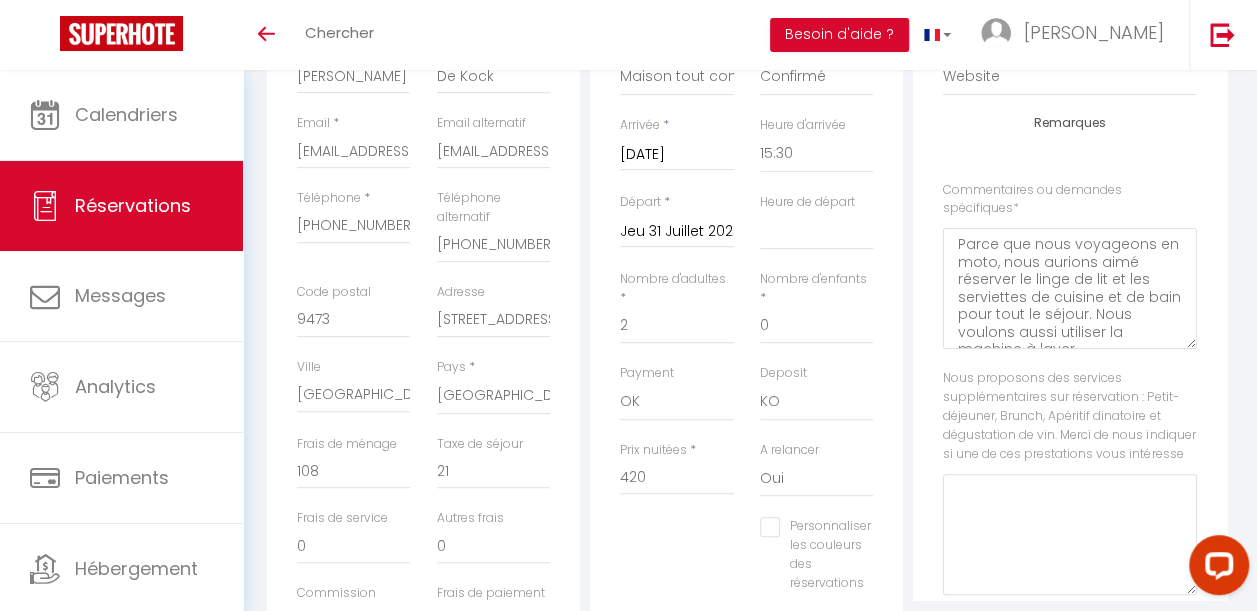 scroll, scrollTop: 383, scrollLeft: 0, axis: vertical 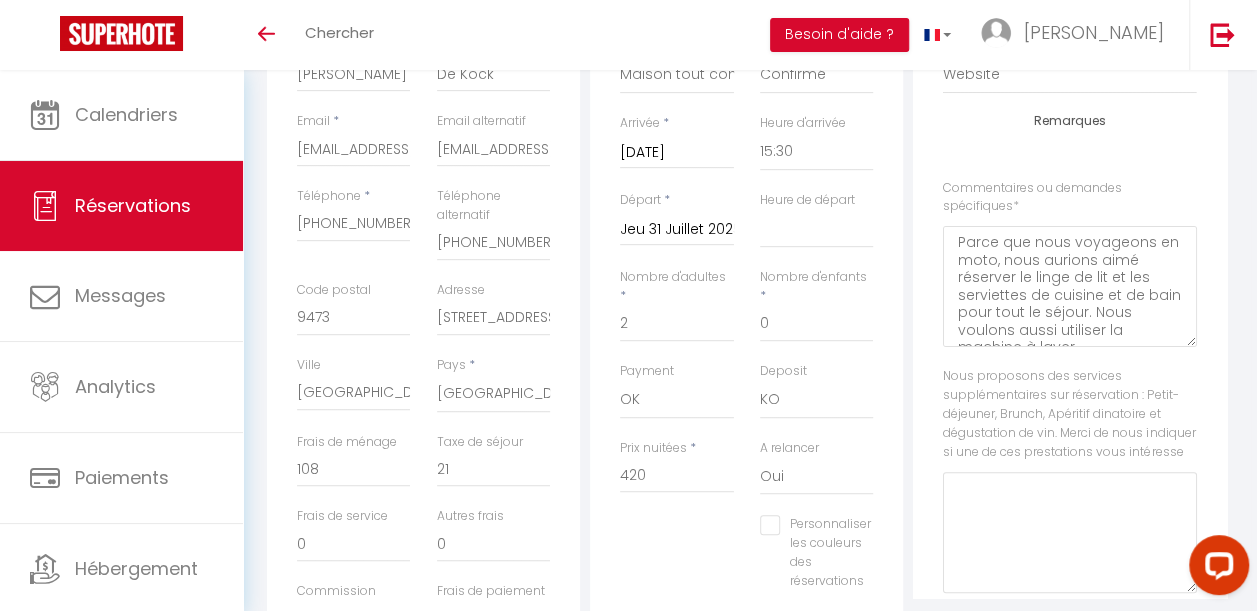 drag, startPoint x: 1171, startPoint y: 260, endPoint x: 1174, endPoint y: 286, distance: 26.172504 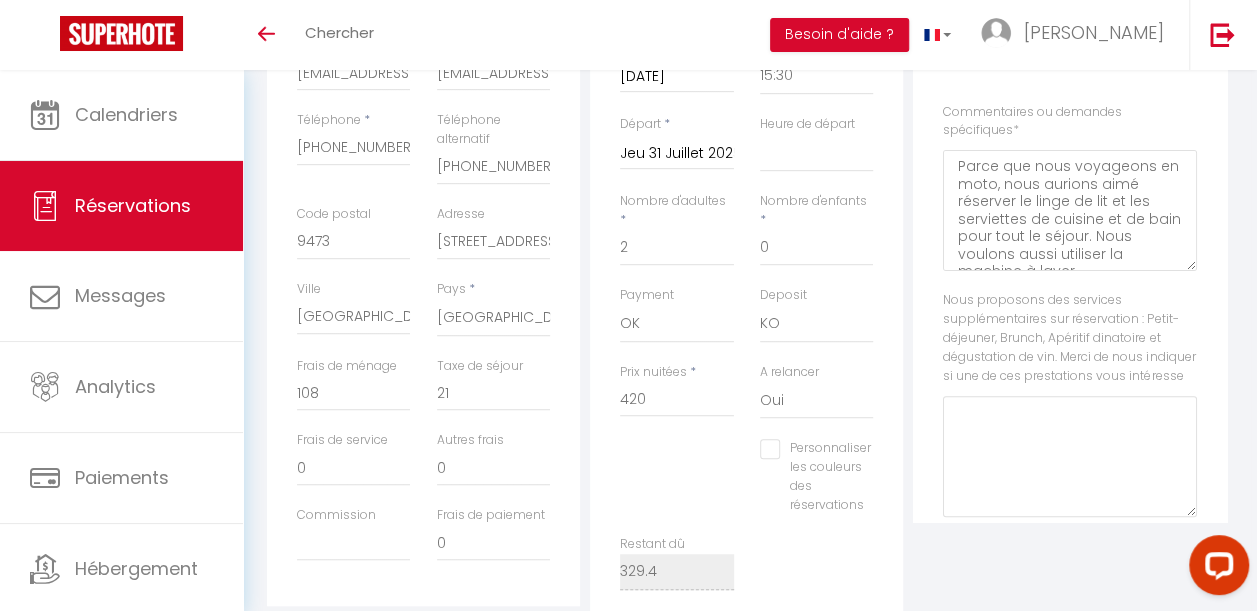 scroll, scrollTop: 0, scrollLeft: 0, axis: both 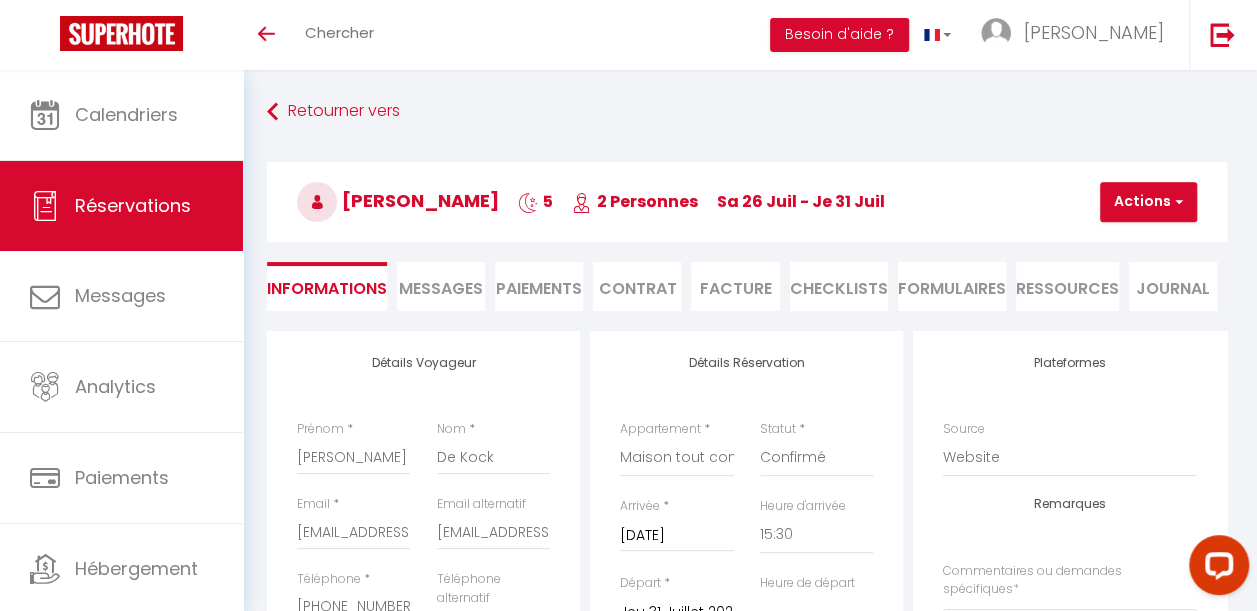 click at bounding box center [628, 305] 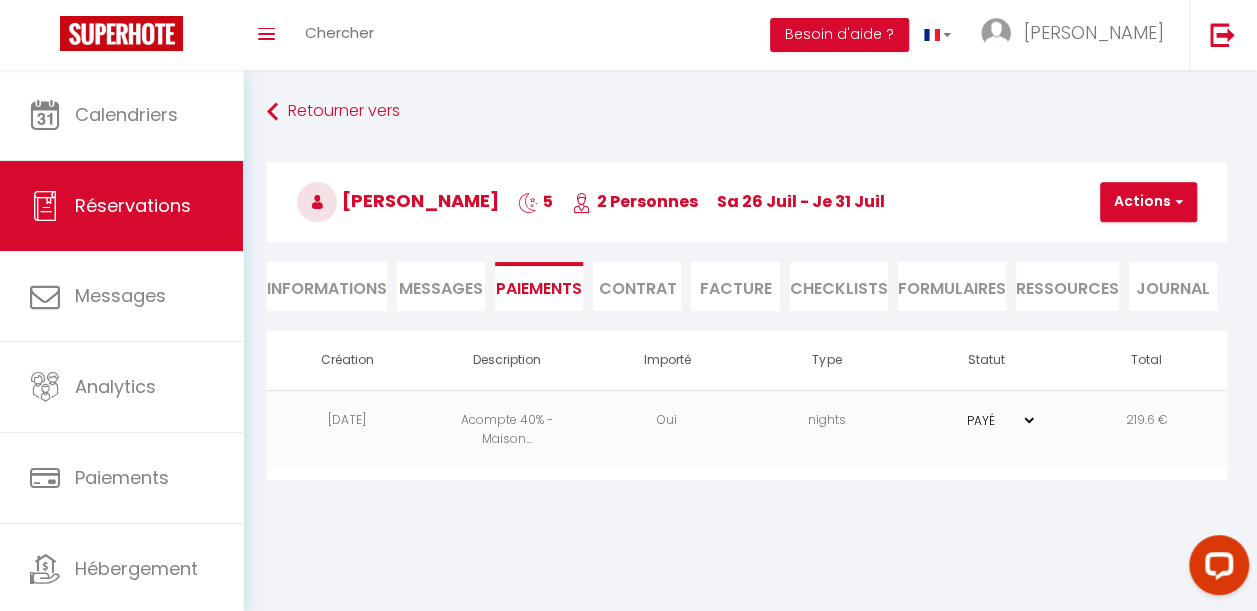 click at bounding box center (628, 305) 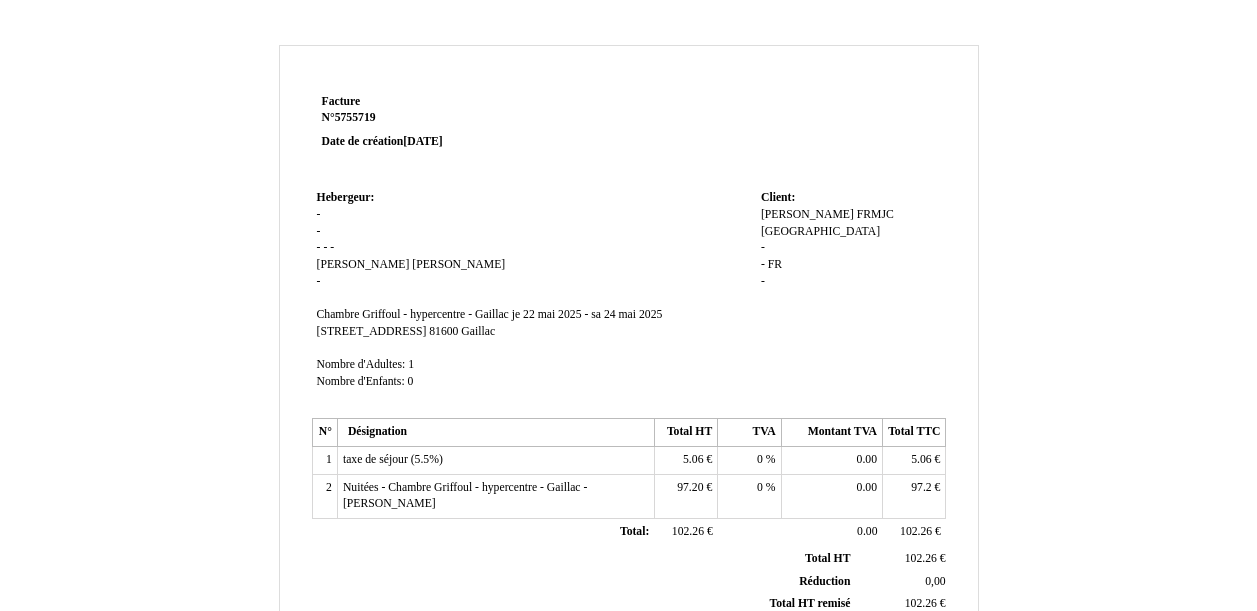 scroll, scrollTop: 0, scrollLeft: 0, axis: both 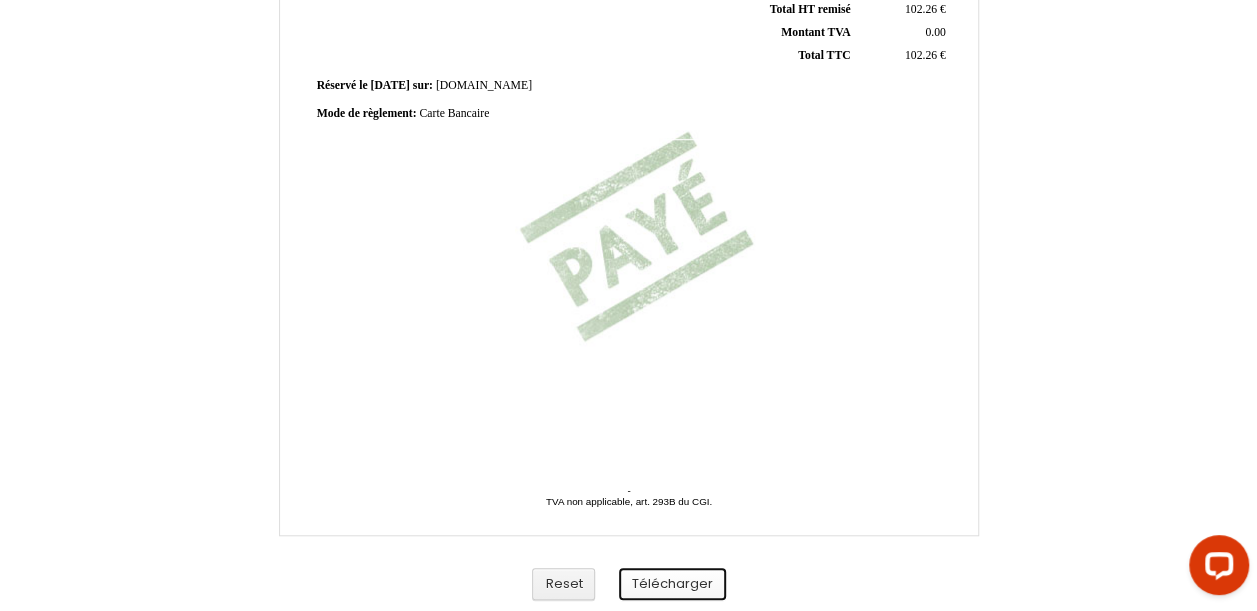 click on "Télécharger" at bounding box center [672, 584] 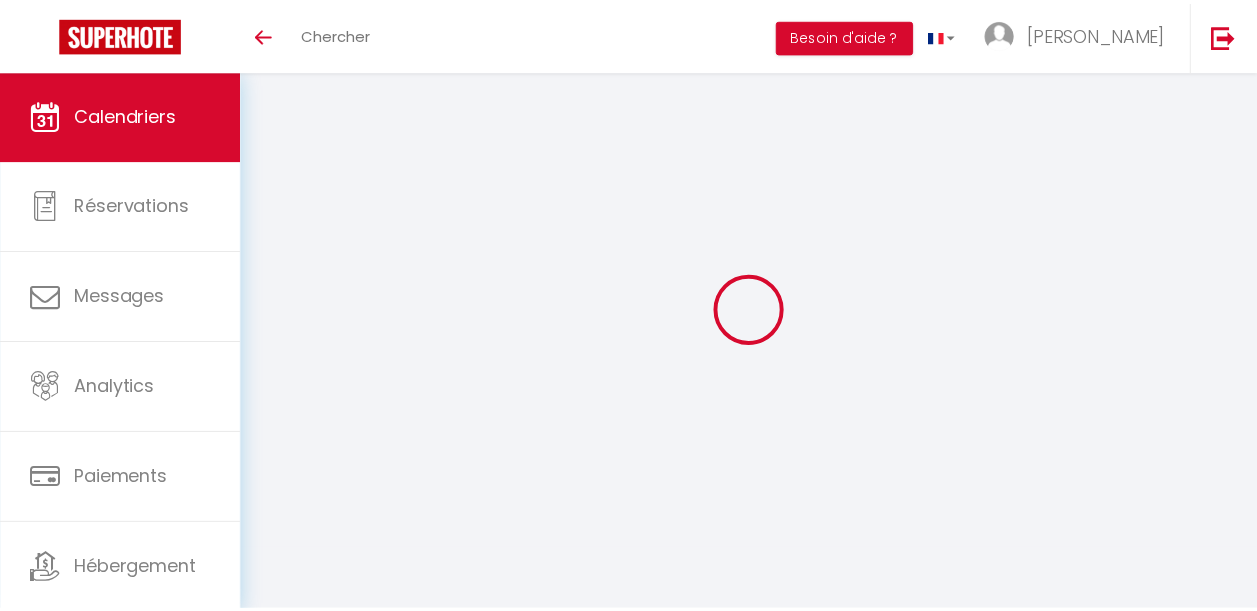 scroll, scrollTop: 0, scrollLeft: 0, axis: both 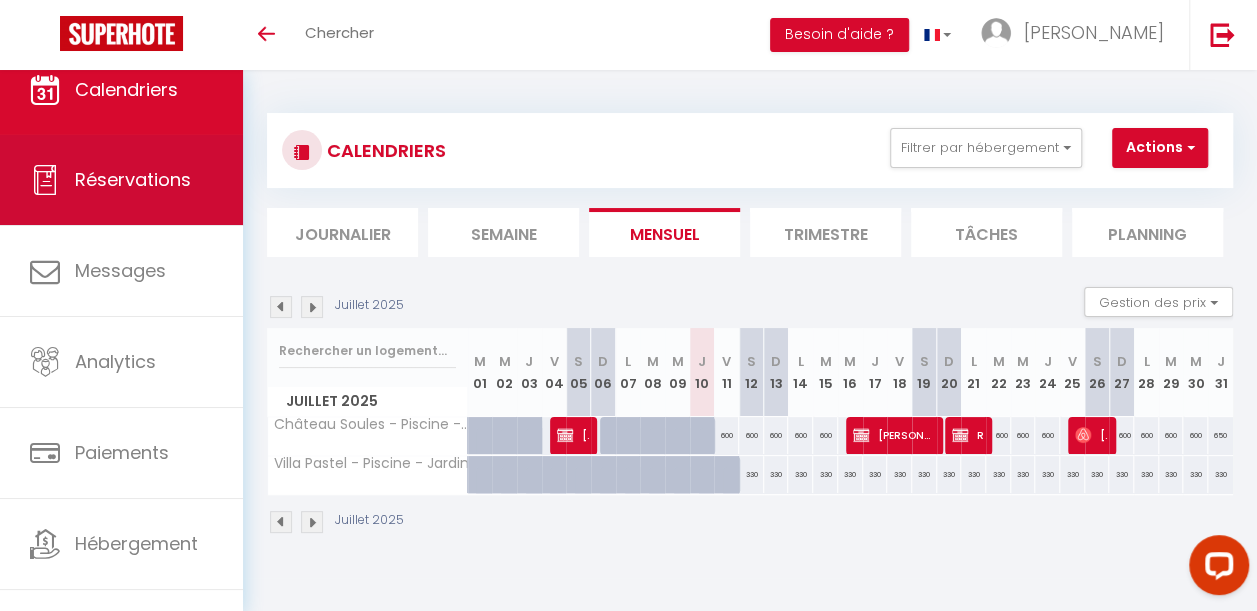 click on "Réservations" at bounding box center [121, 180] 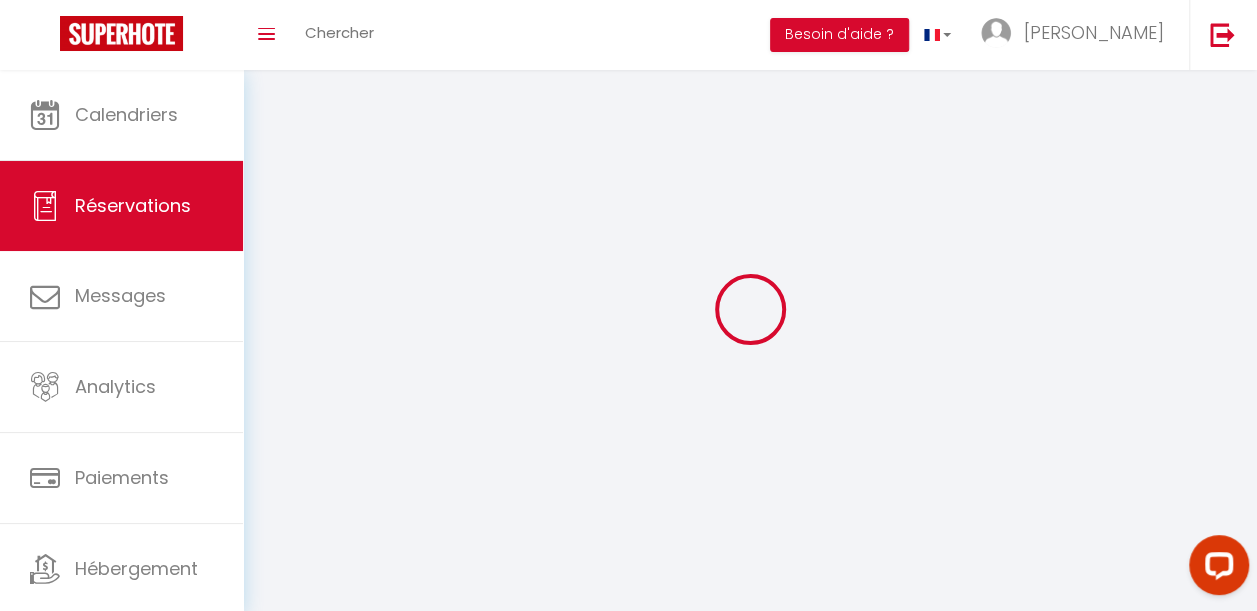 select on "all" 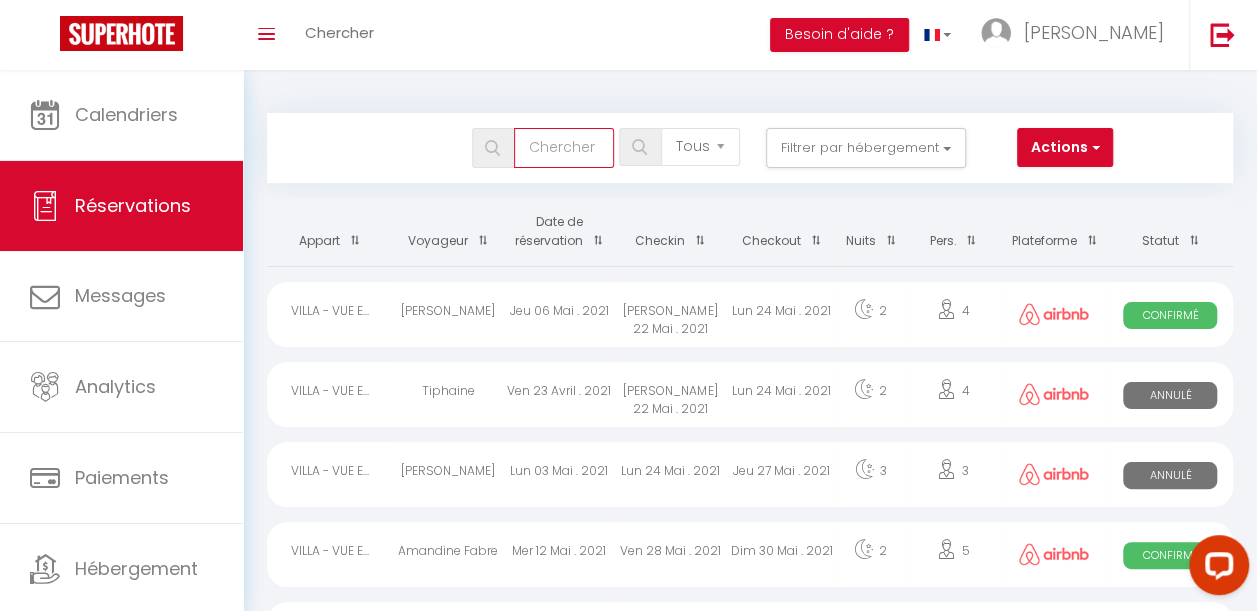 click at bounding box center [564, 148] 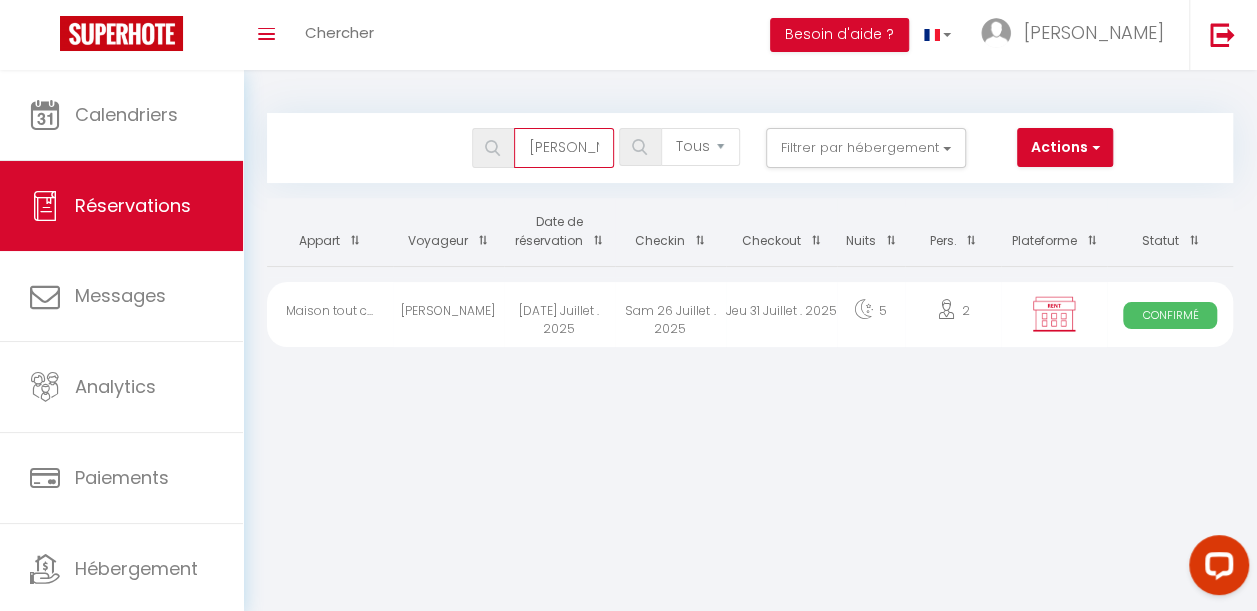 type on "de kock" 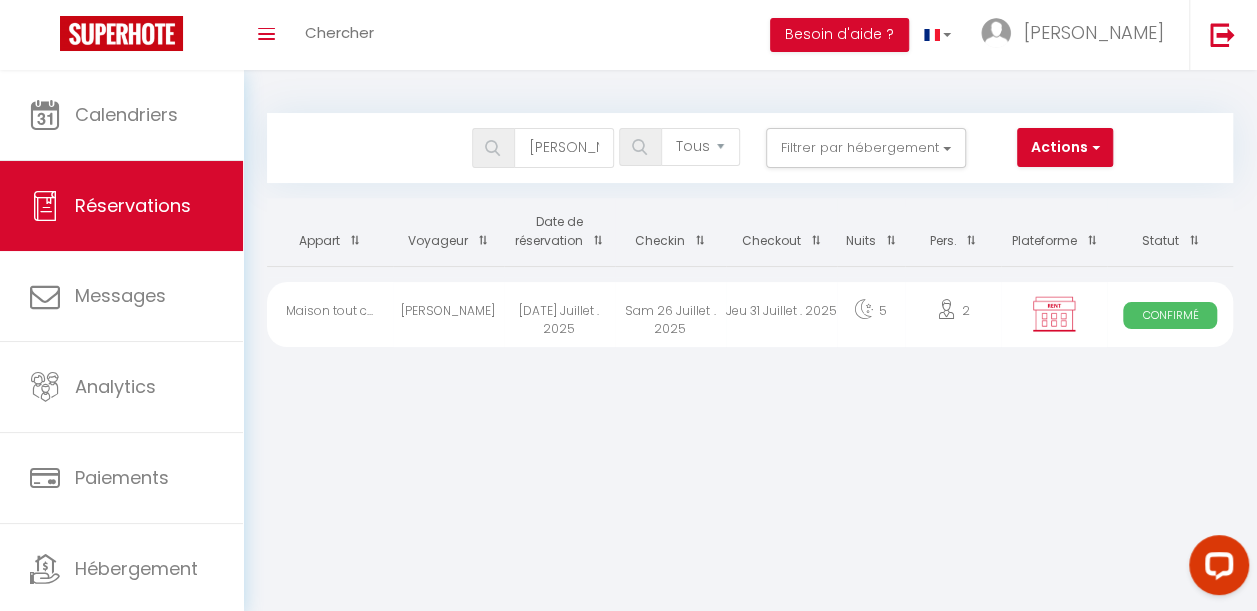 click on "Maison tout c..." at bounding box center (330, 314) 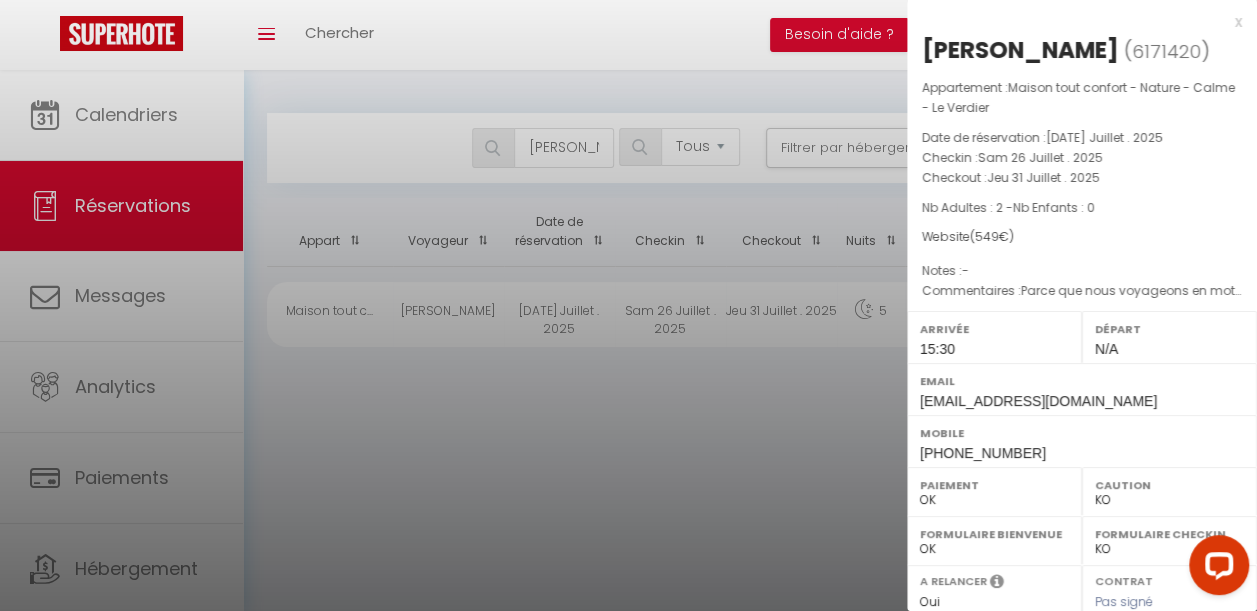 scroll, scrollTop: 336, scrollLeft: 0, axis: vertical 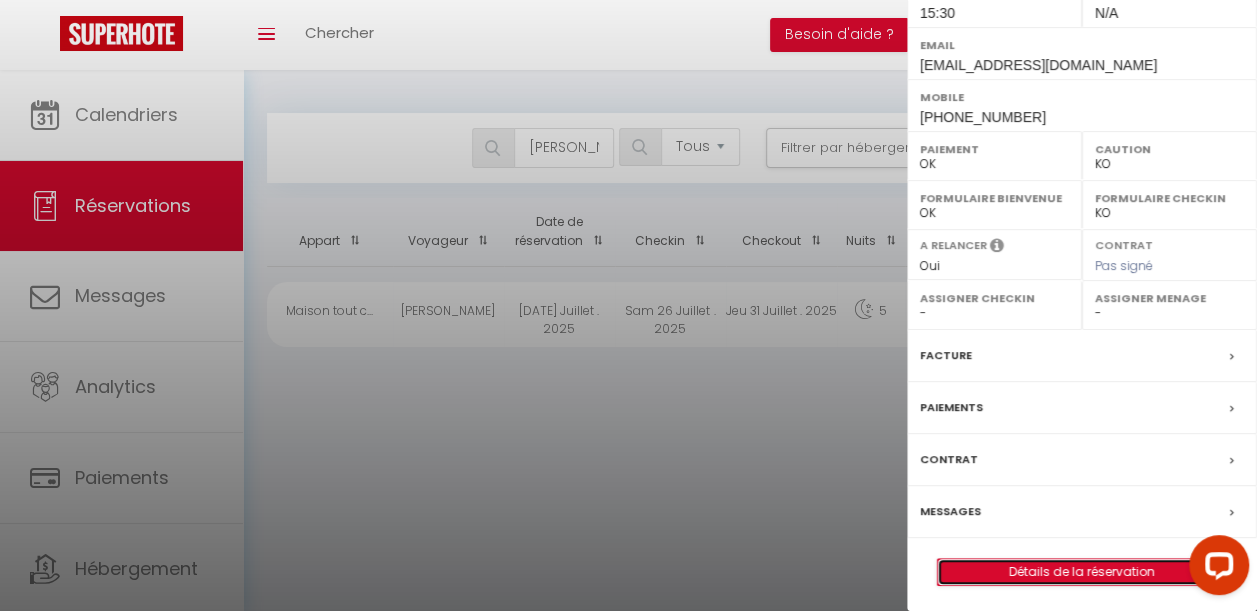 click on "Détails de la réservation" at bounding box center (1082, 572) 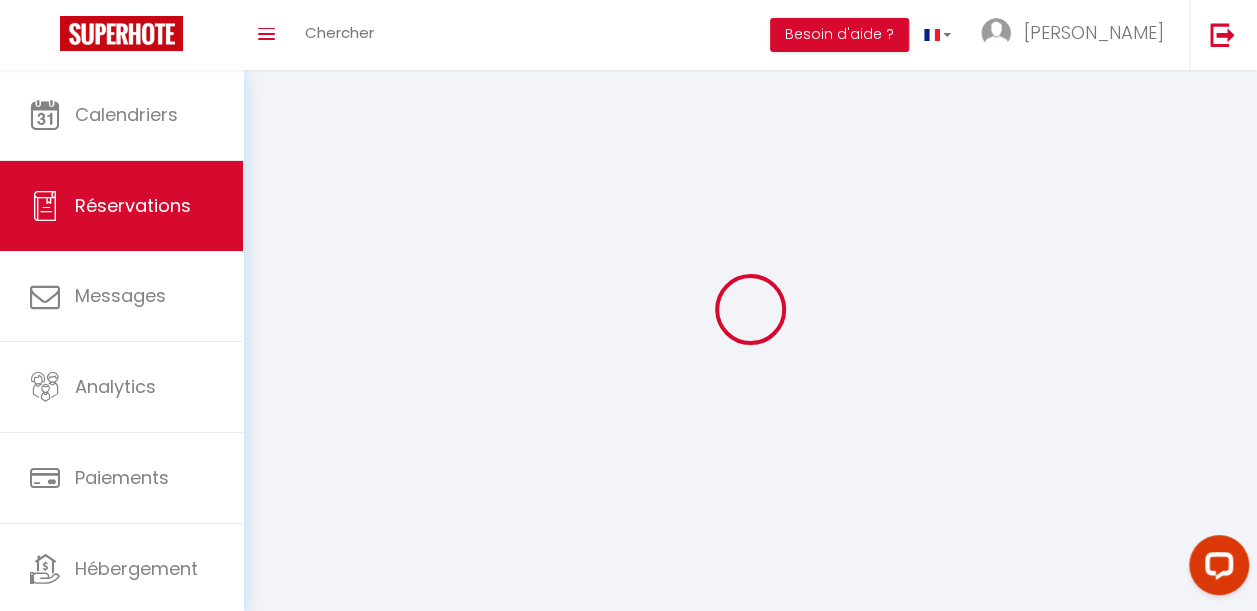 select 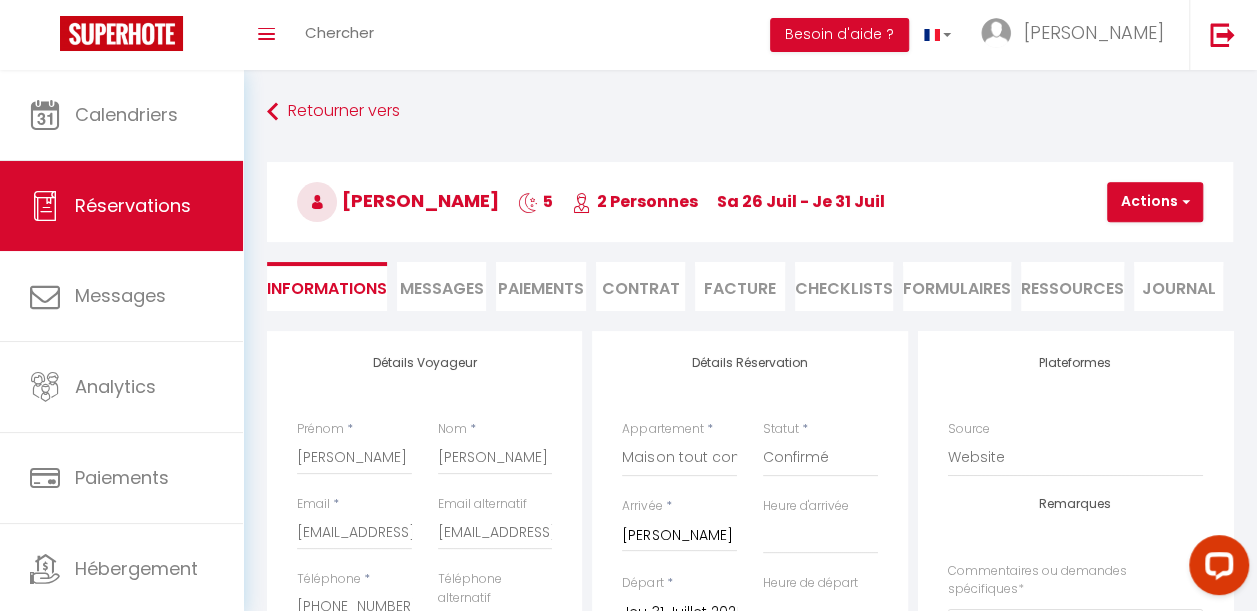 checkbox on "false" 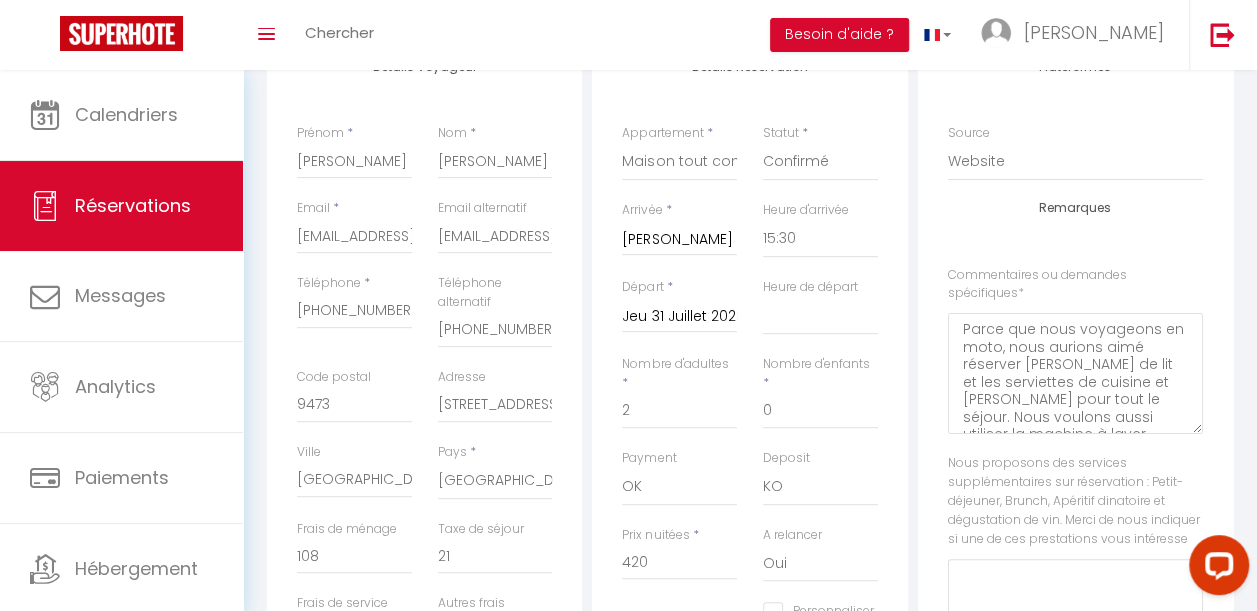 scroll, scrollTop: 338, scrollLeft: 0, axis: vertical 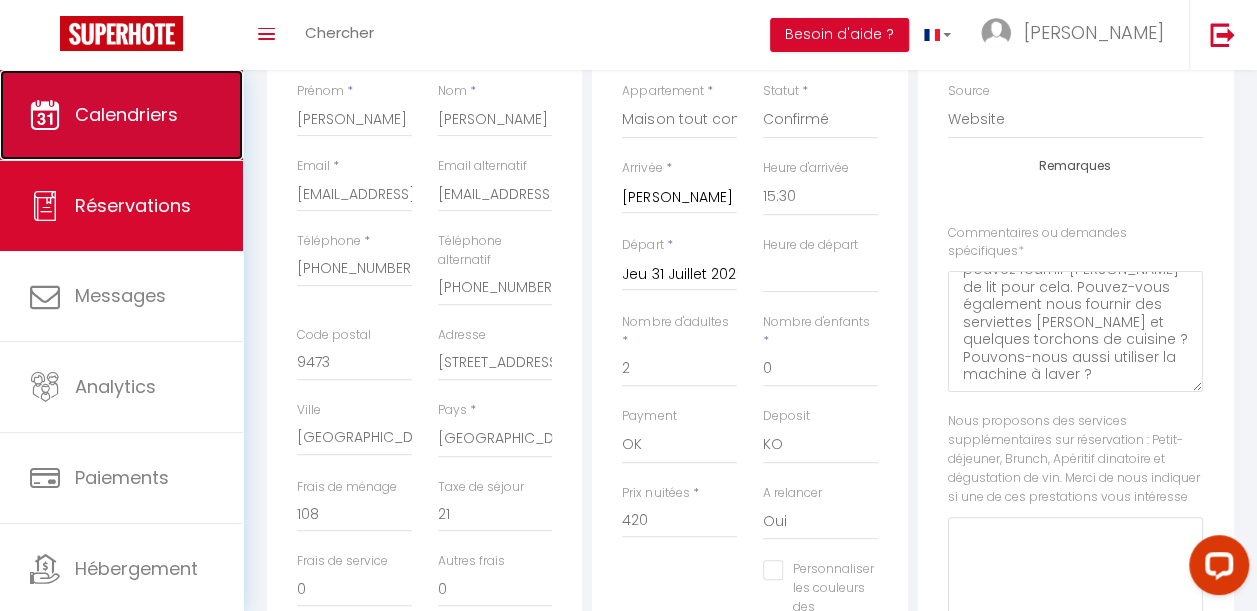 click on "Calendriers" at bounding box center (126, 114) 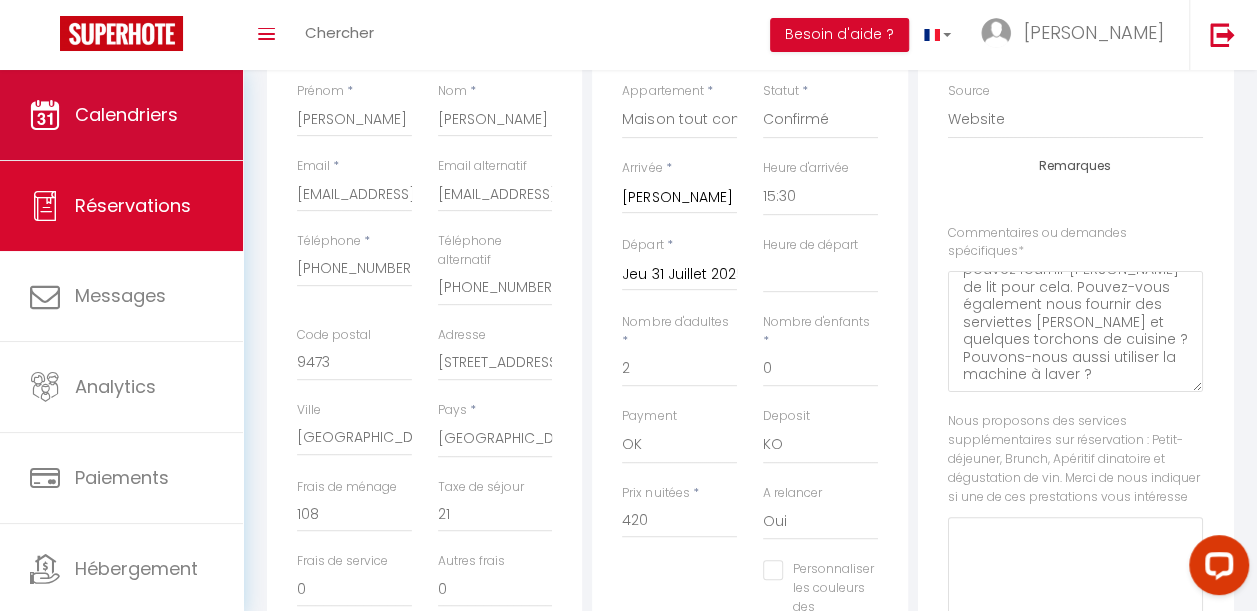 scroll, scrollTop: 0, scrollLeft: 0, axis: both 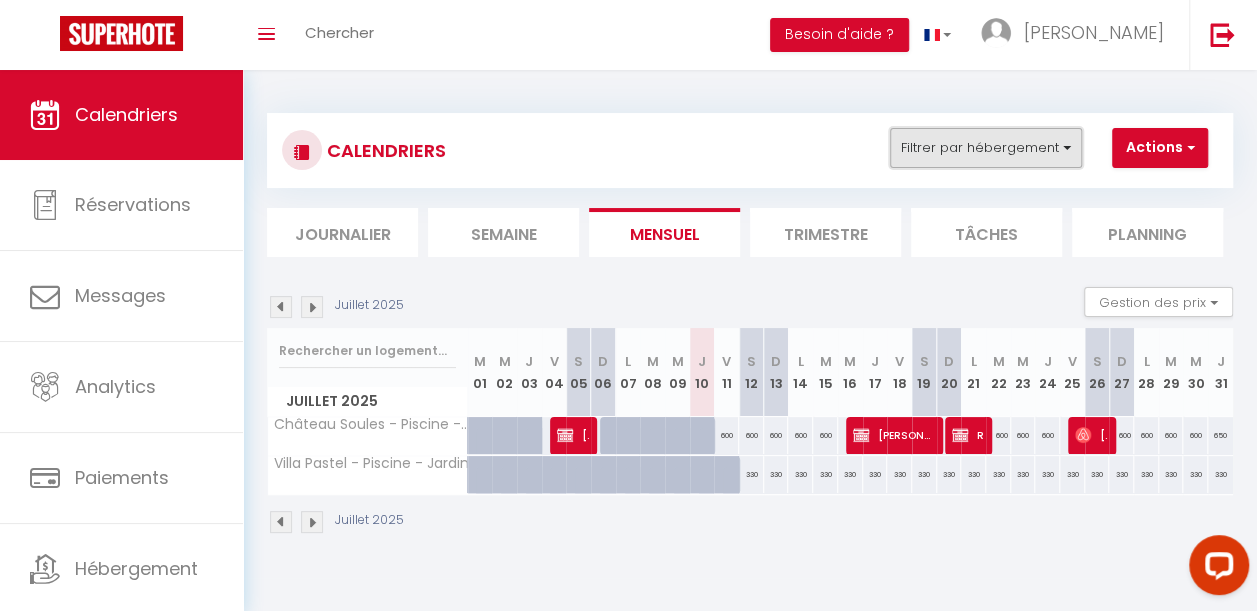 click on "Filtrer par hébergement" at bounding box center [986, 148] 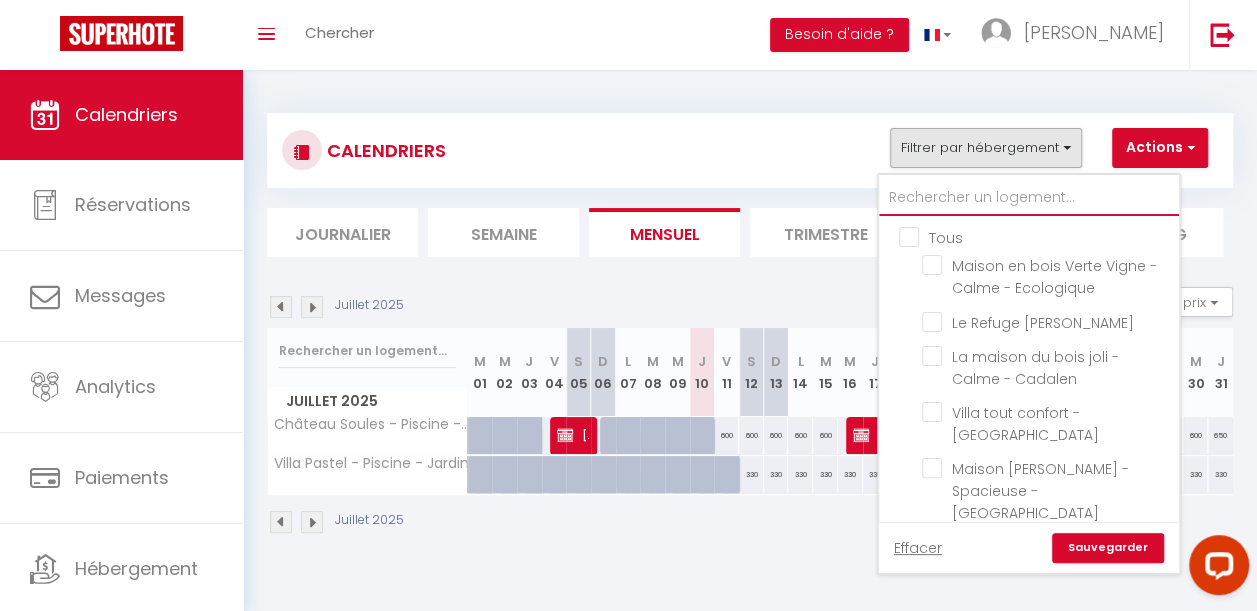 click at bounding box center [1029, 198] 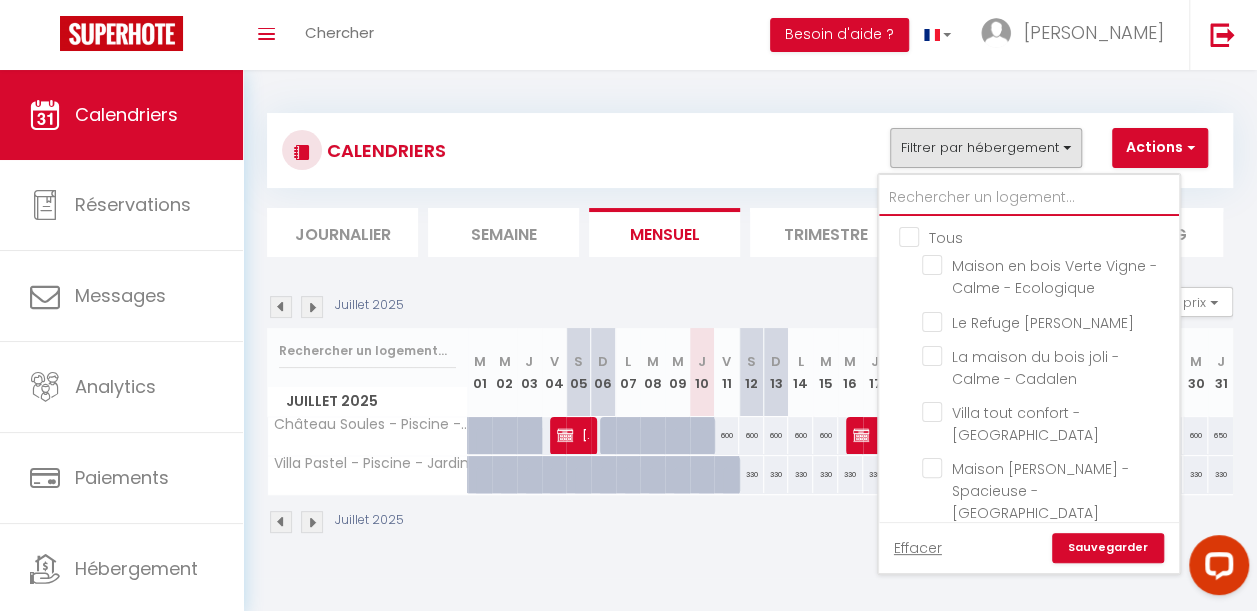 type on "e" 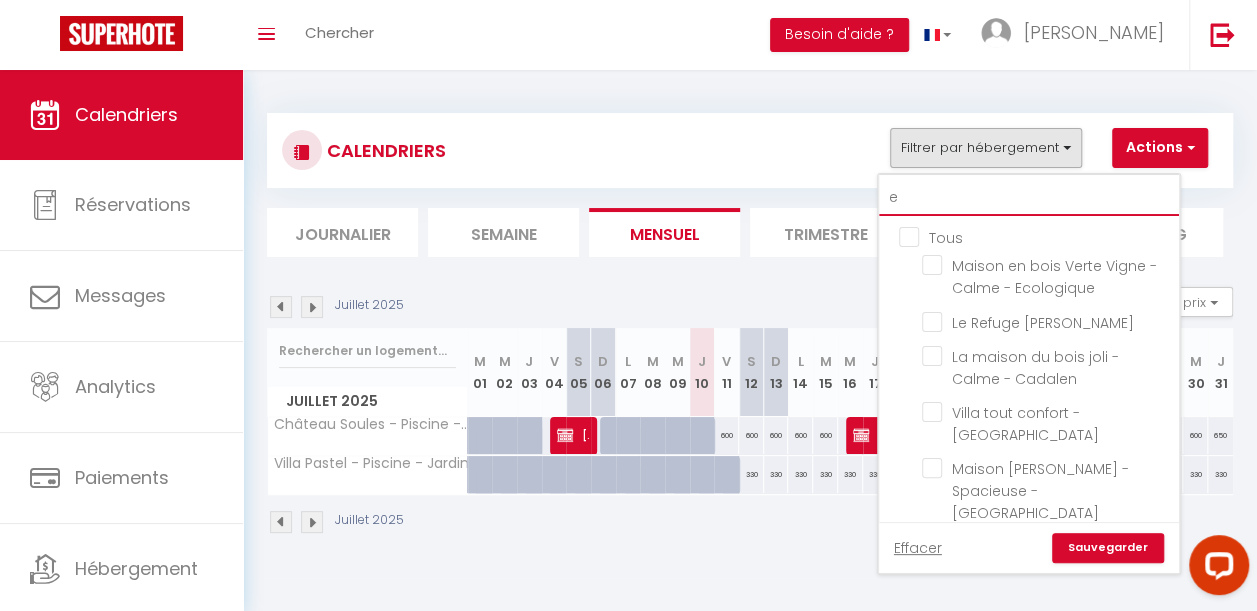 checkbox on "false" 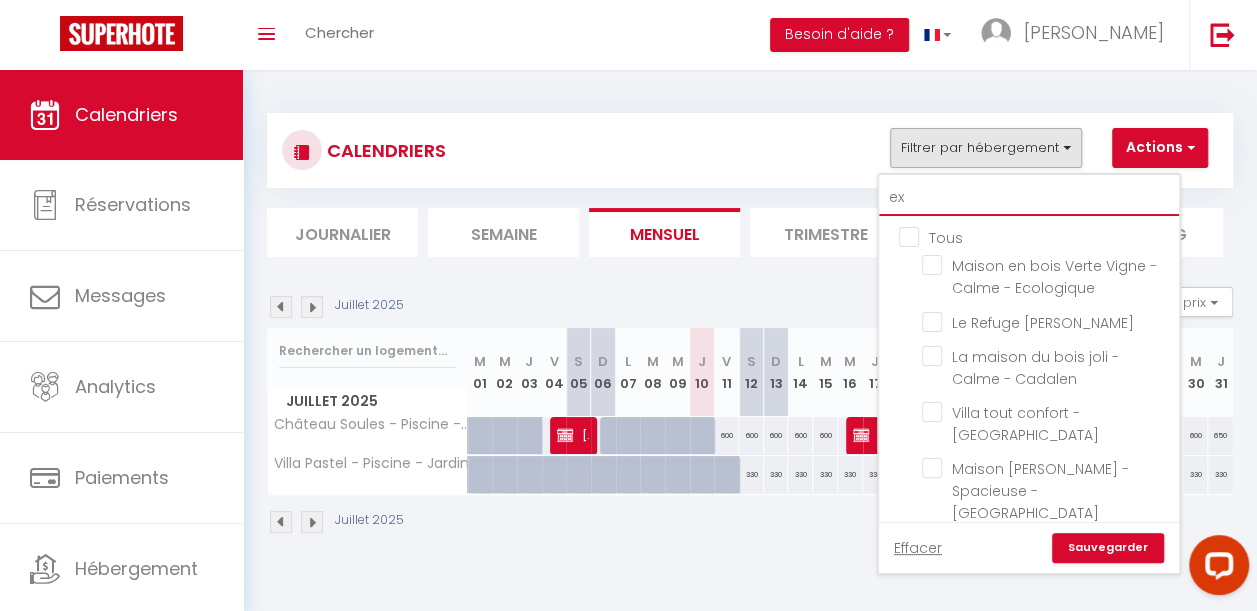checkbox on "false" 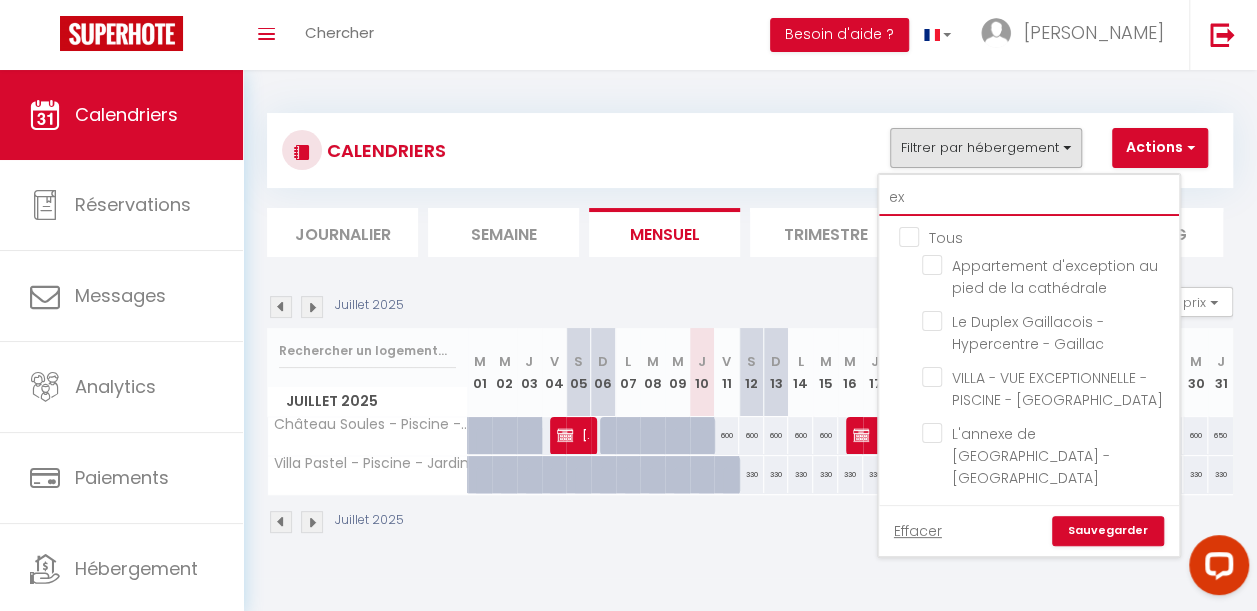 type on "e" 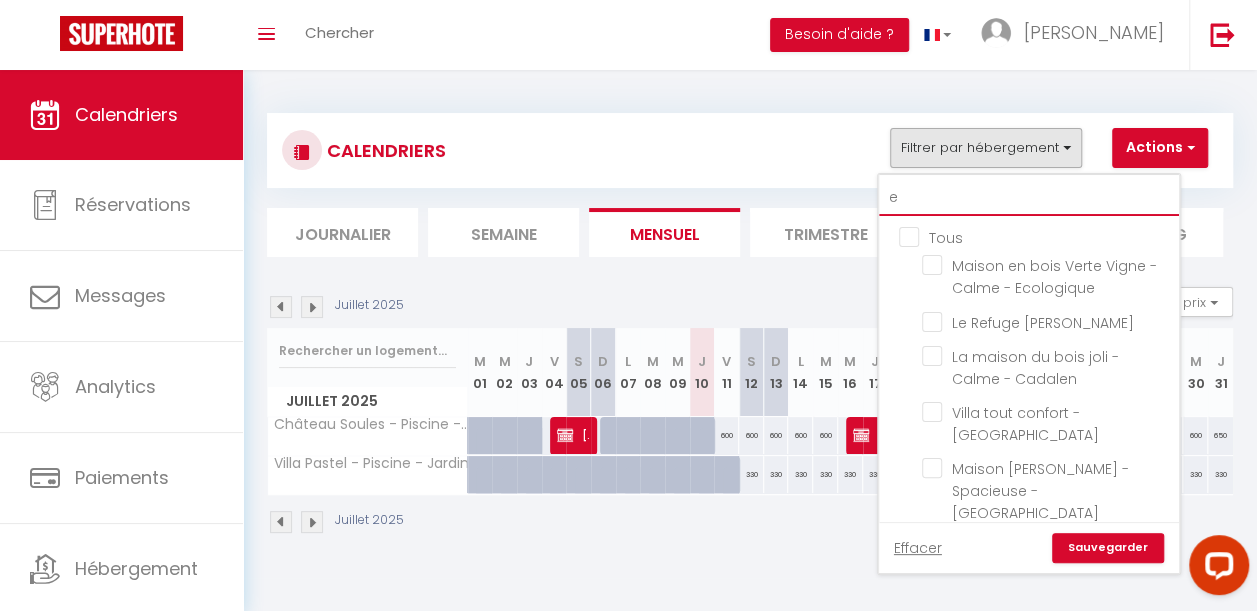 checkbox on "false" 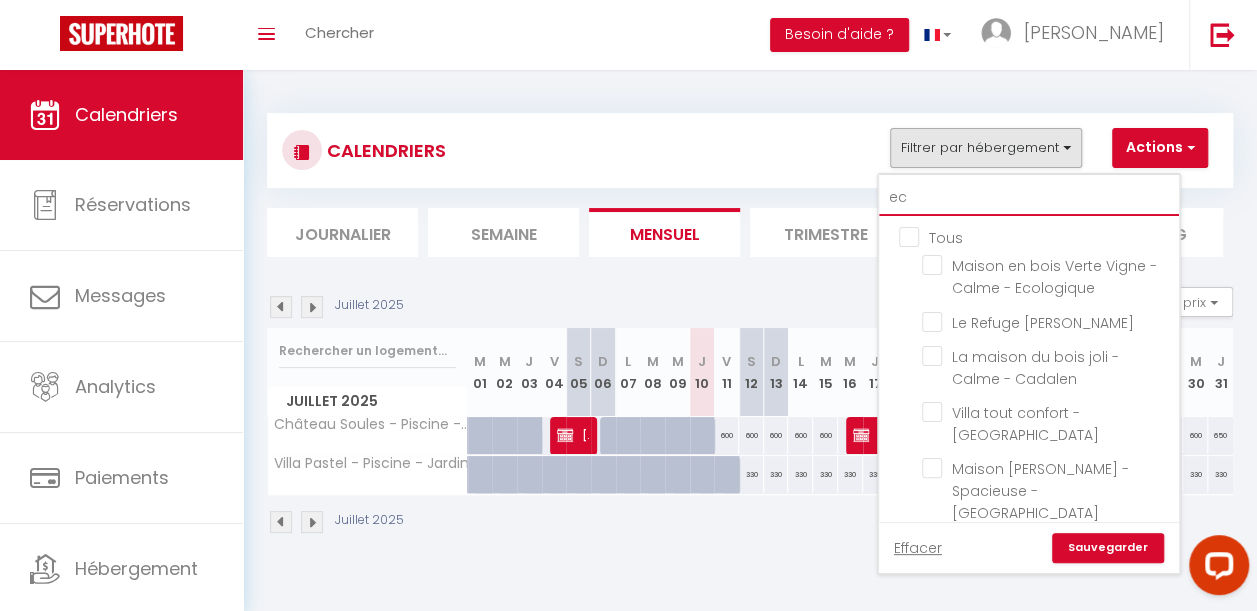 checkbox on "false" 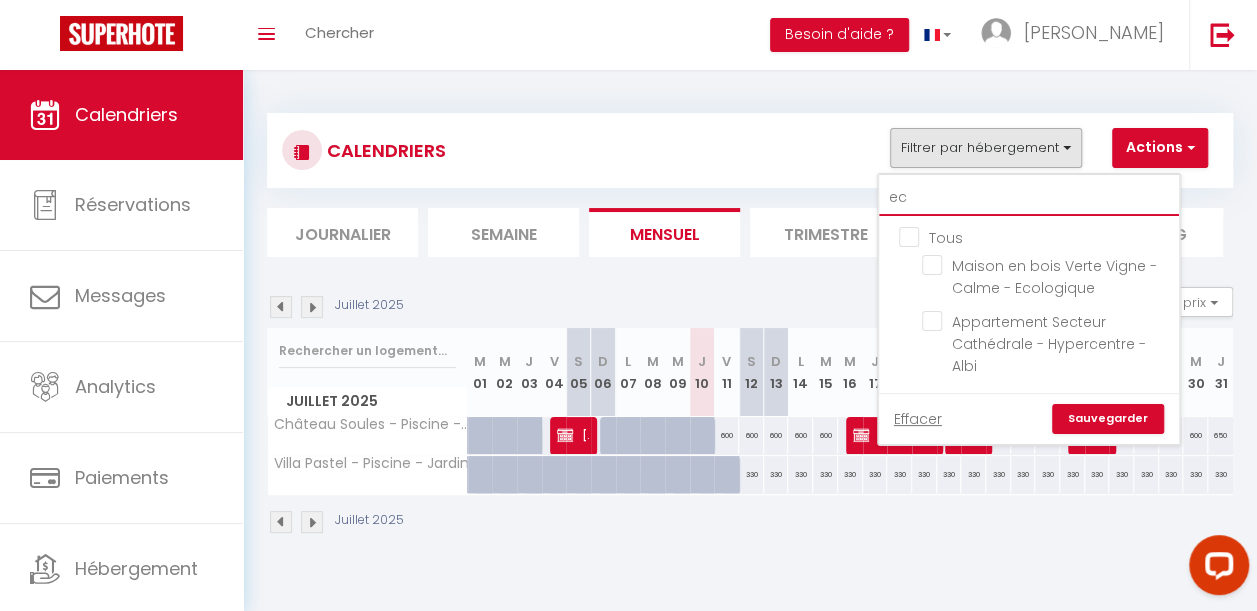 type on "e" 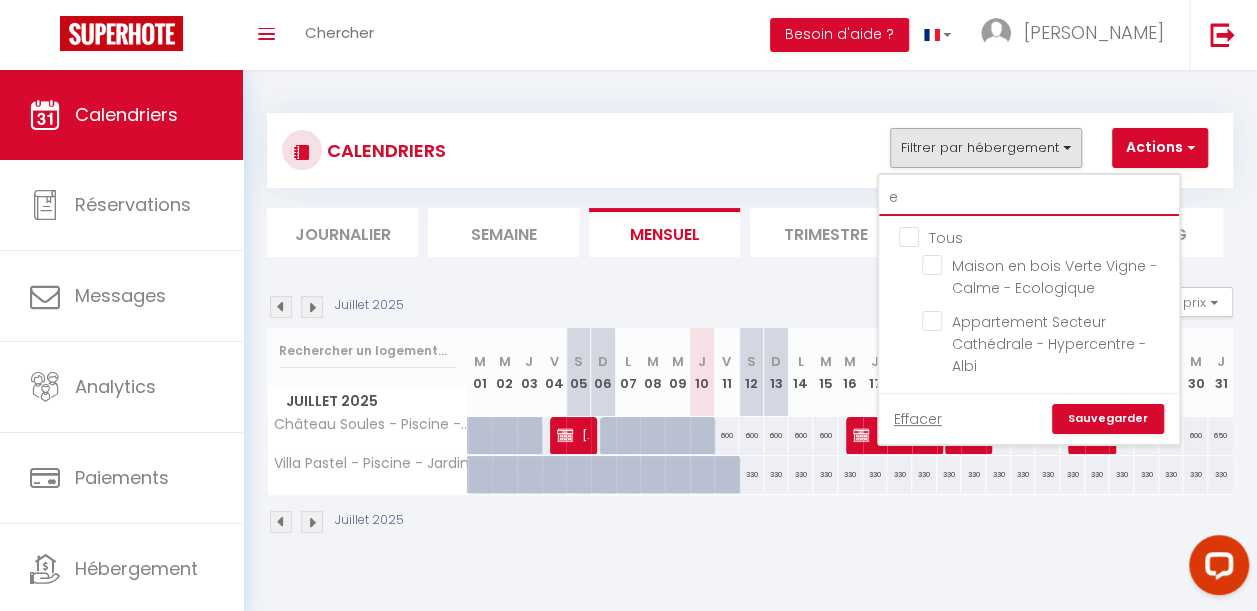 checkbox on "false" 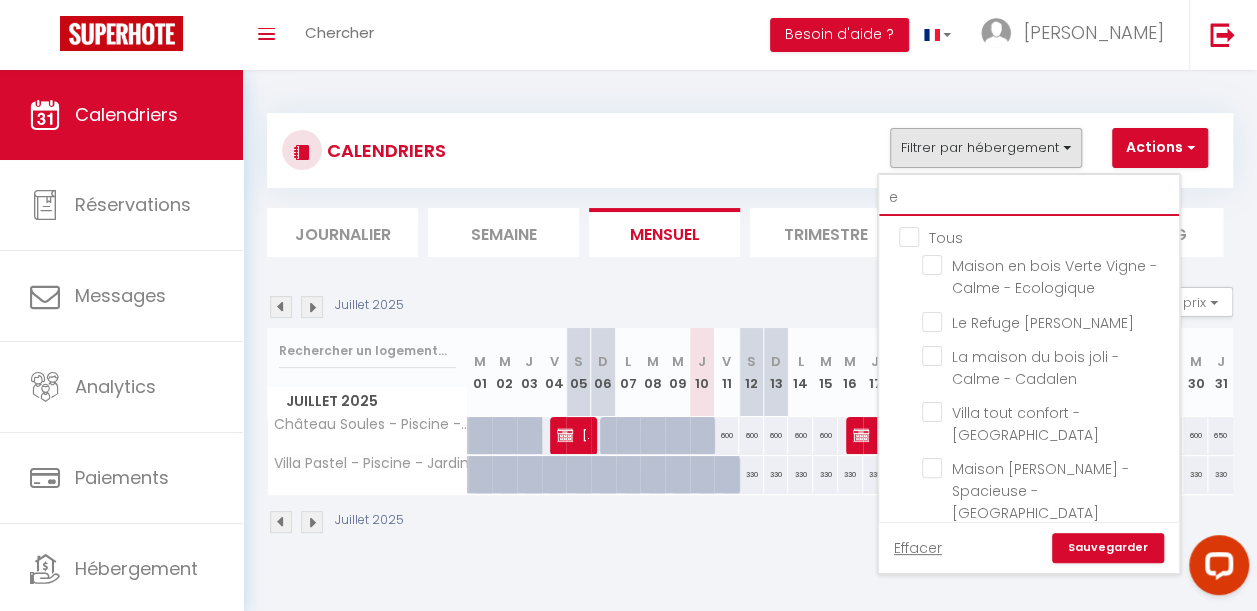 type on "ex" 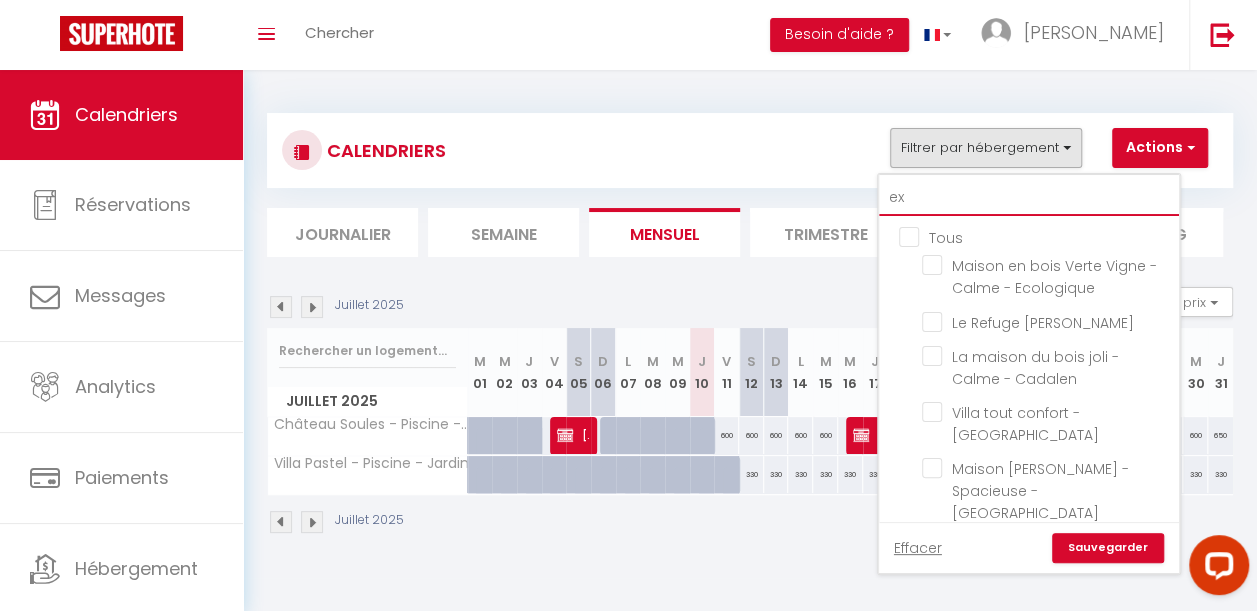 checkbox on "false" 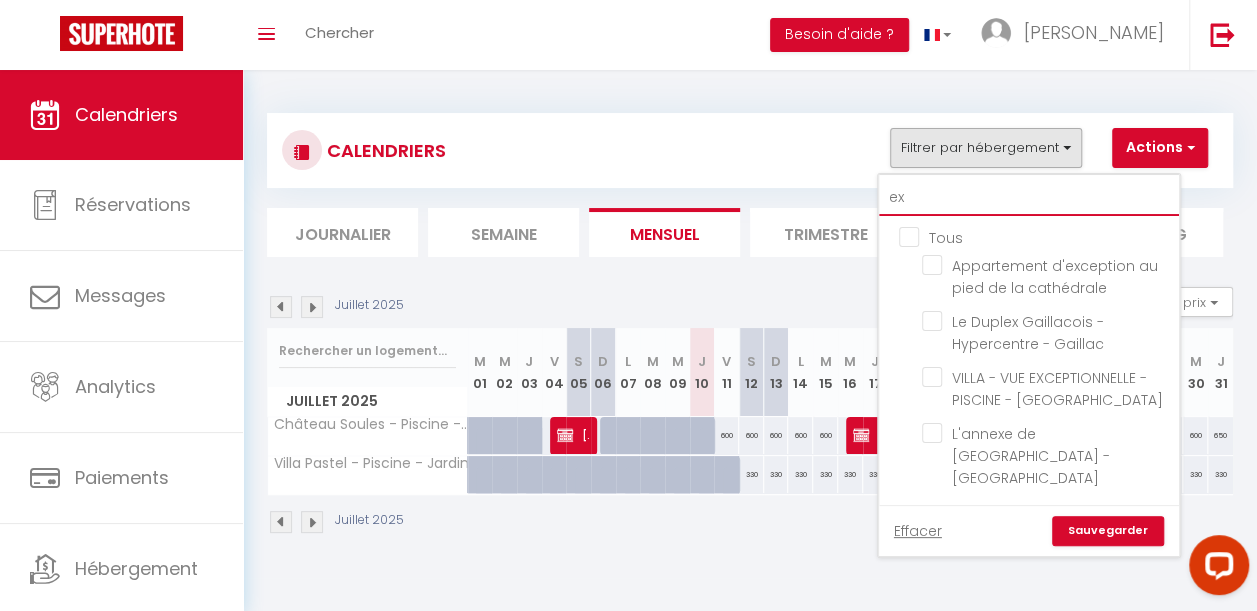 type on "exc" 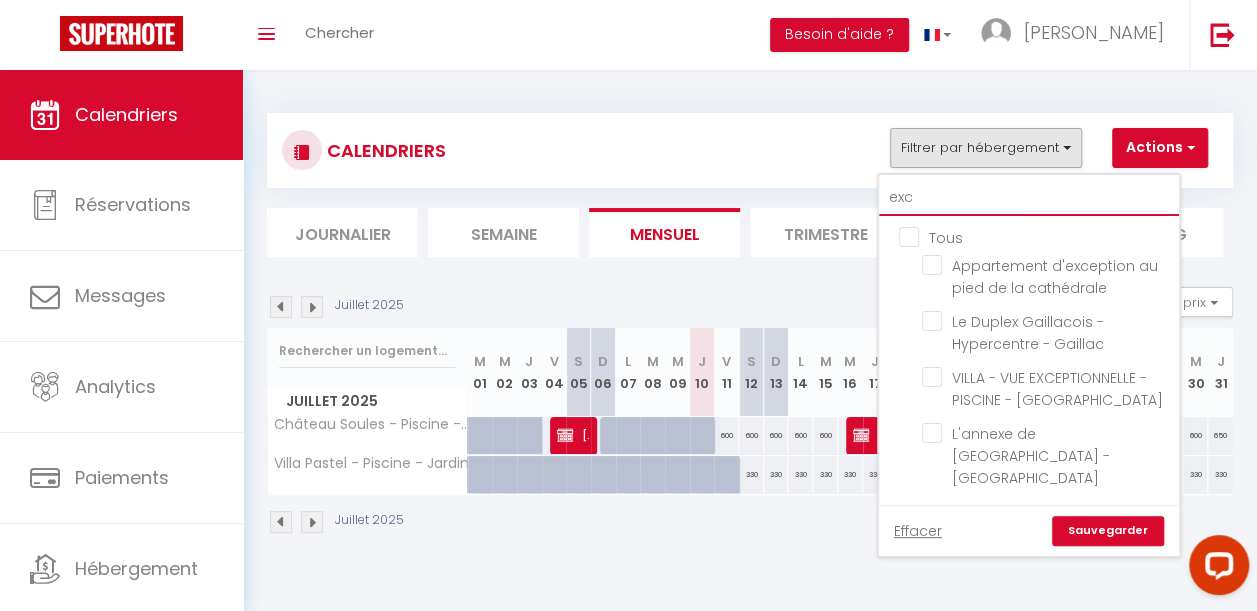checkbox on "false" 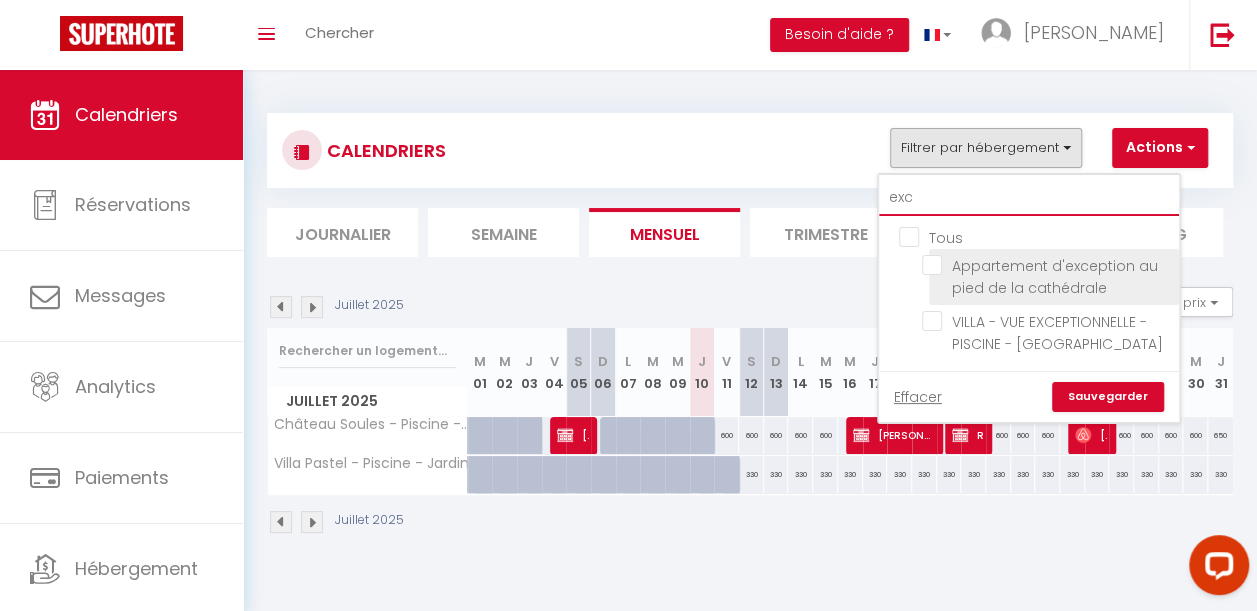 type on "exc" 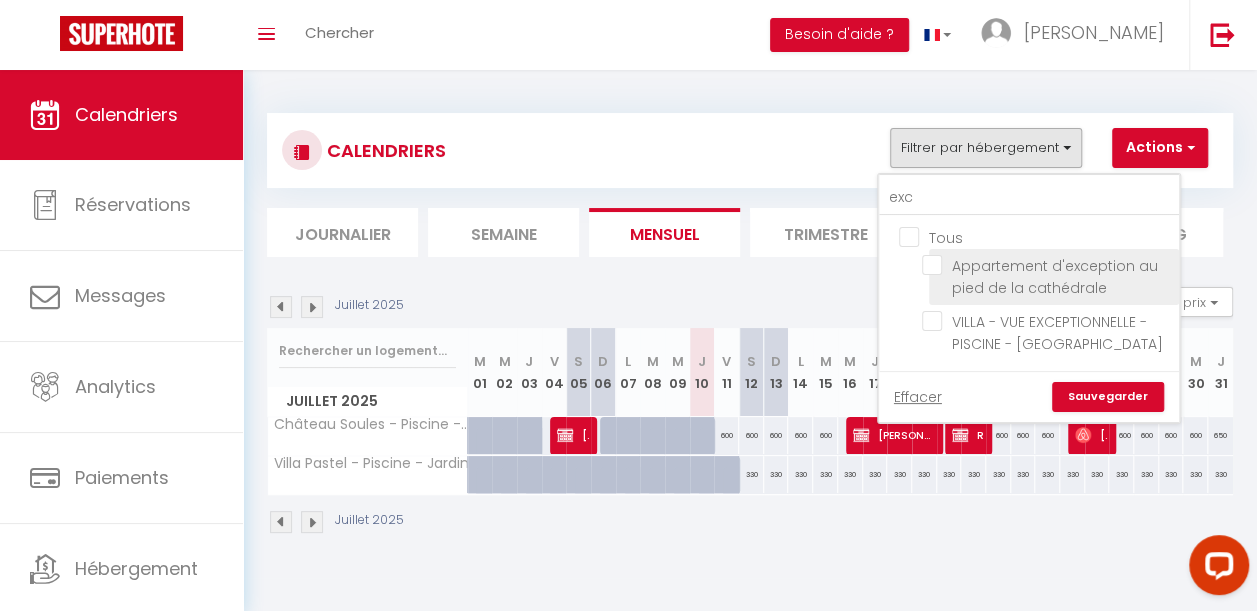 click on "Appartement d'exception au pied de la cathédrale" at bounding box center (1047, 265) 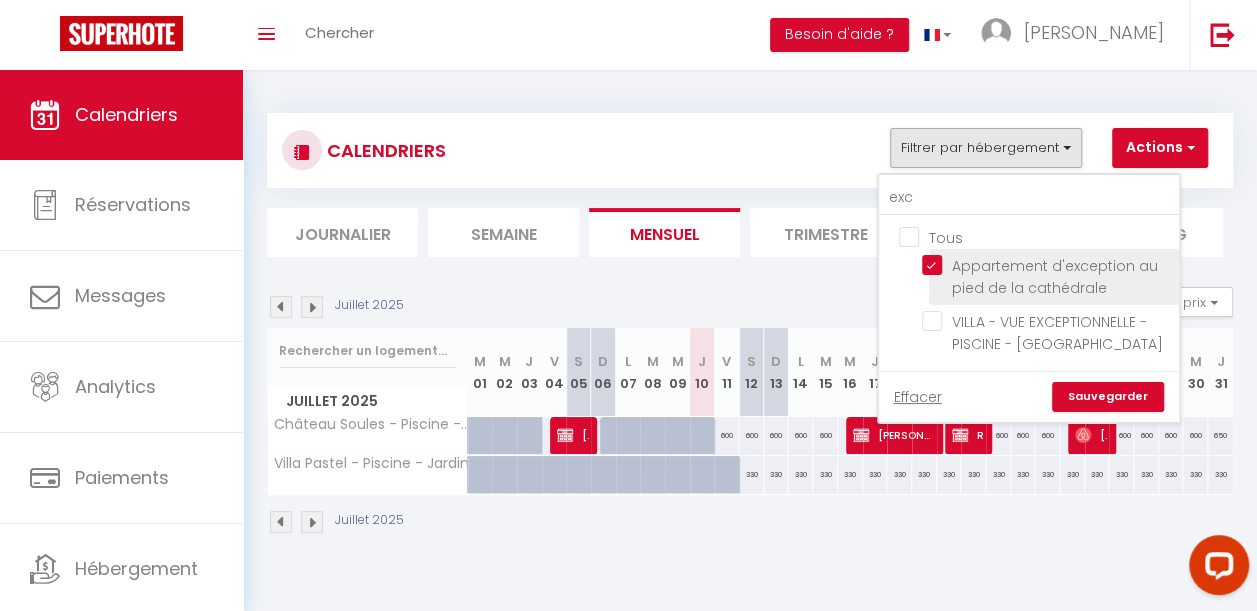 checkbox on "false" 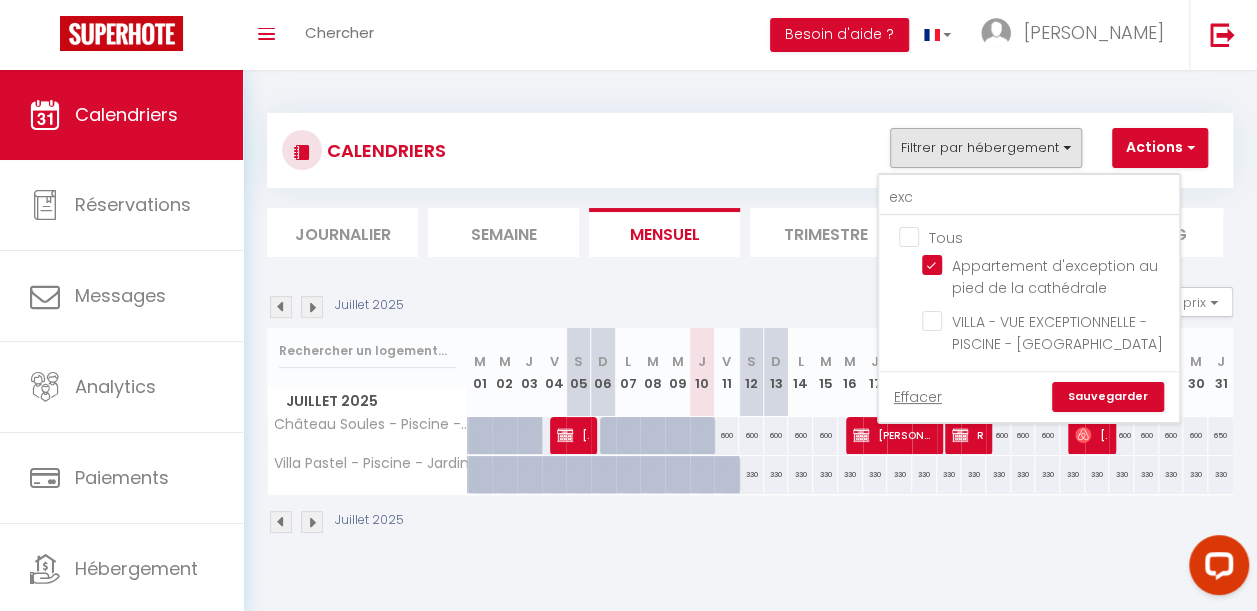 click on "Sauvegarder" at bounding box center [1108, 397] 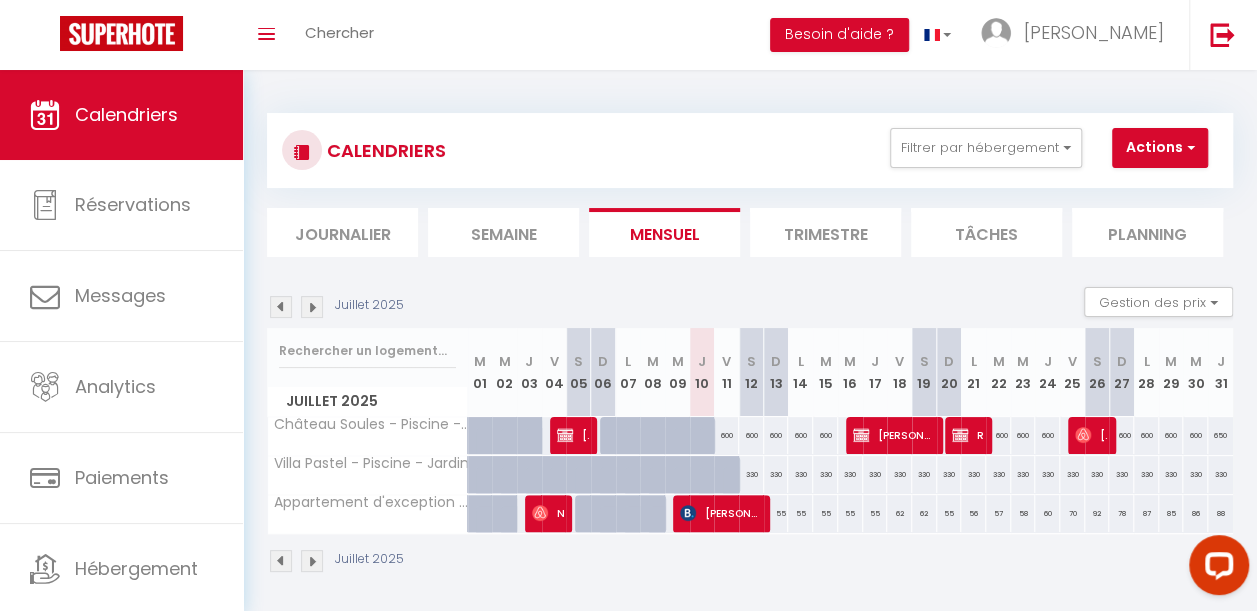 click on "70" at bounding box center (1072, 513) 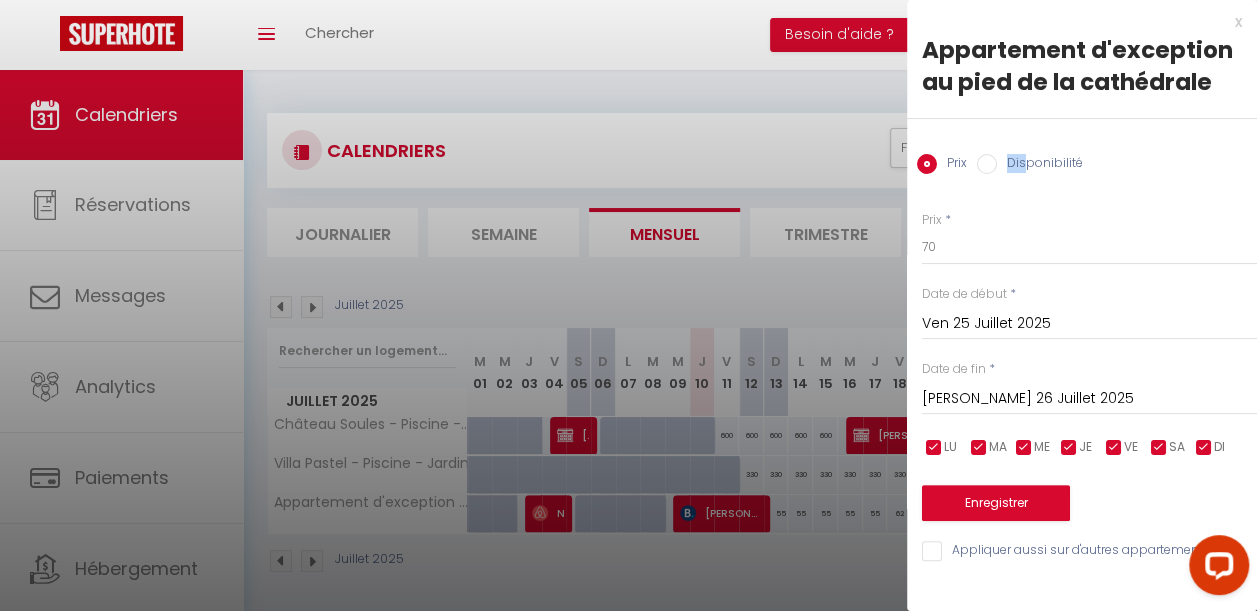 click on "Prix     Disponibilité" at bounding box center [1082, 152] 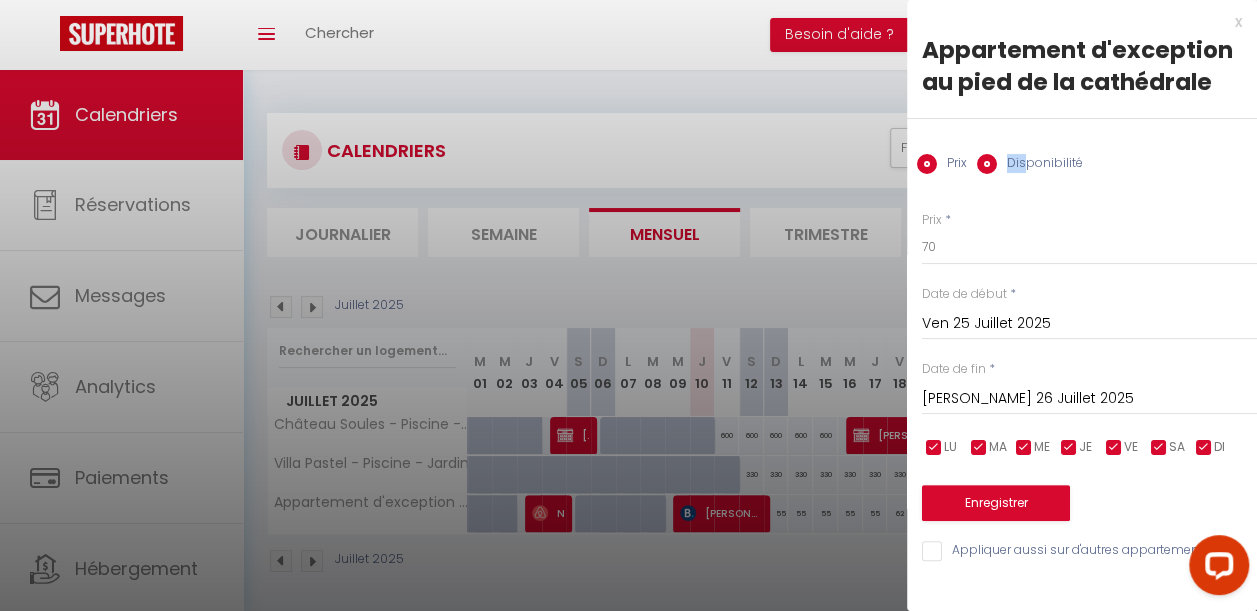 radio on "false" 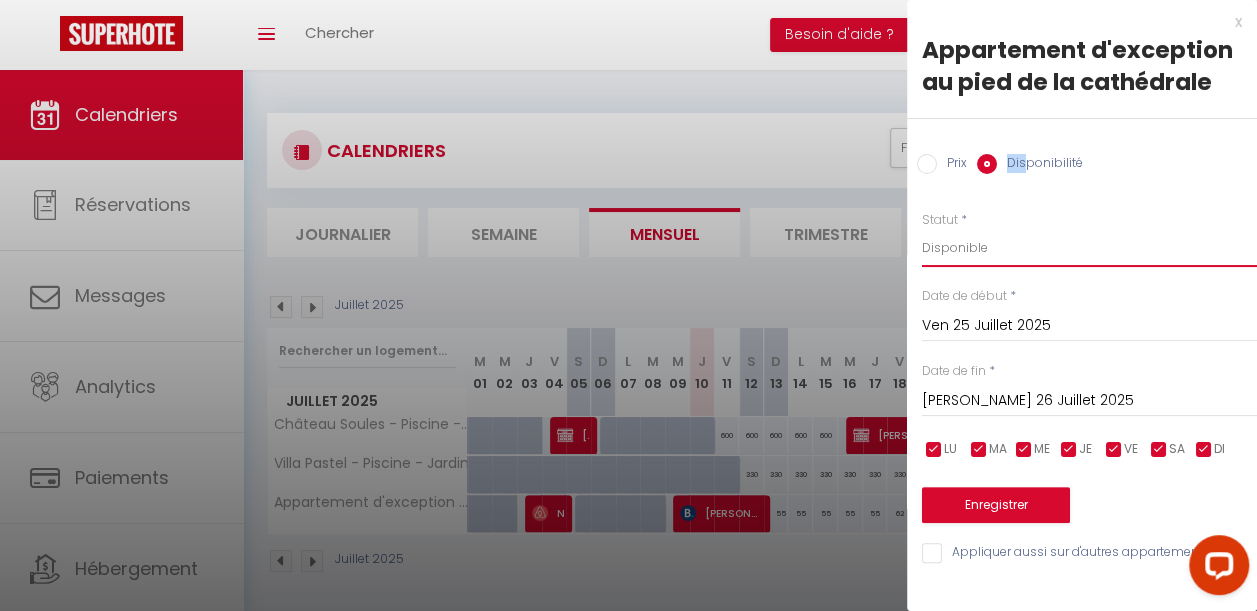 click on "Disponible
Indisponible" at bounding box center (1089, 248) 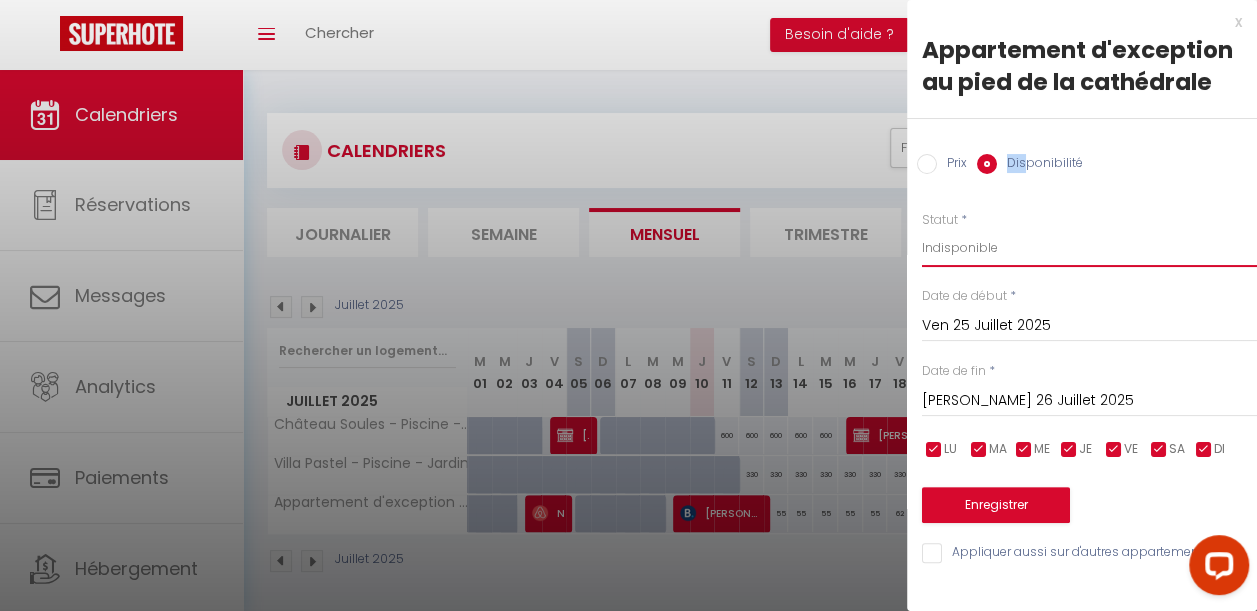 click on "Disponible
Indisponible" at bounding box center [1089, 248] 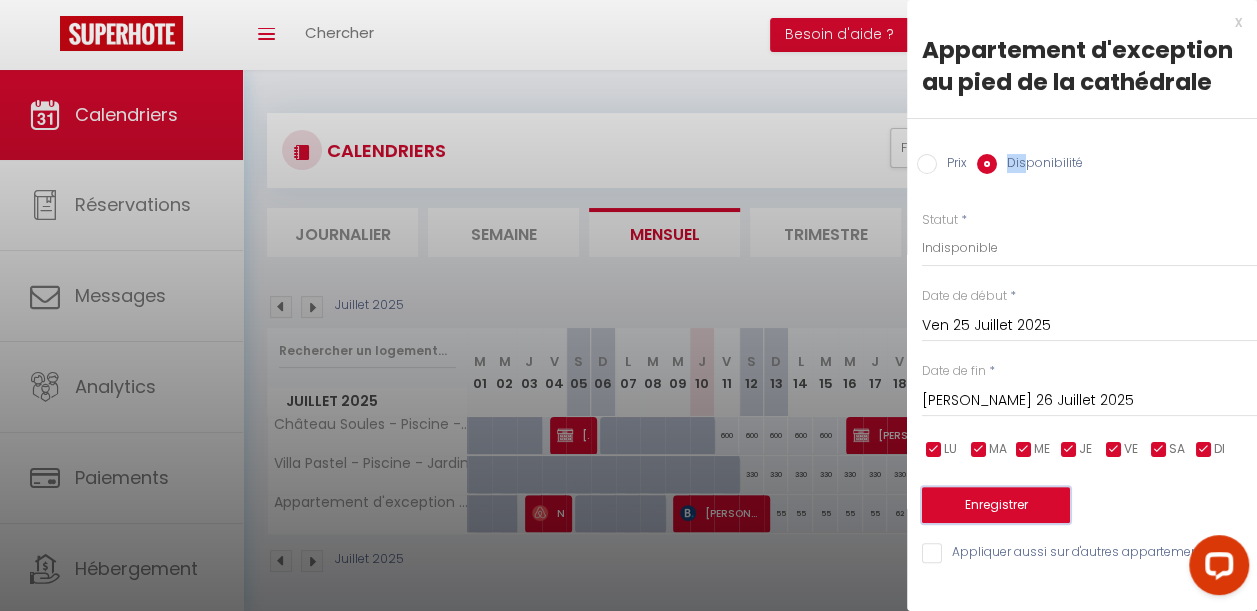 click on "Enregistrer" at bounding box center (996, 505) 